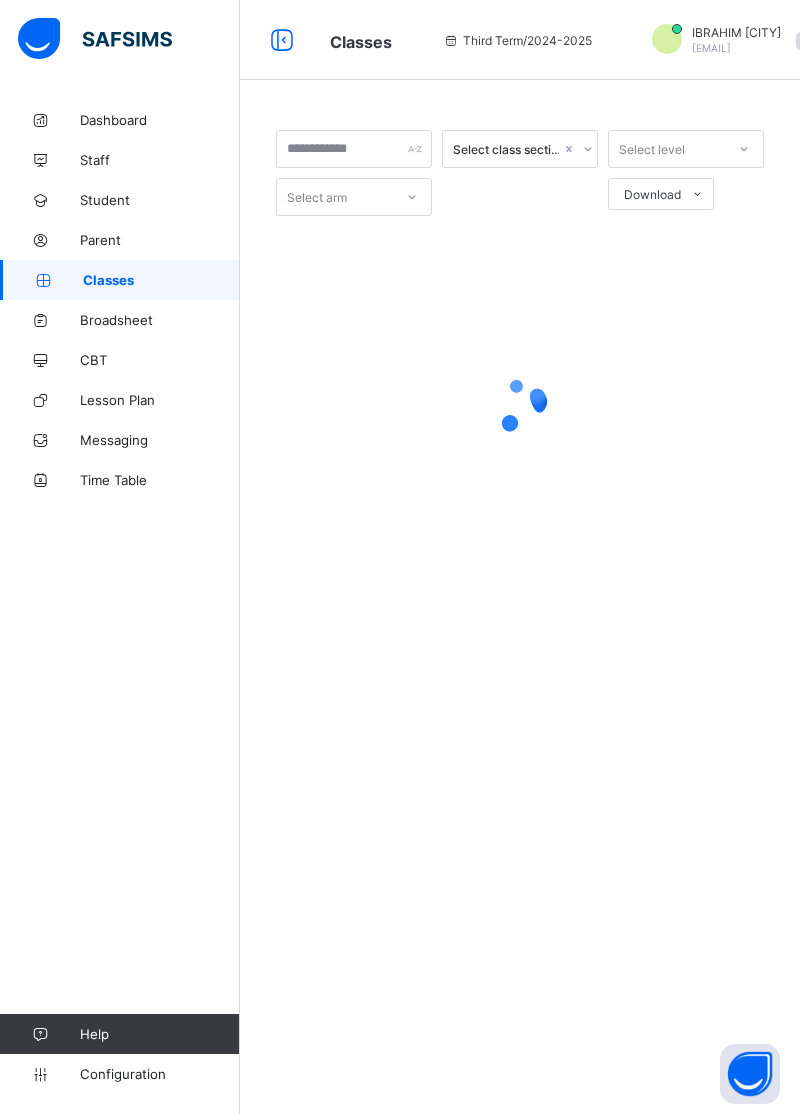 scroll, scrollTop: 0, scrollLeft: 0, axis: both 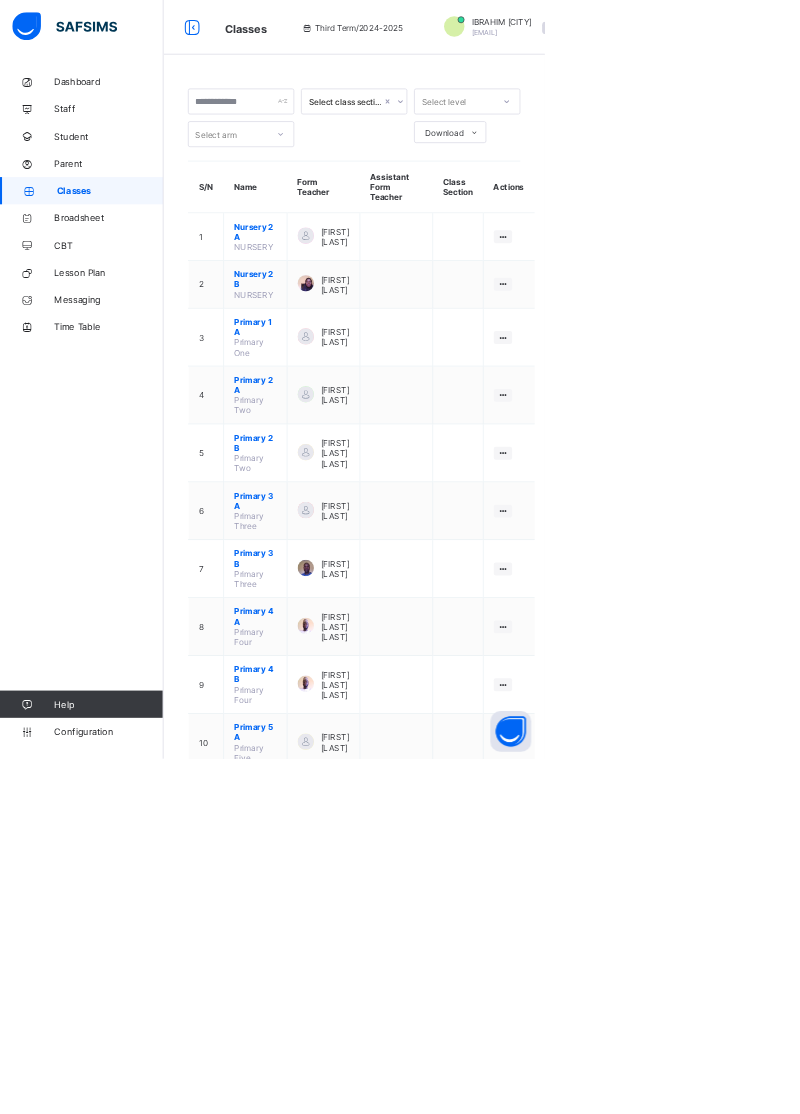 click on "[FIRST]	[LAST] [LAST]" at bounding box center (492, 1398) 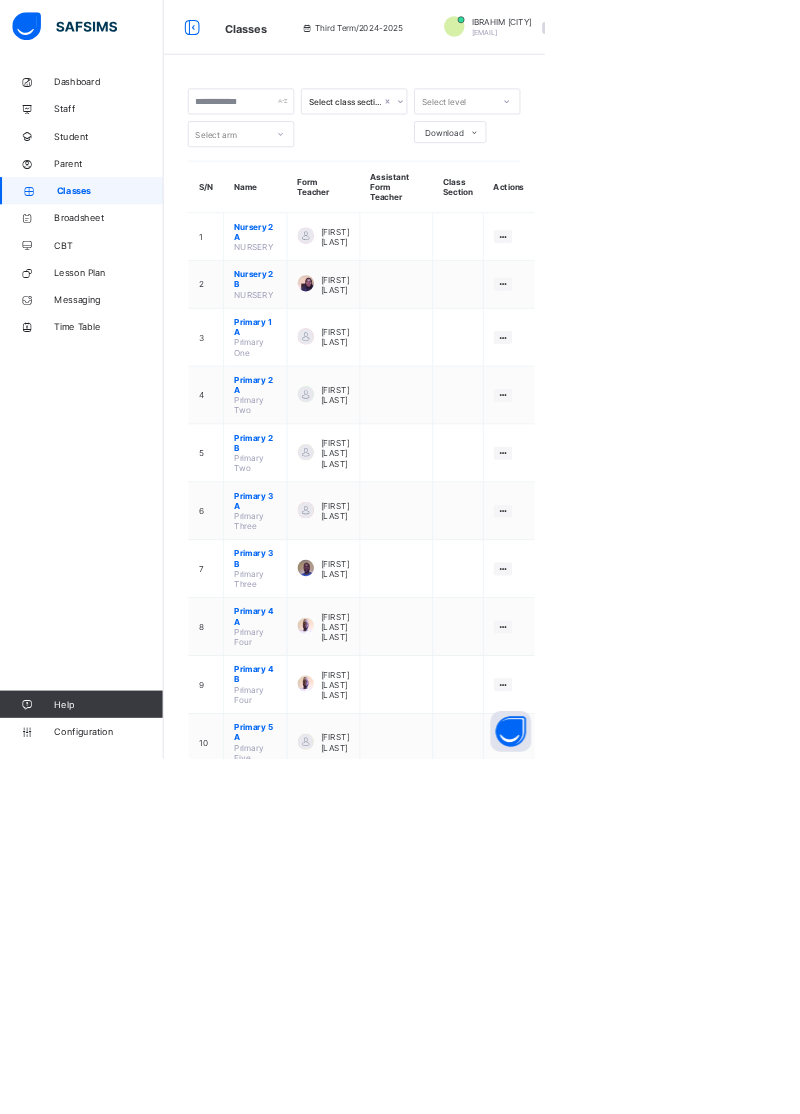 click on "View Class Assign form Teacher" at bounding box center [0, 0] 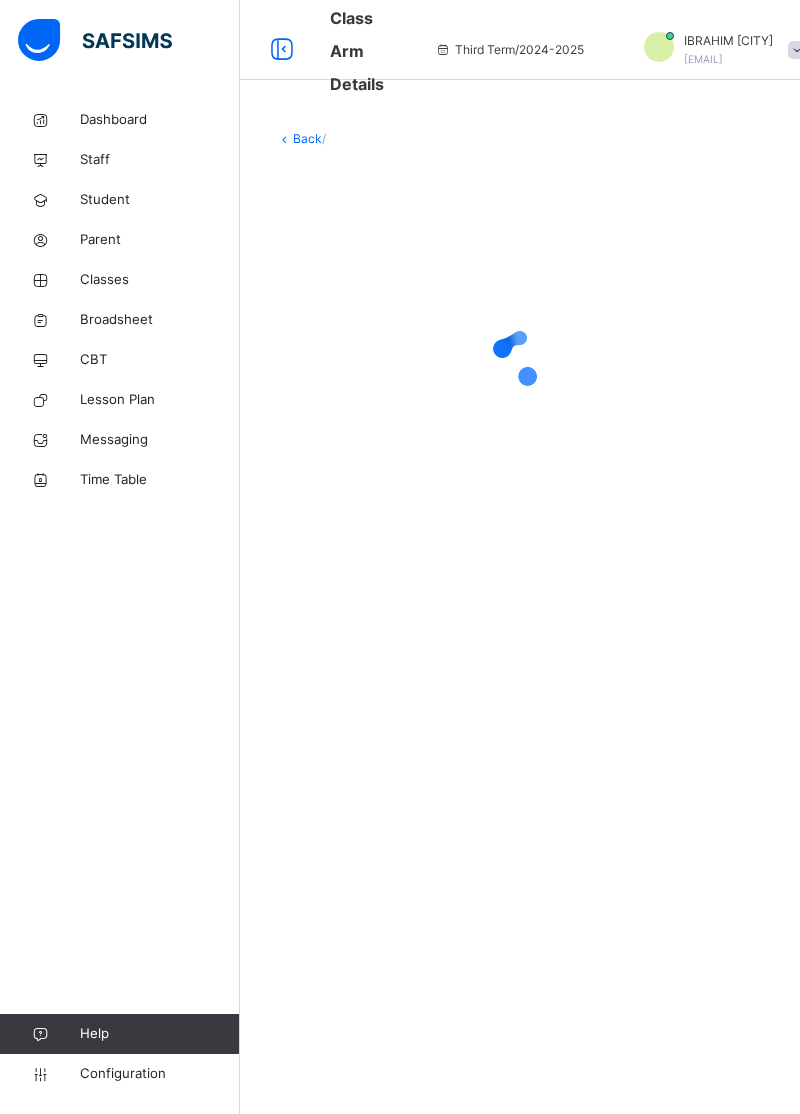 scroll, scrollTop: 0, scrollLeft: 0, axis: both 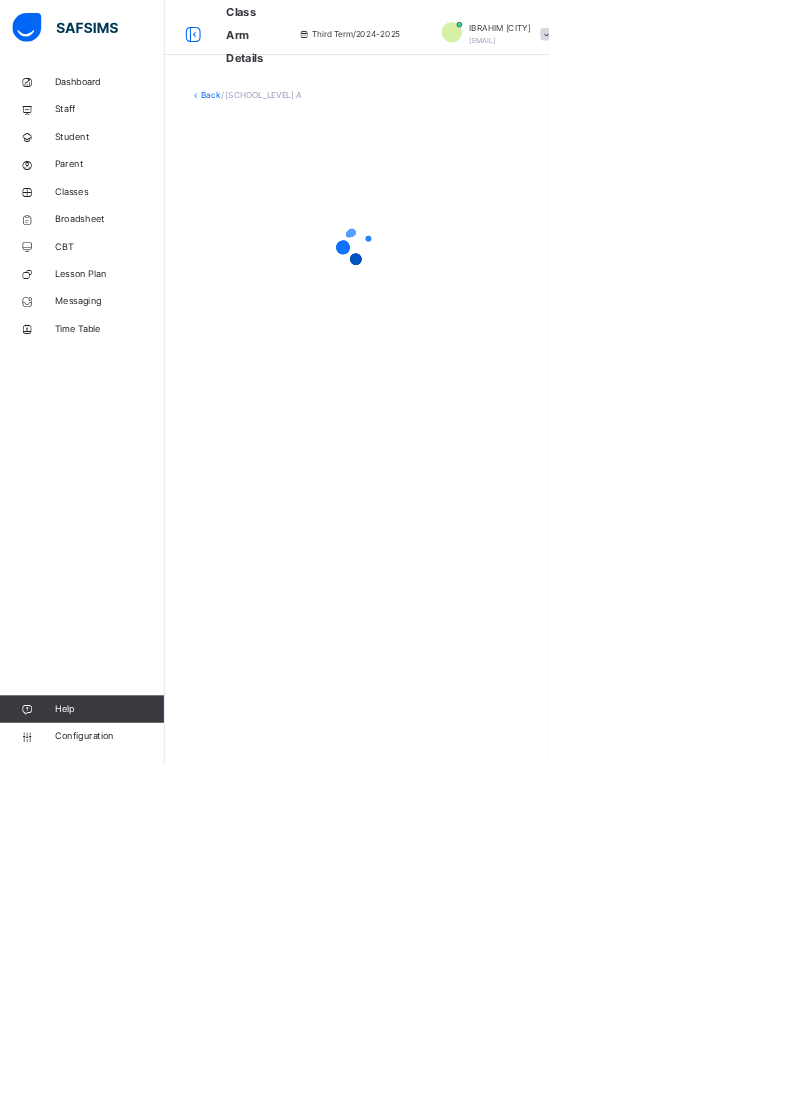 click at bounding box center [40, 280] 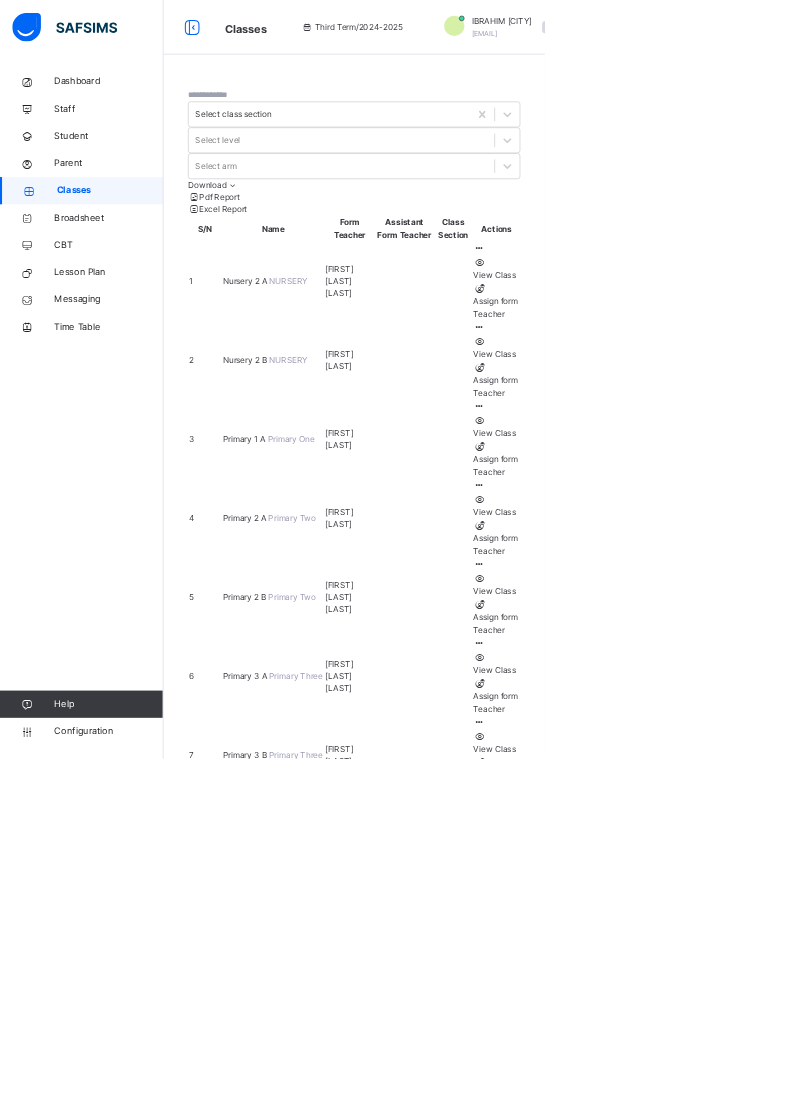 scroll, scrollTop: 80, scrollLeft: 0, axis: vertical 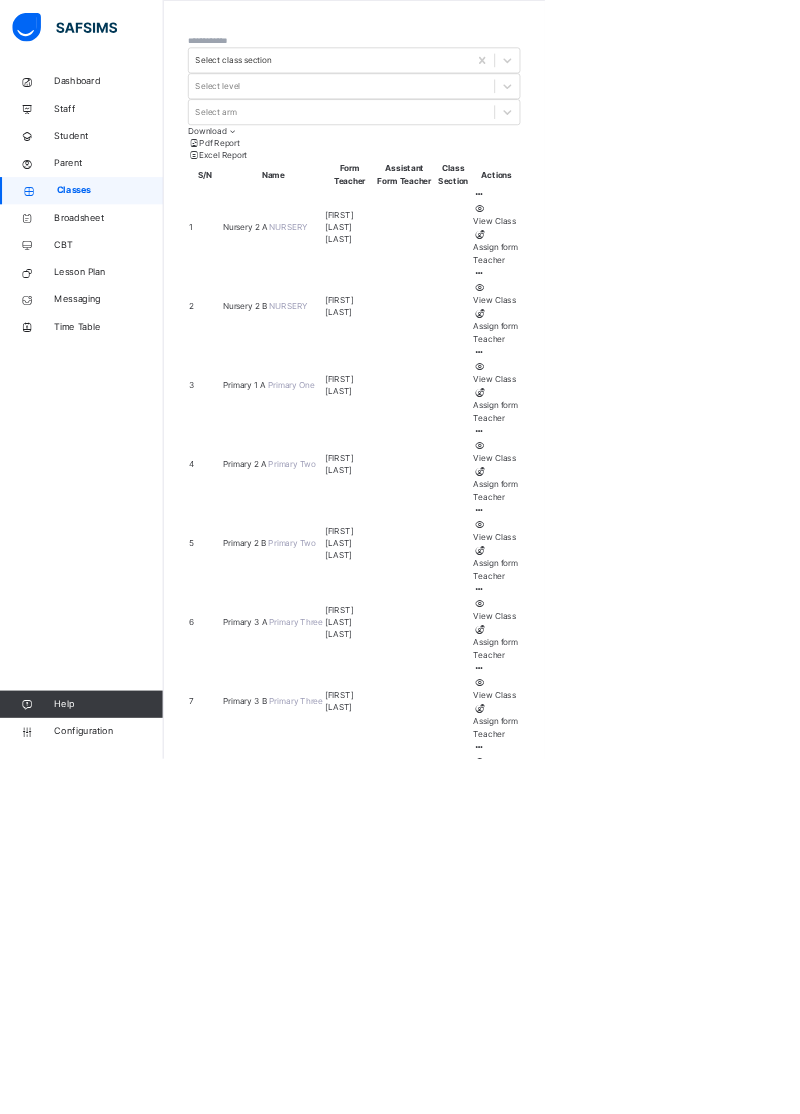 click at bounding box center [703, 1676] 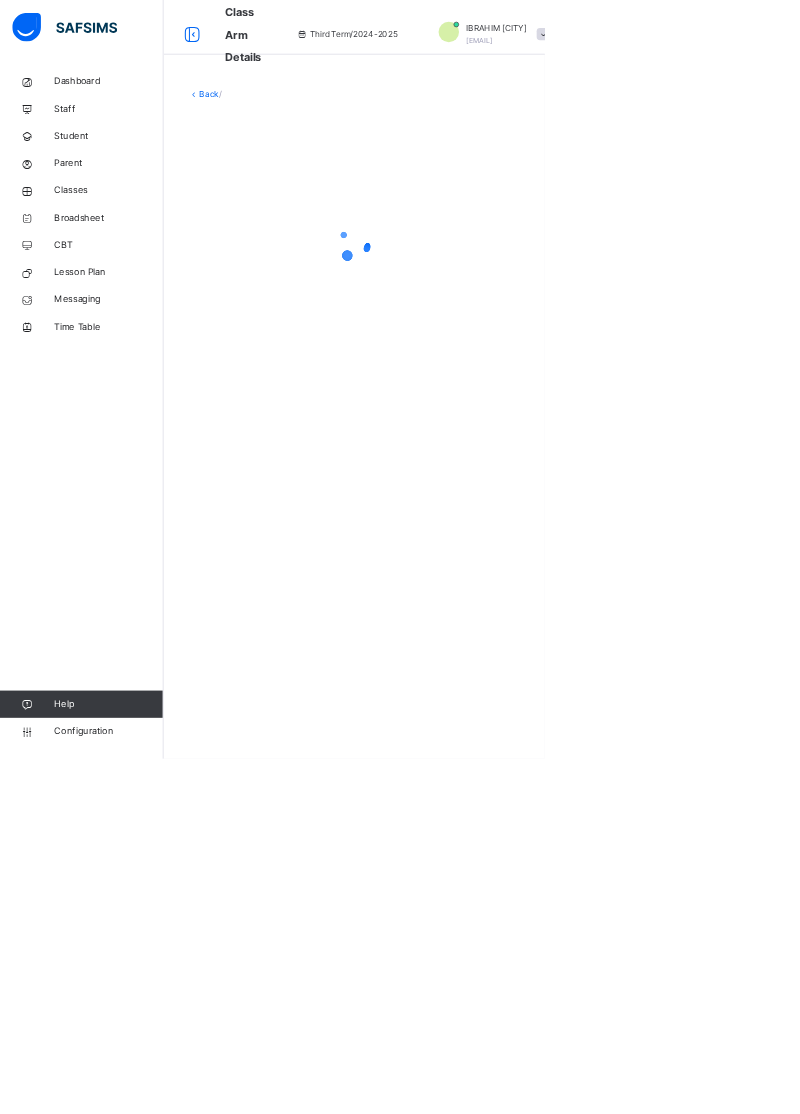 scroll, scrollTop: 0, scrollLeft: 0, axis: both 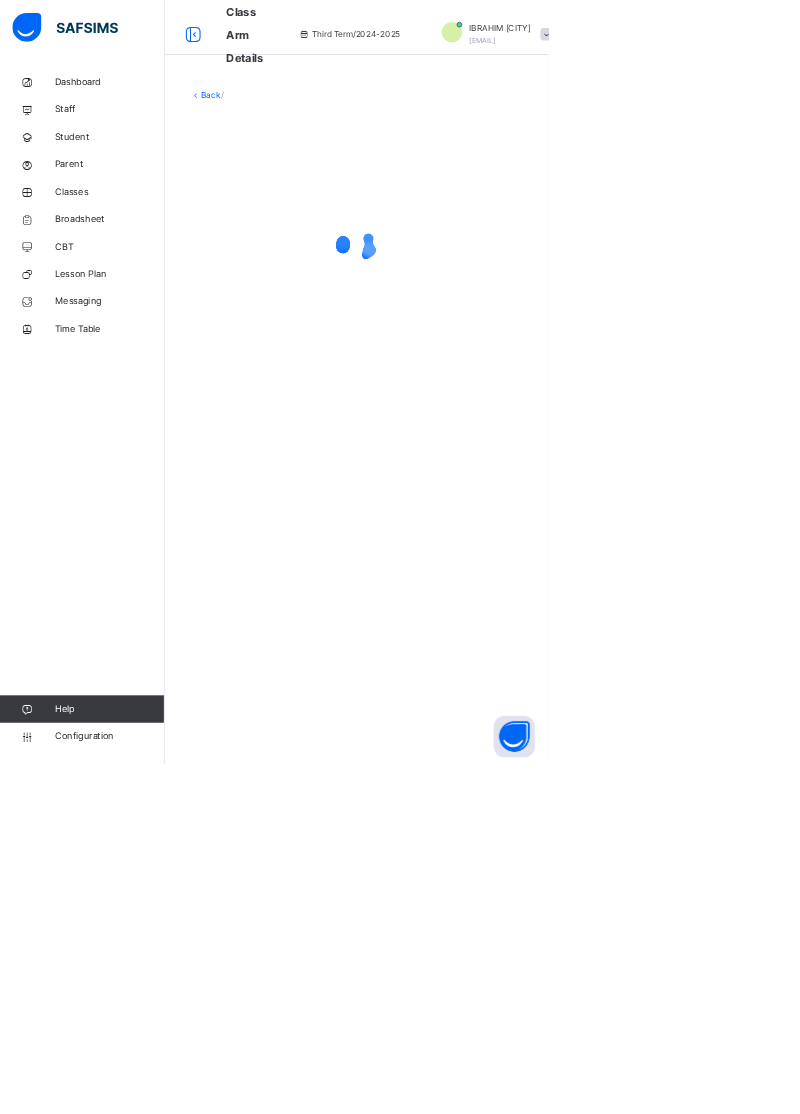 click on "Configuration" at bounding box center (159, 1074) 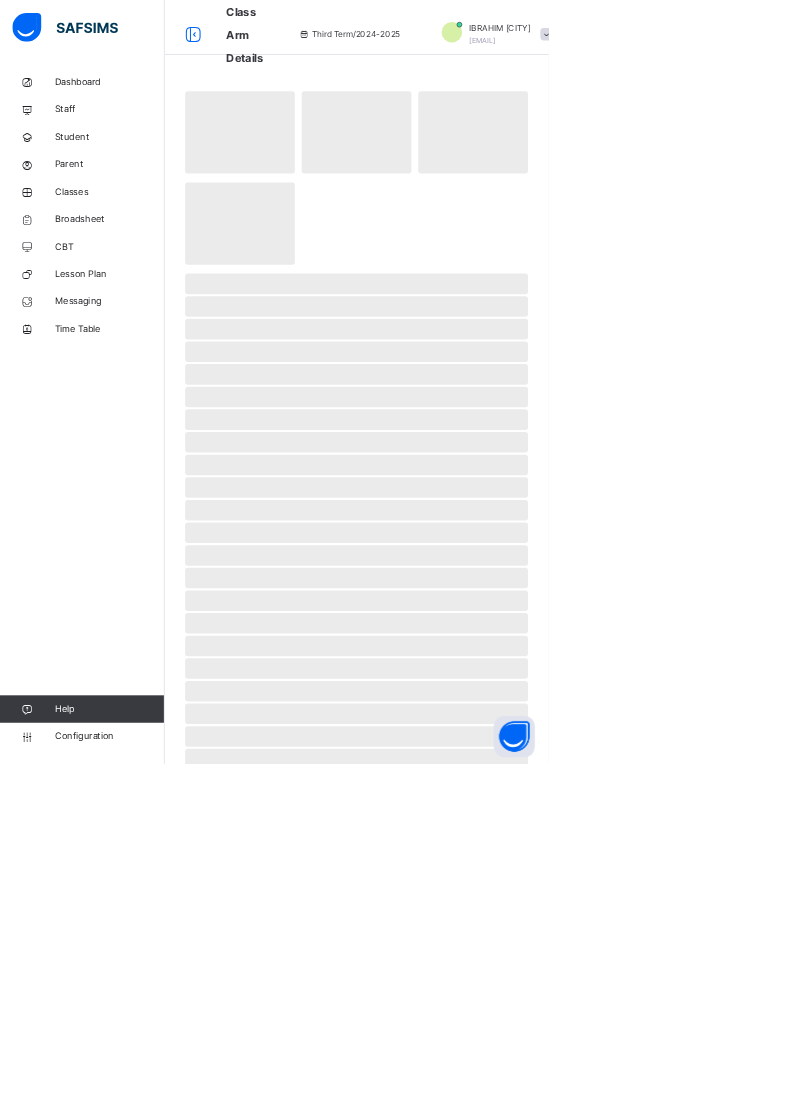 click at bounding box center (40, 1074) 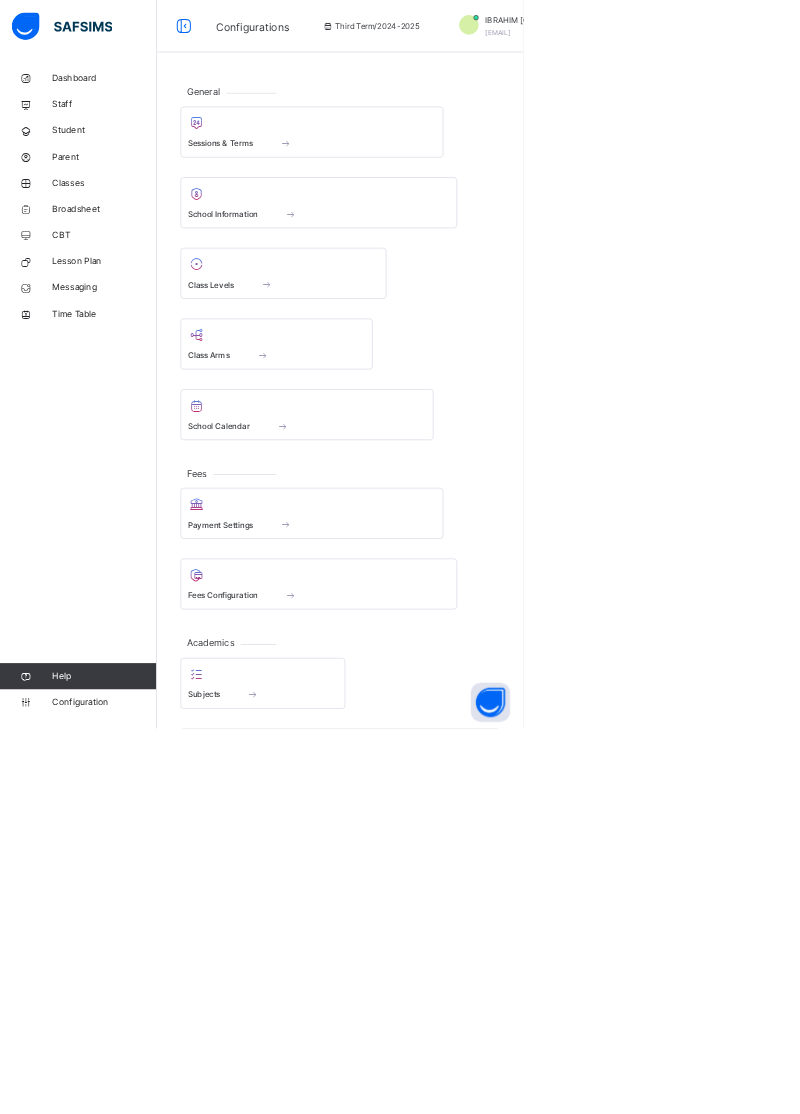 click on "Classes" at bounding box center (160, 280) 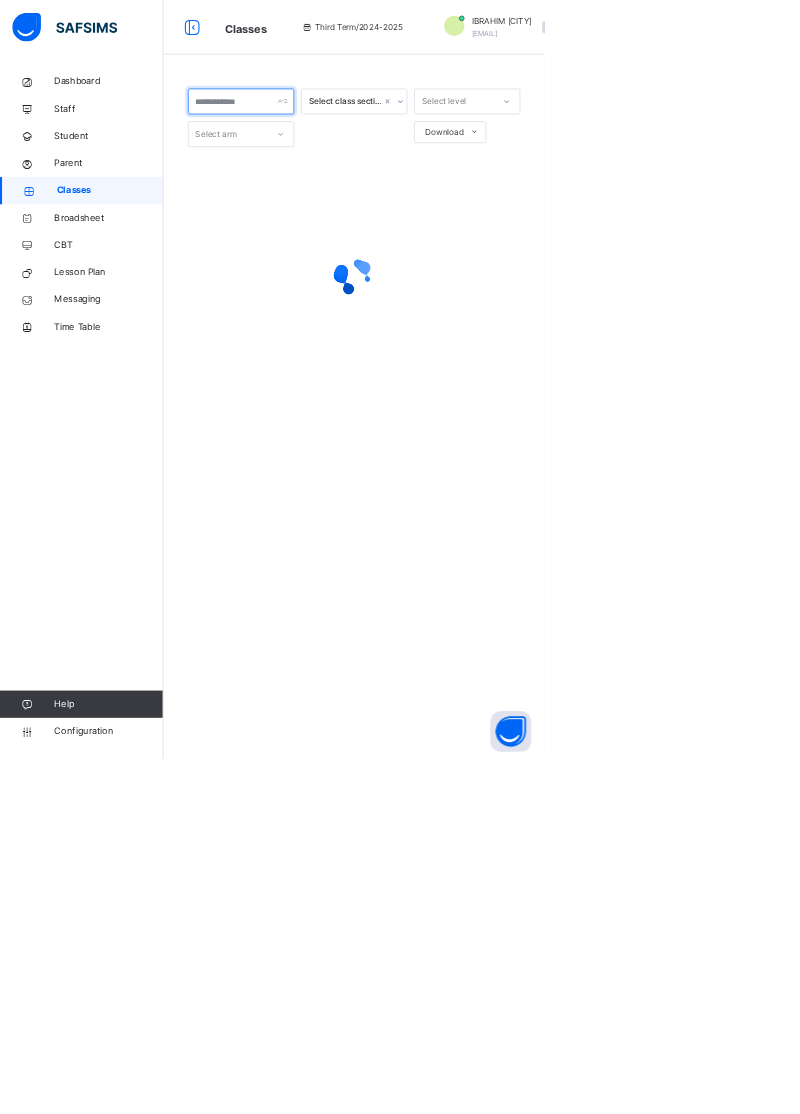 click at bounding box center (354, 149) 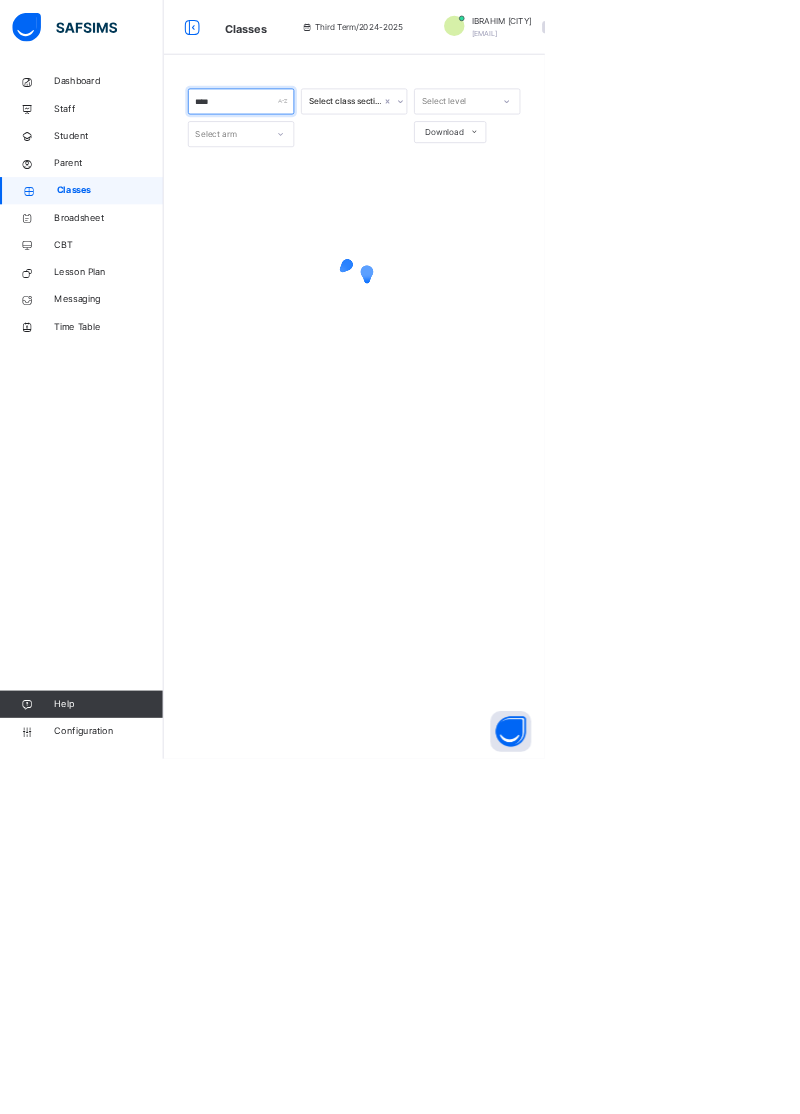 type on "****" 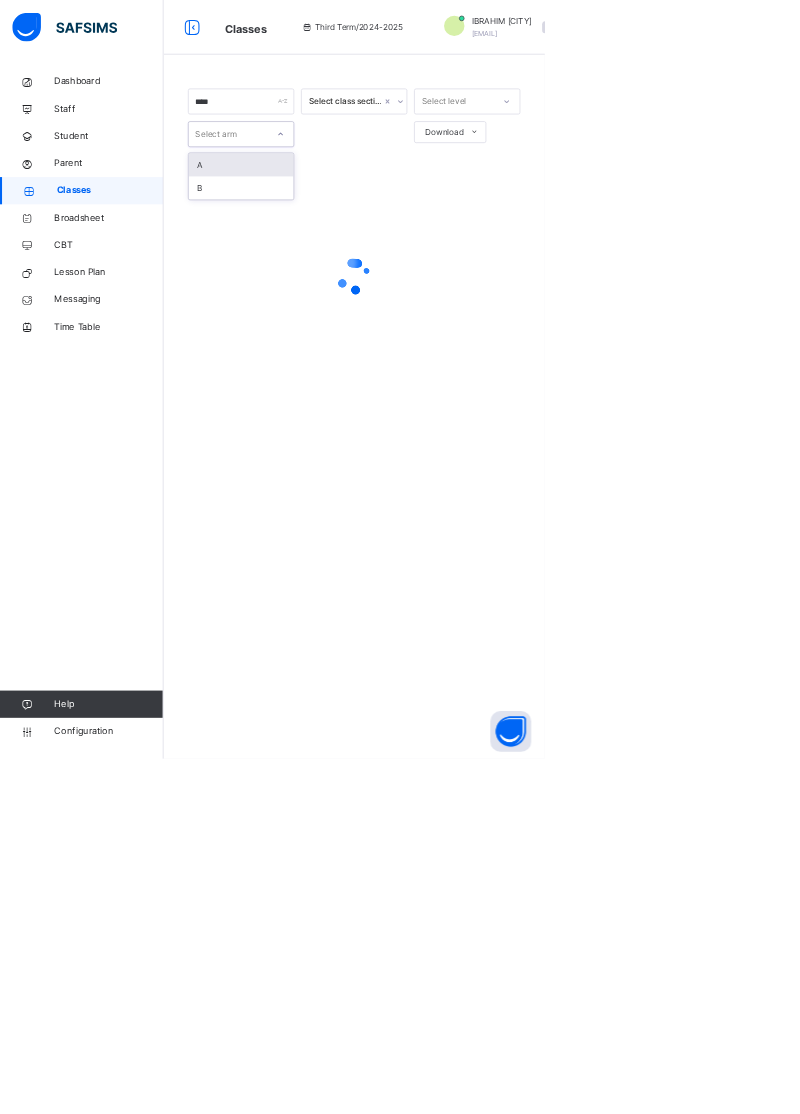 click on "A" at bounding box center (354, 242) 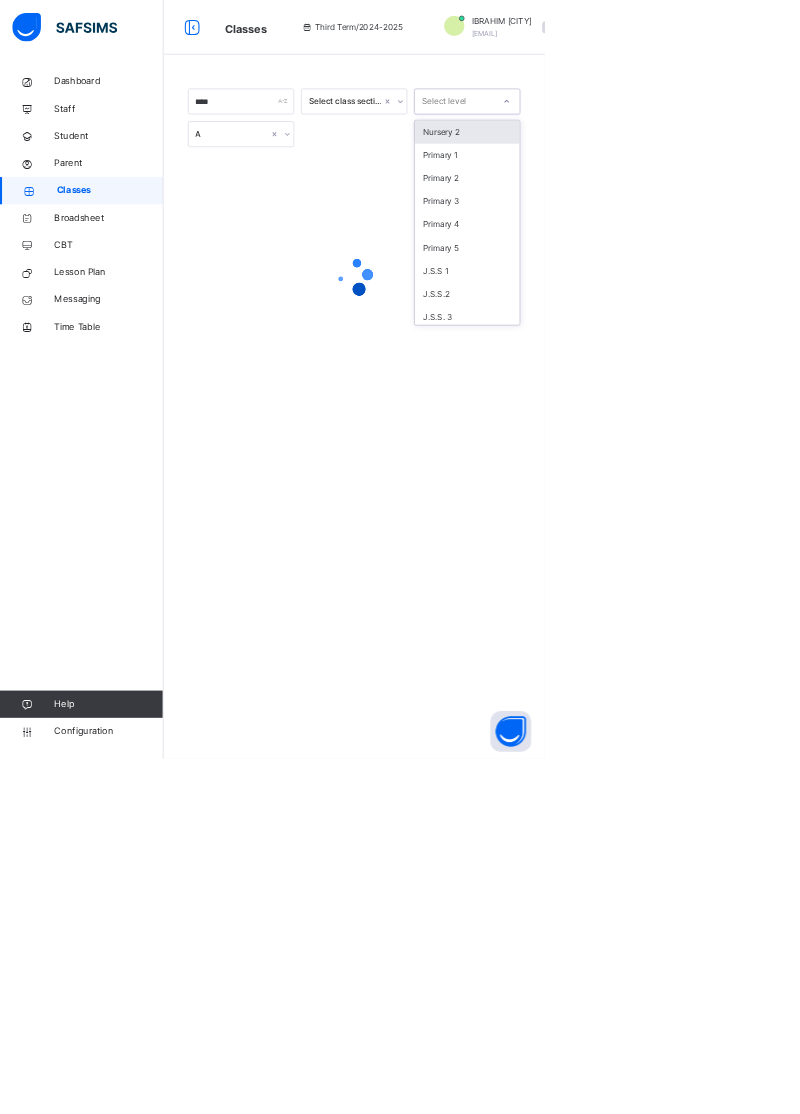 click on "J.S.S.2" at bounding box center (686, 432) 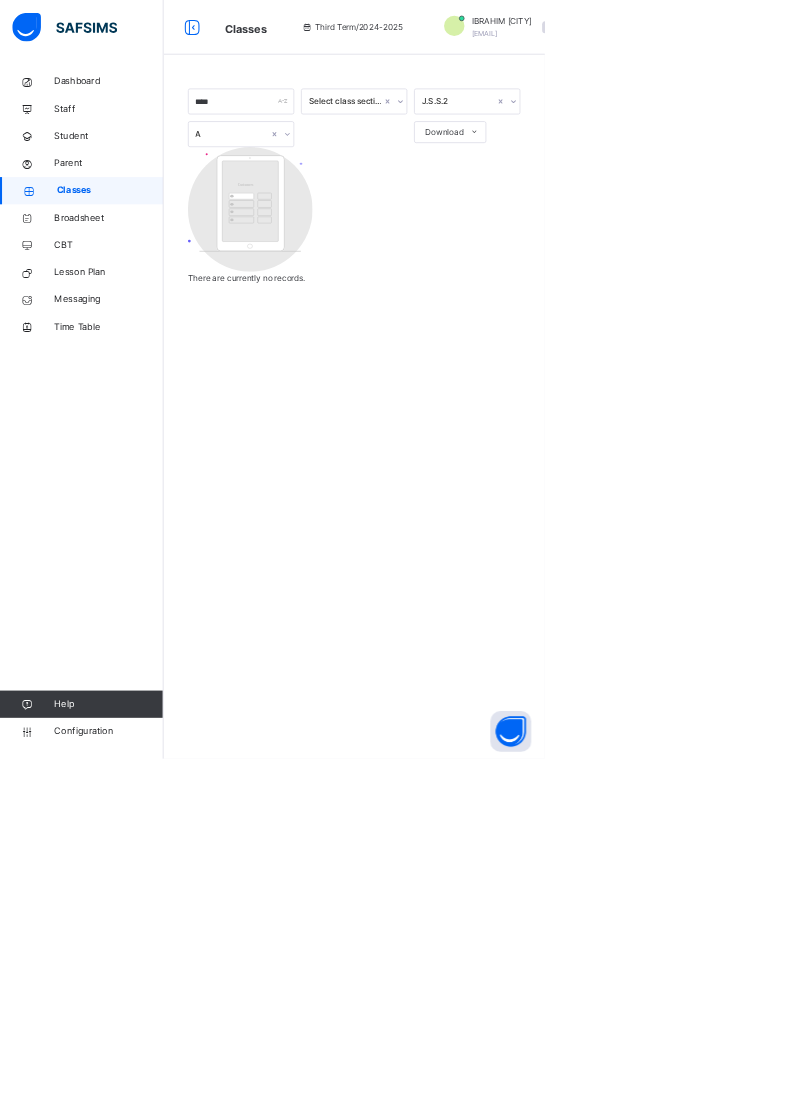 click on "Classes" at bounding box center [161, 280] 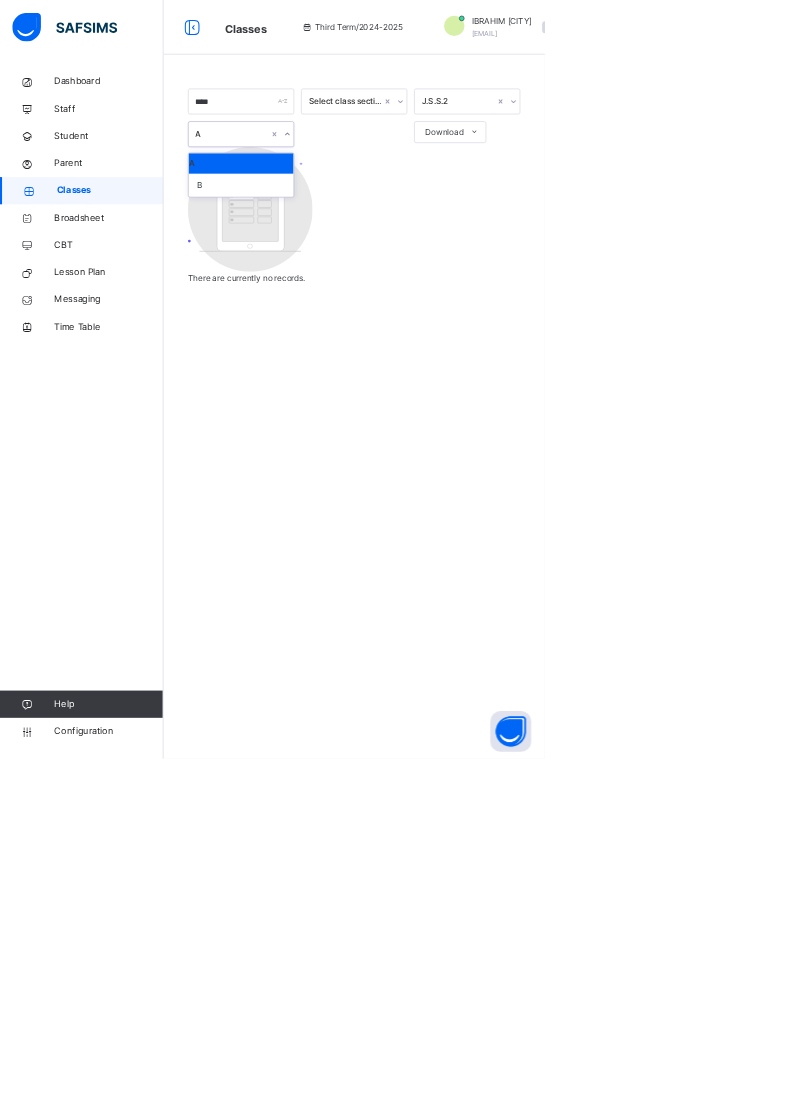 click on "B" at bounding box center [354, 272] 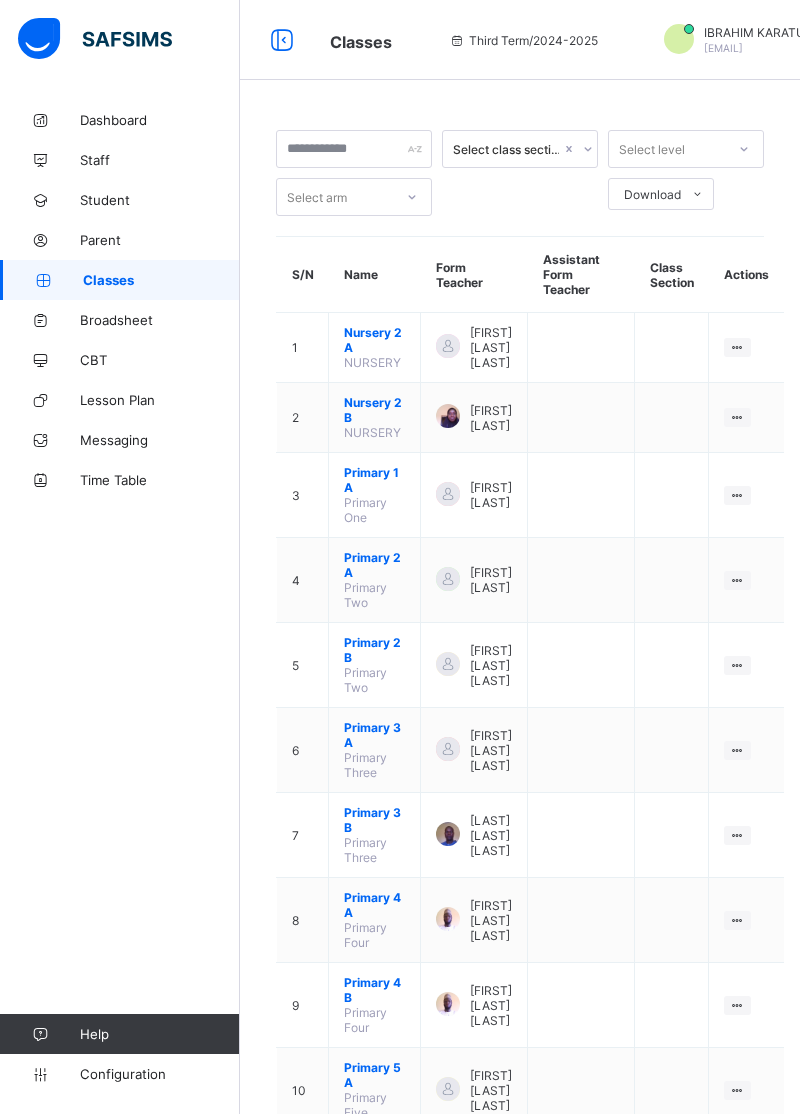 scroll, scrollTop: 0, scrollLeft: 0, axis: both 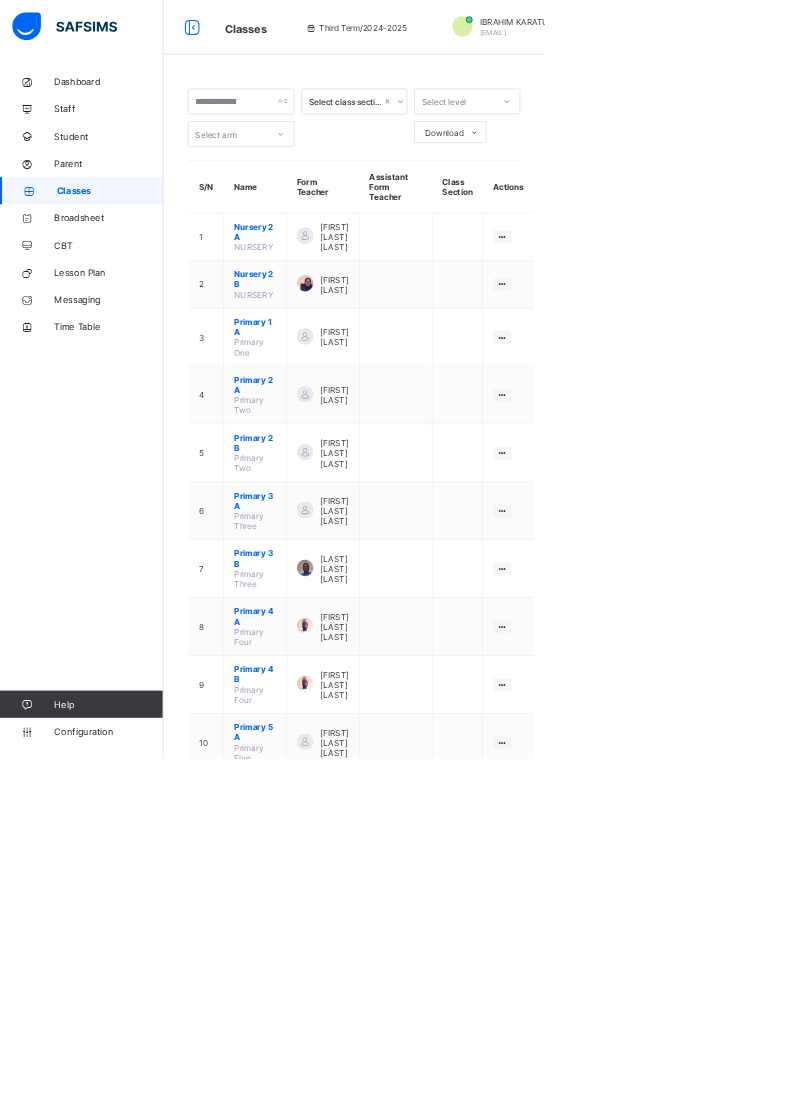 click on "[FIRST] [LAST]" at bounding box center (491, 1483) 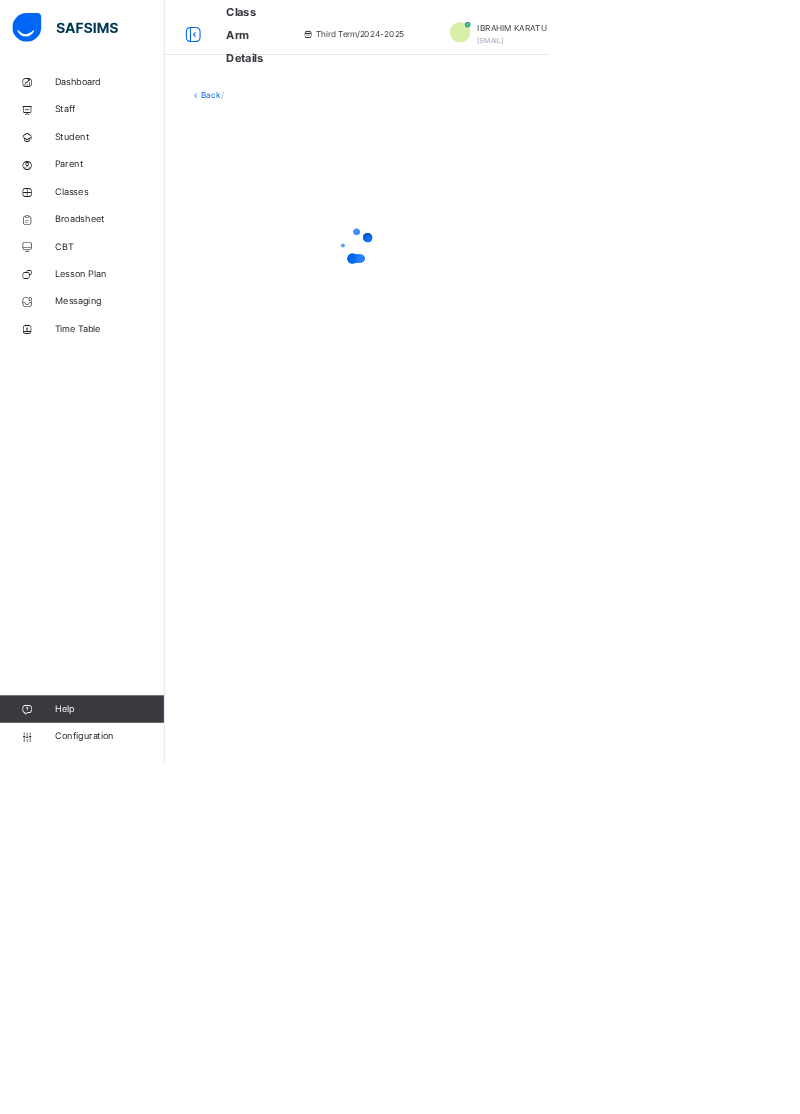 click at bounding box center (282, 50) 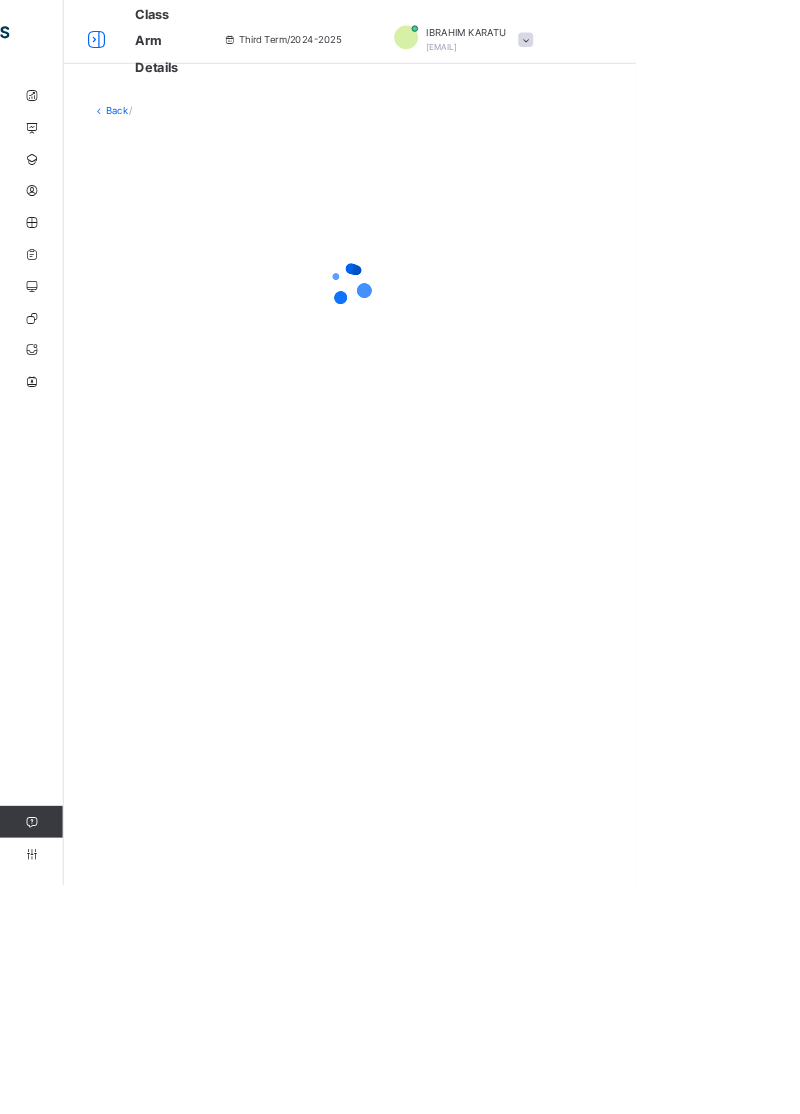click at bounding box center [661, 50] 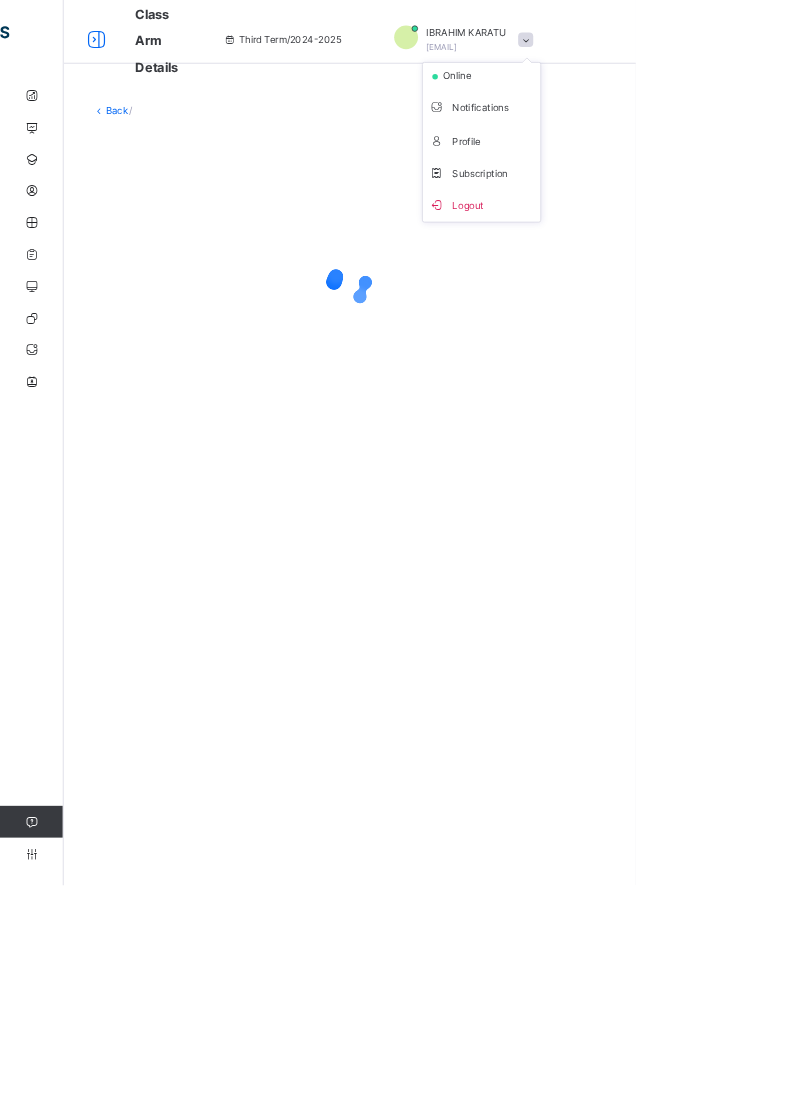 click at bounding box center (440, 358) 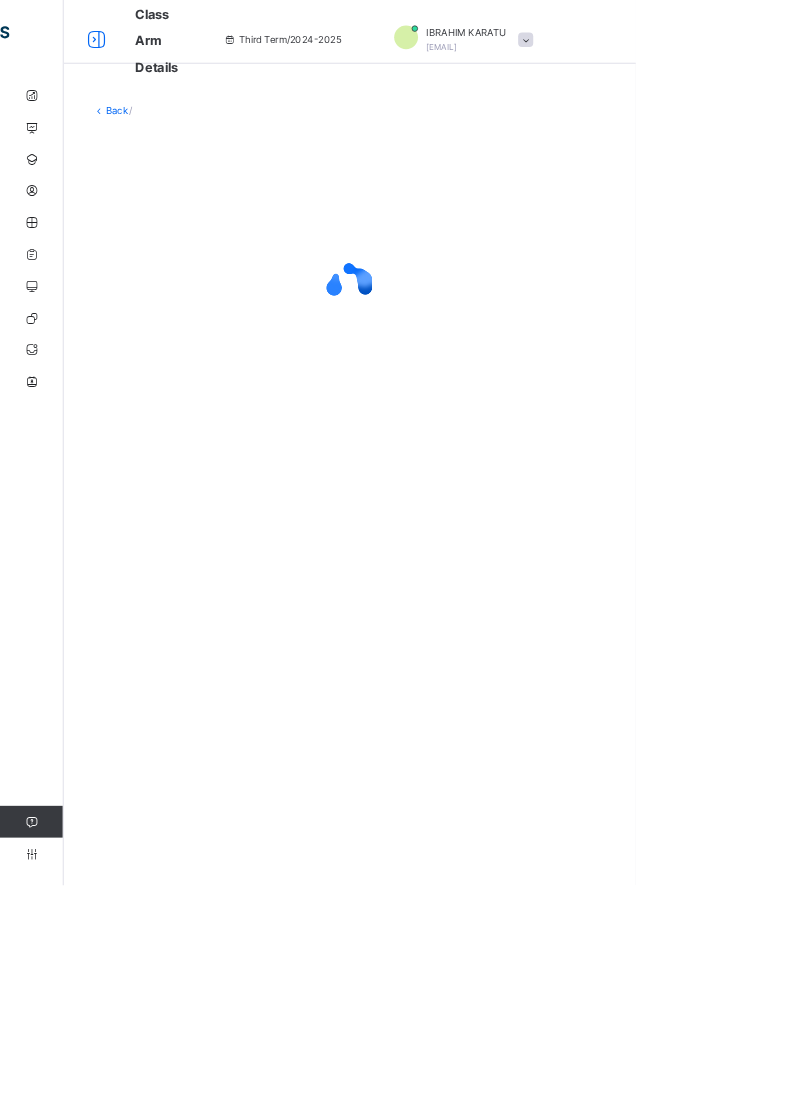 click at bounding box center [122, 50] 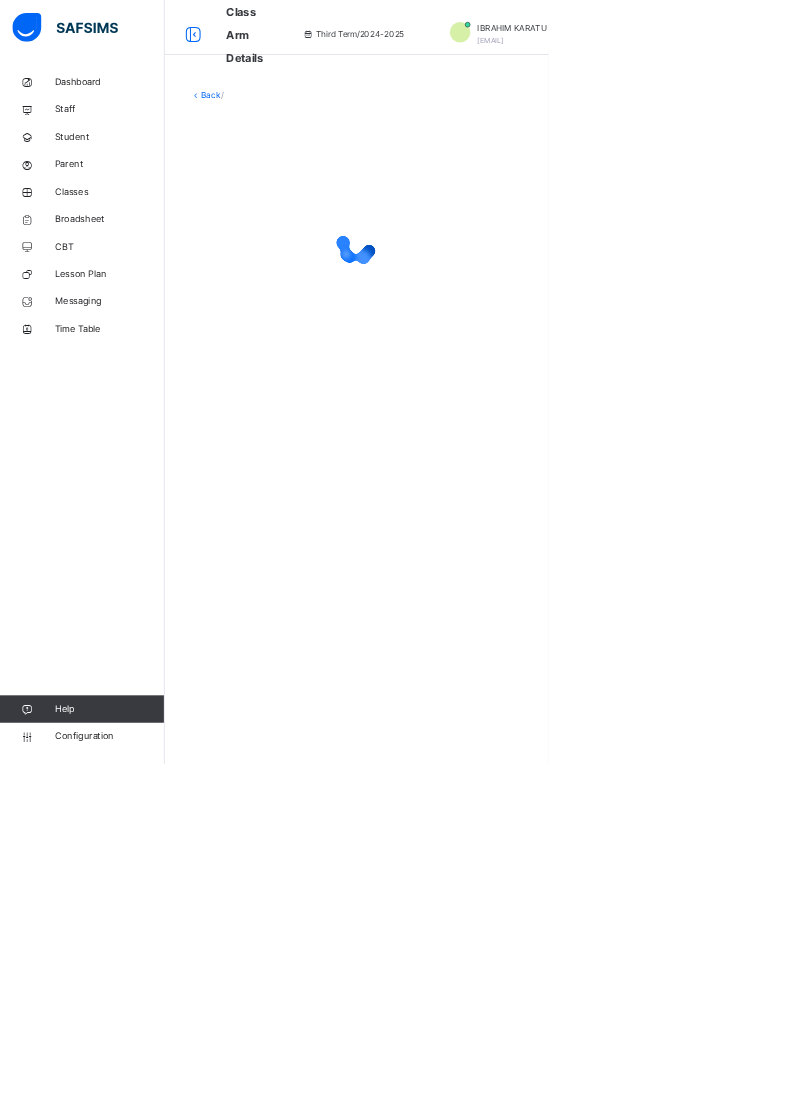 click on "Third Term  /  2024-2025" at bounding box center (515, 50) 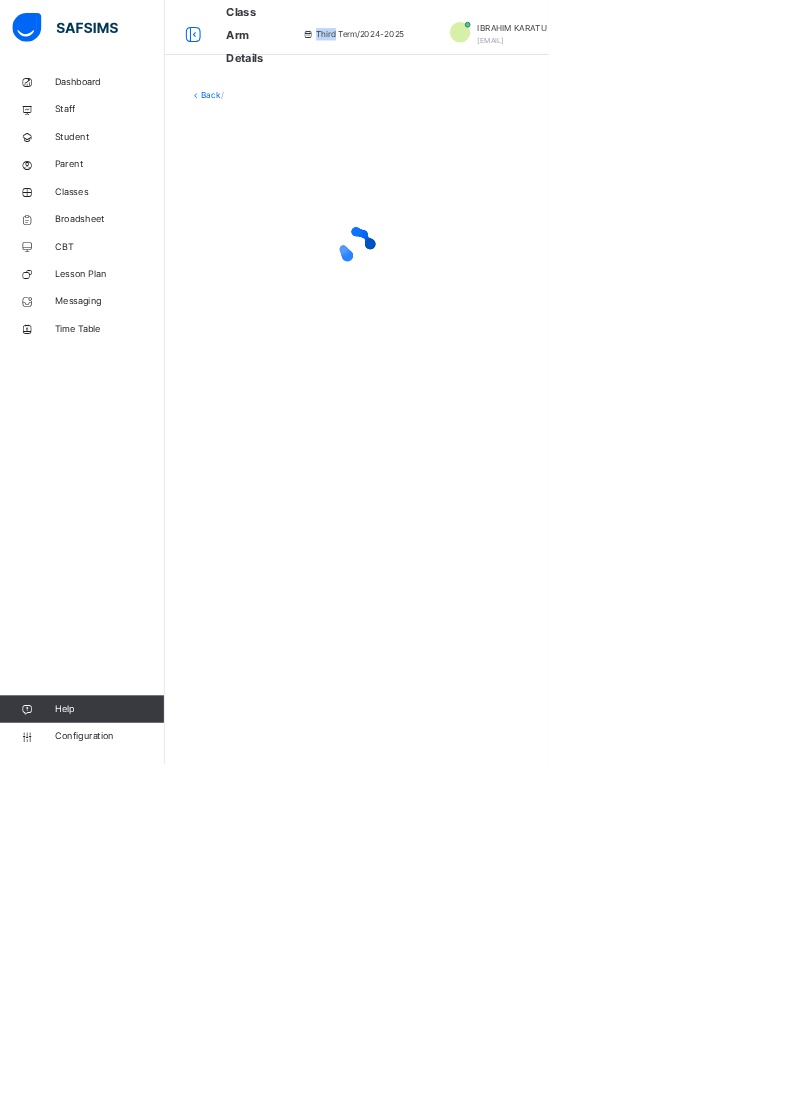 click on "Third Term  /  2024-2025" at bounding box center (515, 50) 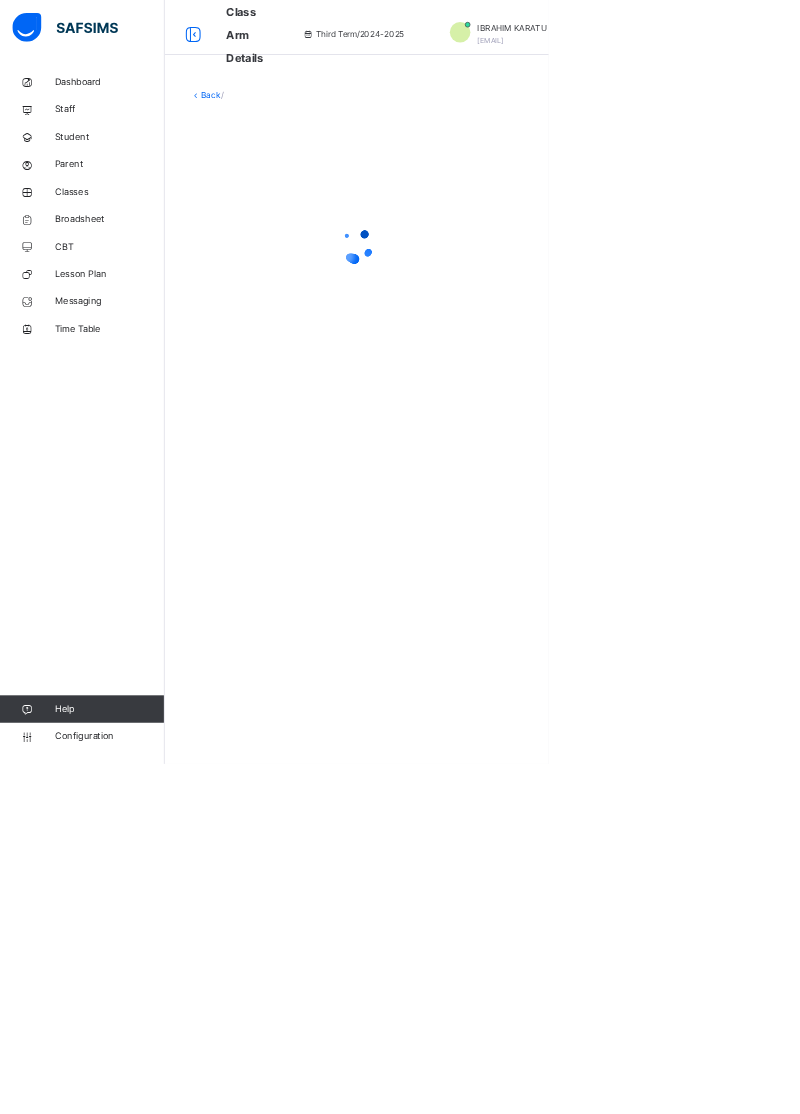 click on "Third Term  /  2024-2025" at bounding box center [515, 50] 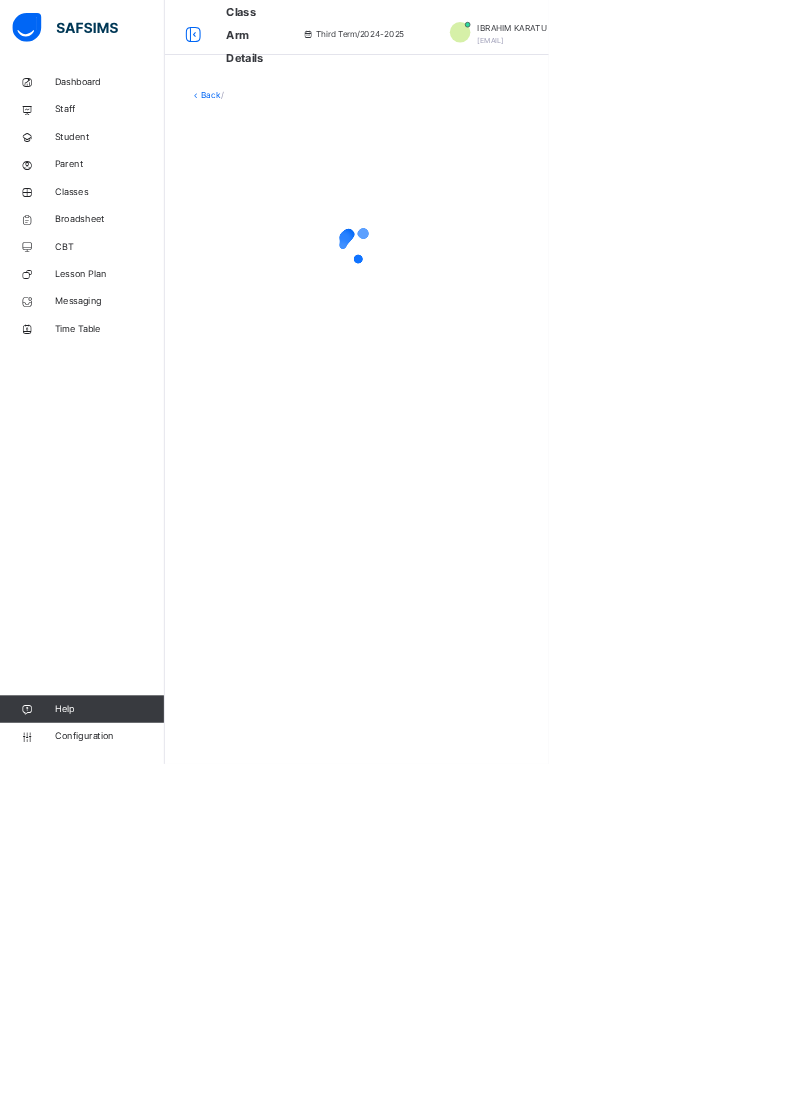 click on "Third Term  /  2024-2025" at bounding box center (515, 50) 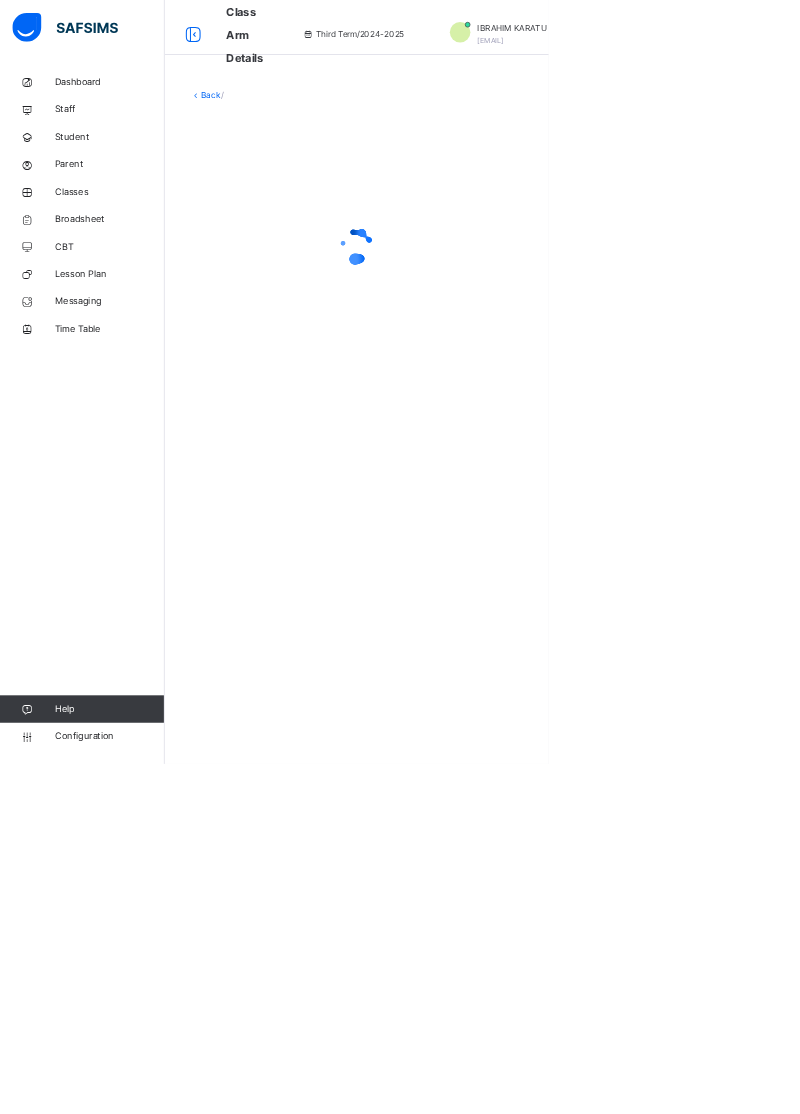click on "Third Term  /  2024-2025" at bounding box center (515, 50) 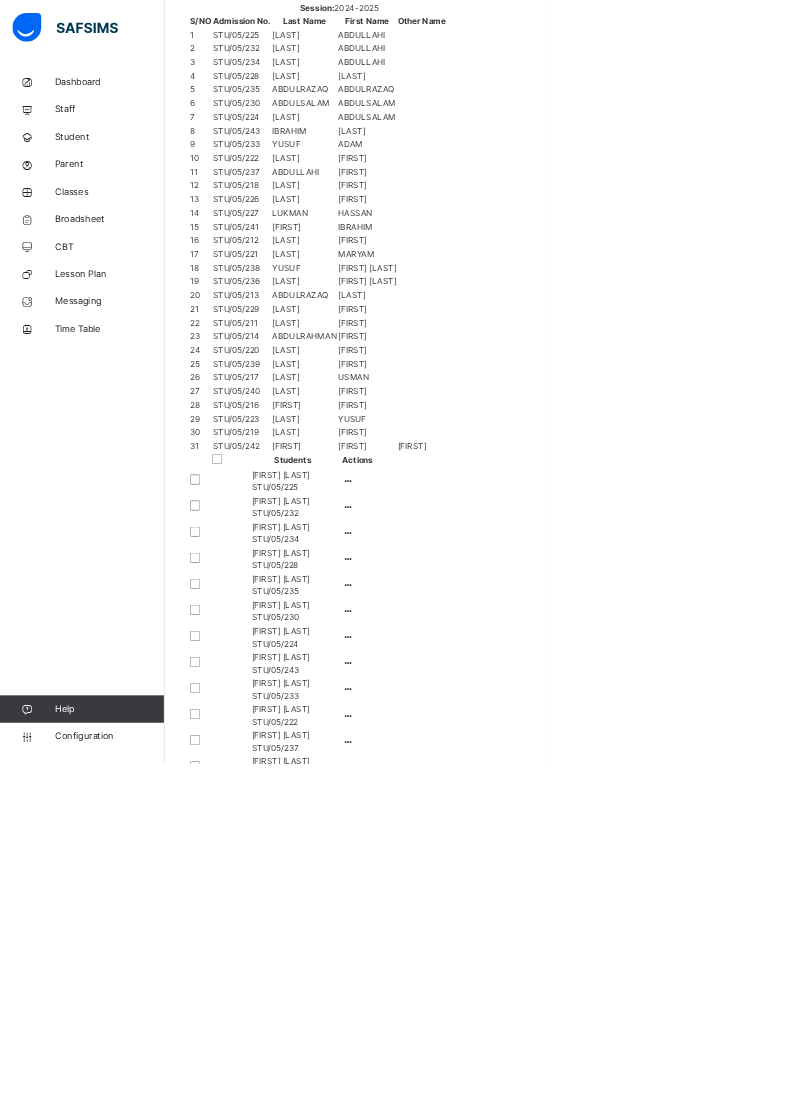 scroll, scrollTop: 611, scrollLeft: 0, axis: vertical 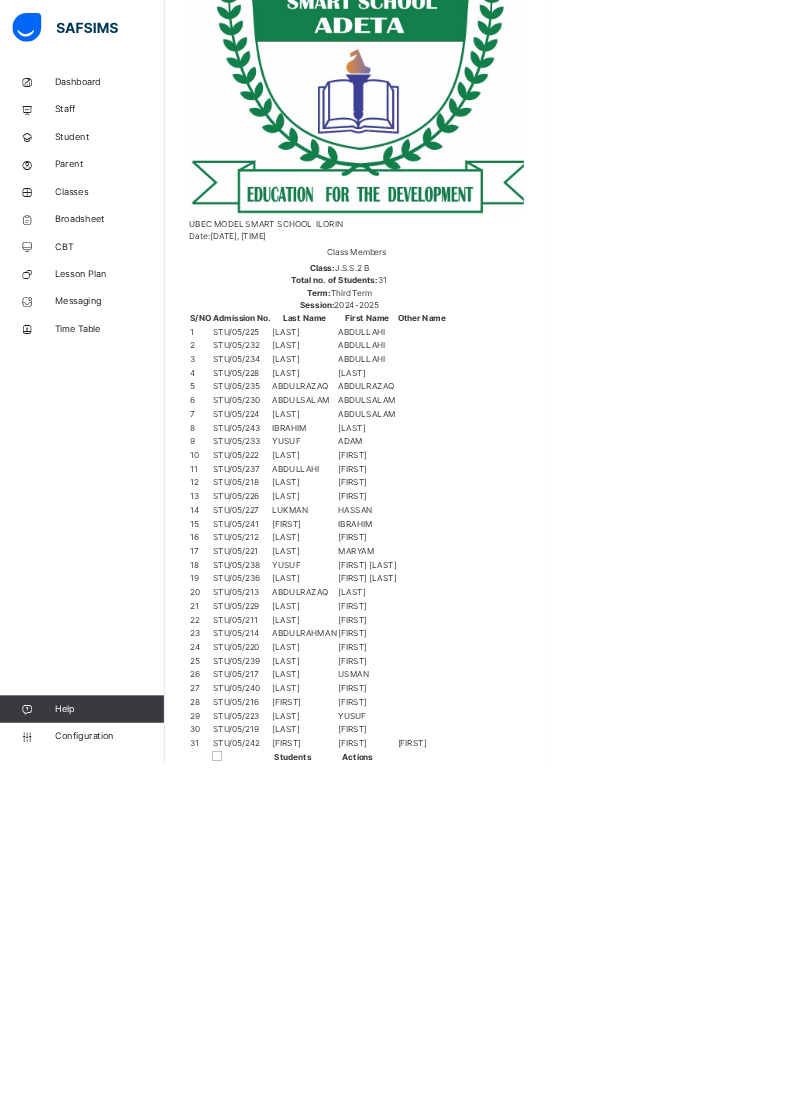 click at bounding box center (507, 1134) 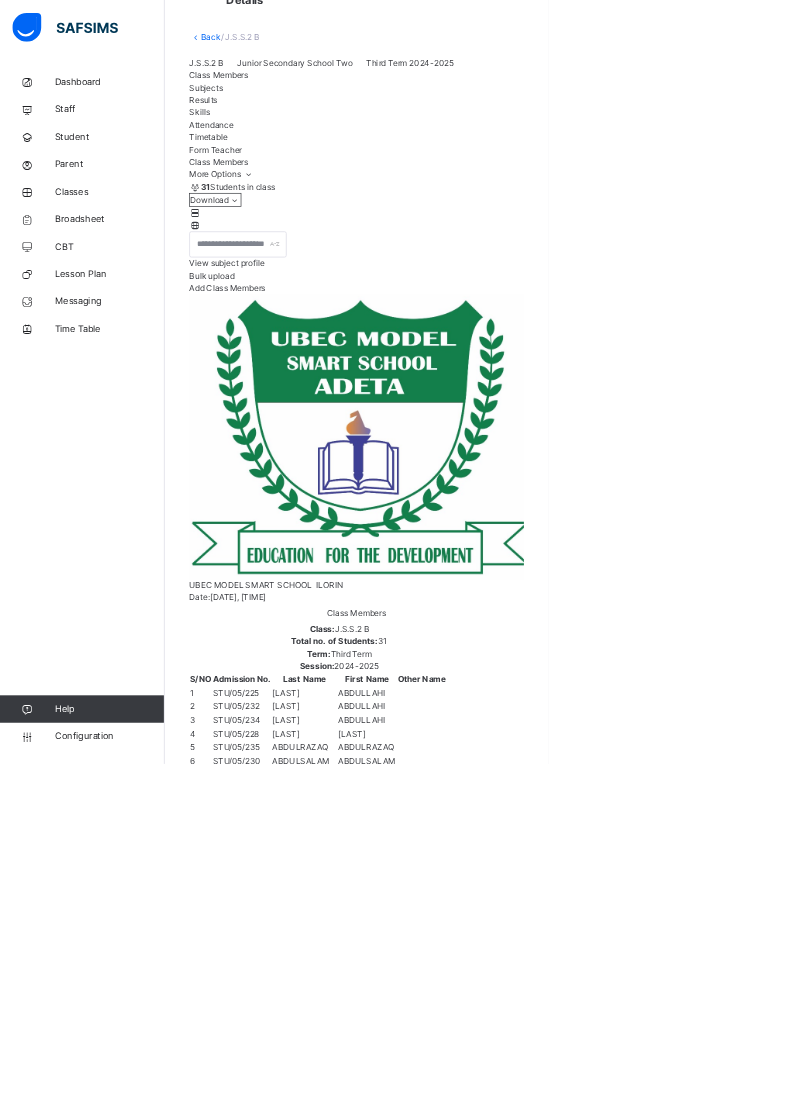 scroll, scrollTop: 86, scrollLeft: 0, axis: vertical 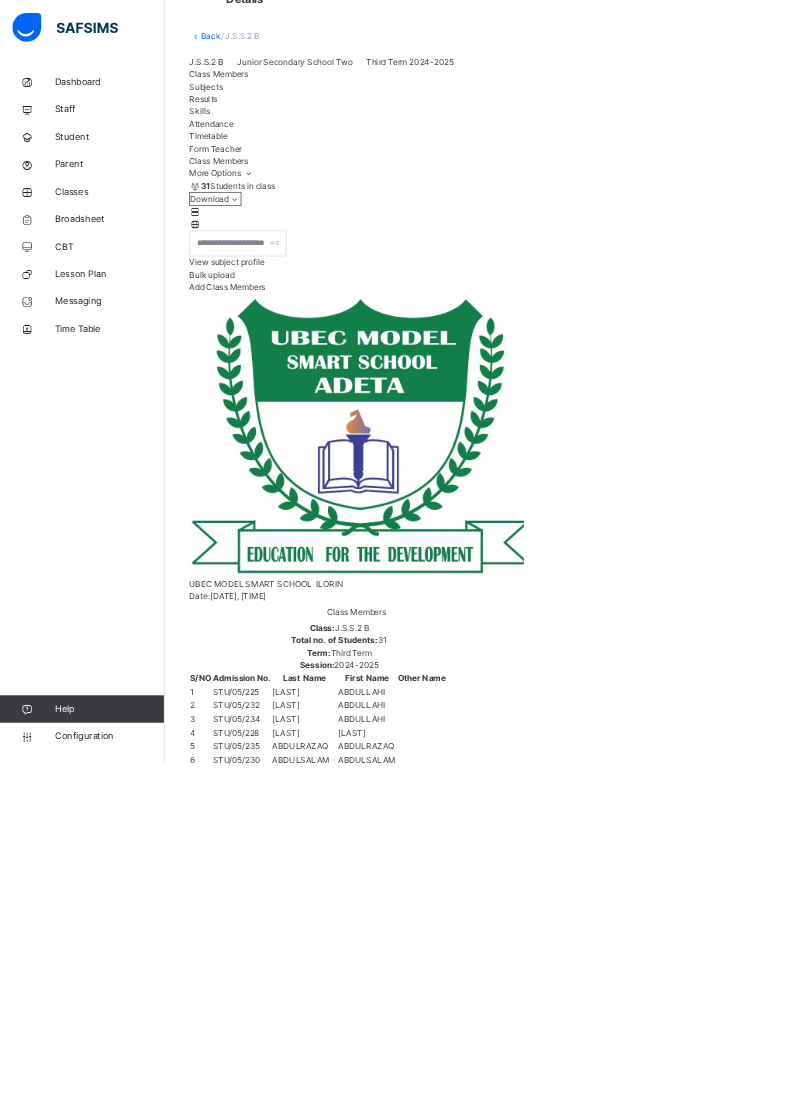 click at bounding box center [507, 1659] 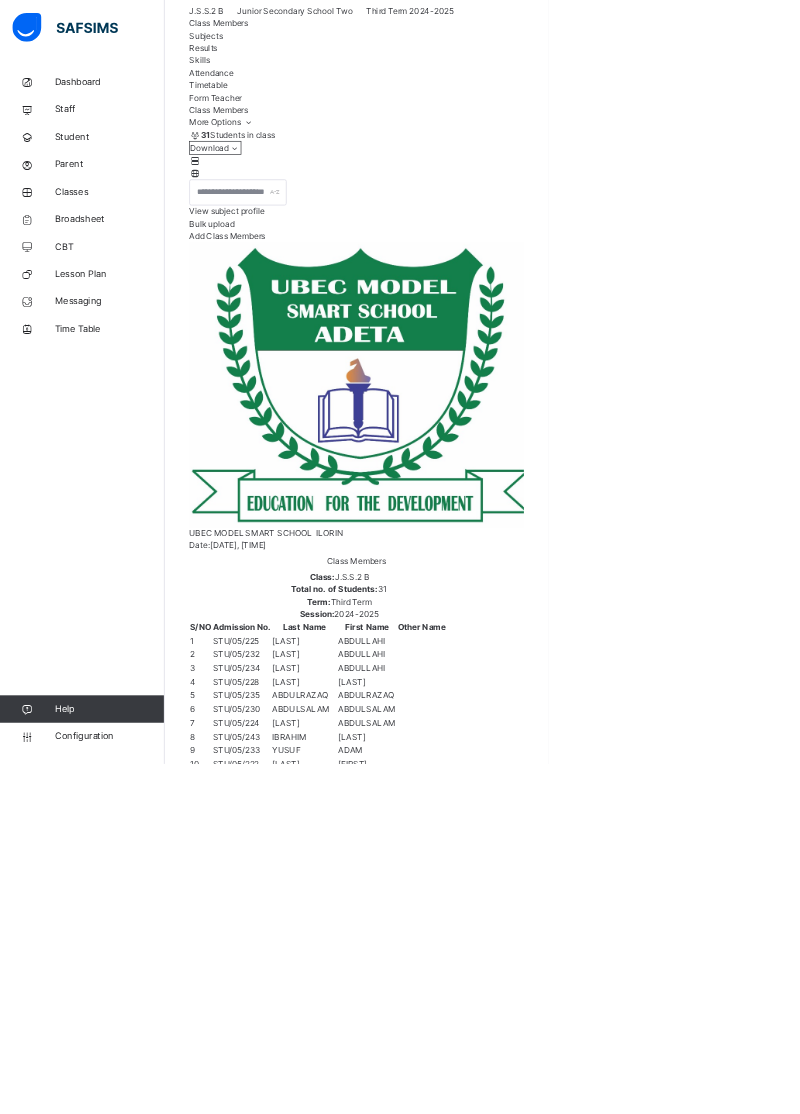 scroll, scrollTop: 155, scrollLeft: 0, axis: vertical 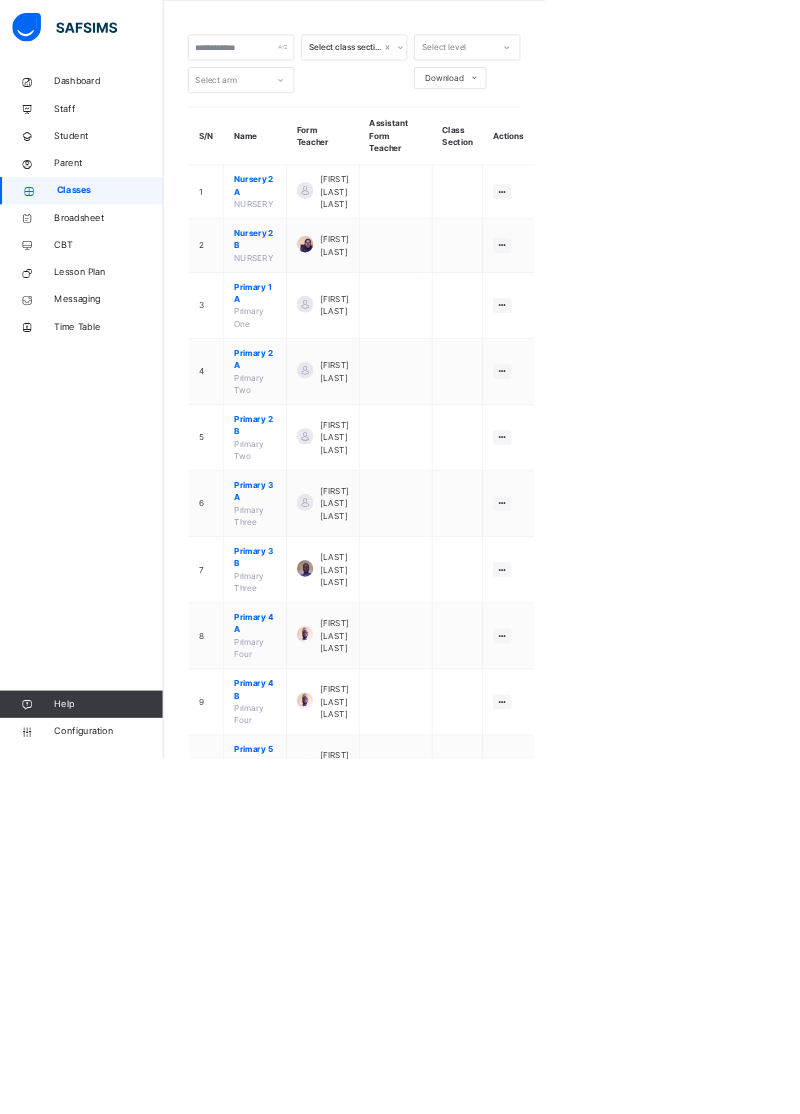 click at bounding box center (737, 1462) 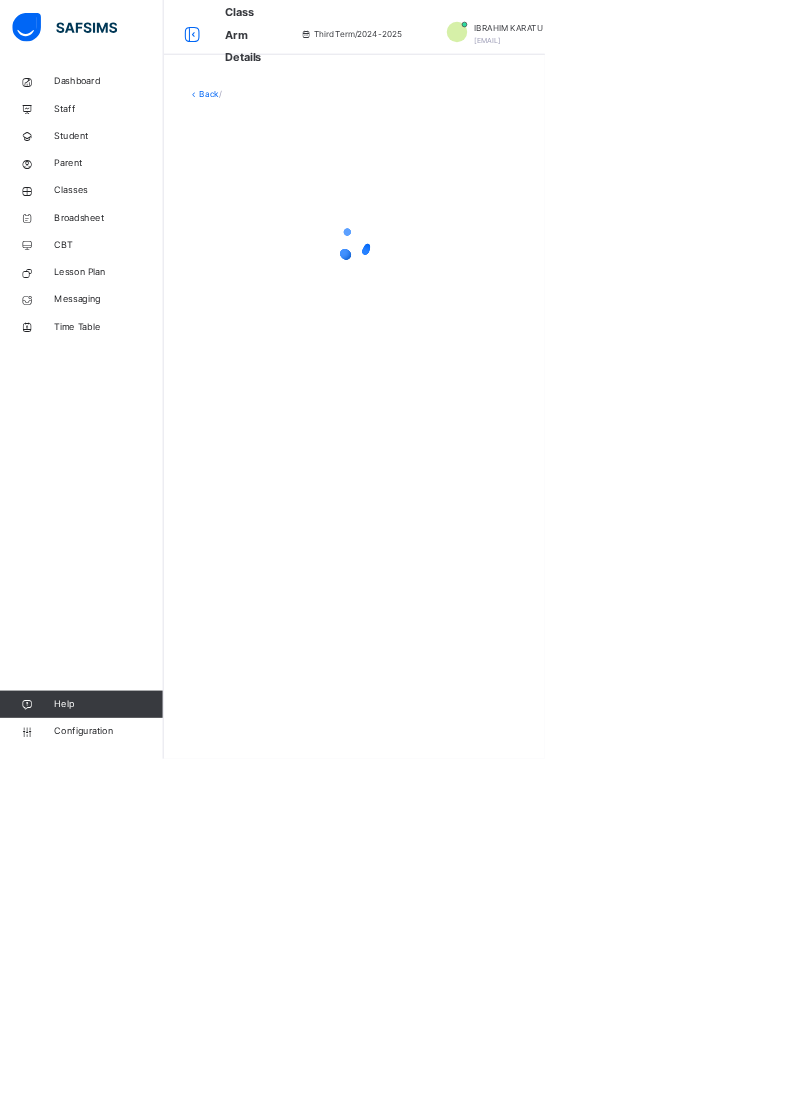 scroll, scrollTop: 0, scrollLeft: 0, axis: both 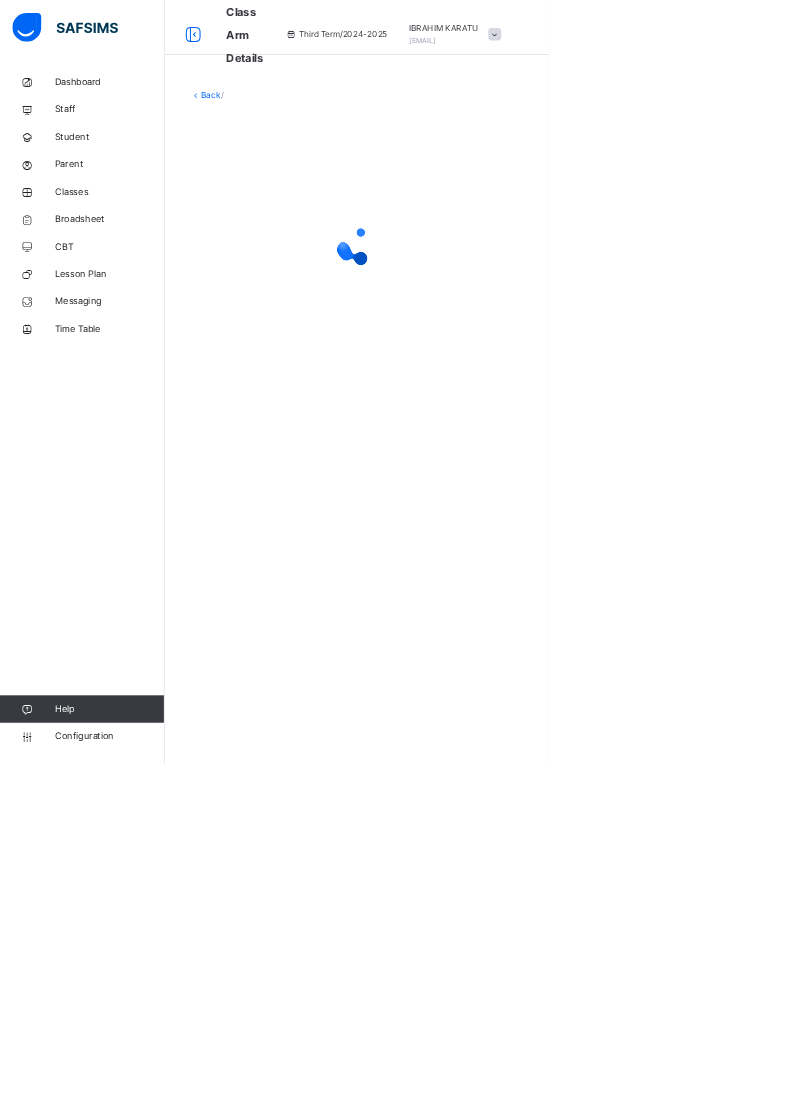click on "Classes" at bounding box center (160, 280) 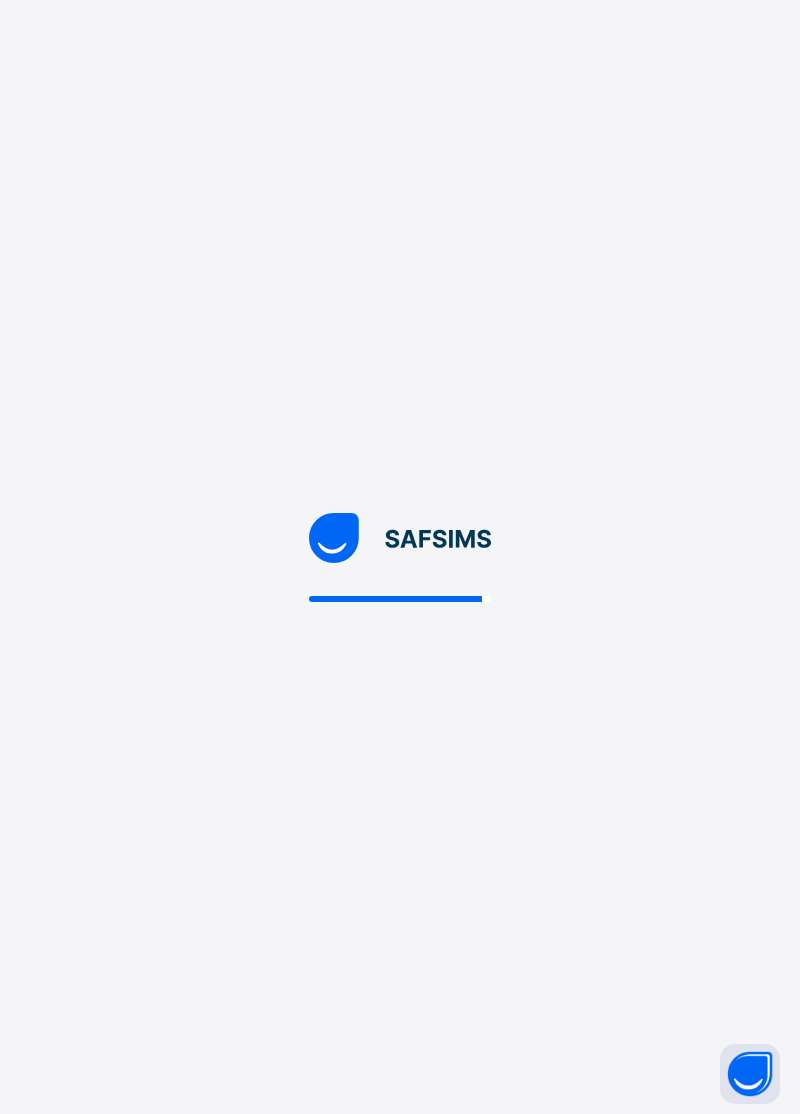 scroll, scrollTop: 0, scrollLeft: 0, axis: both 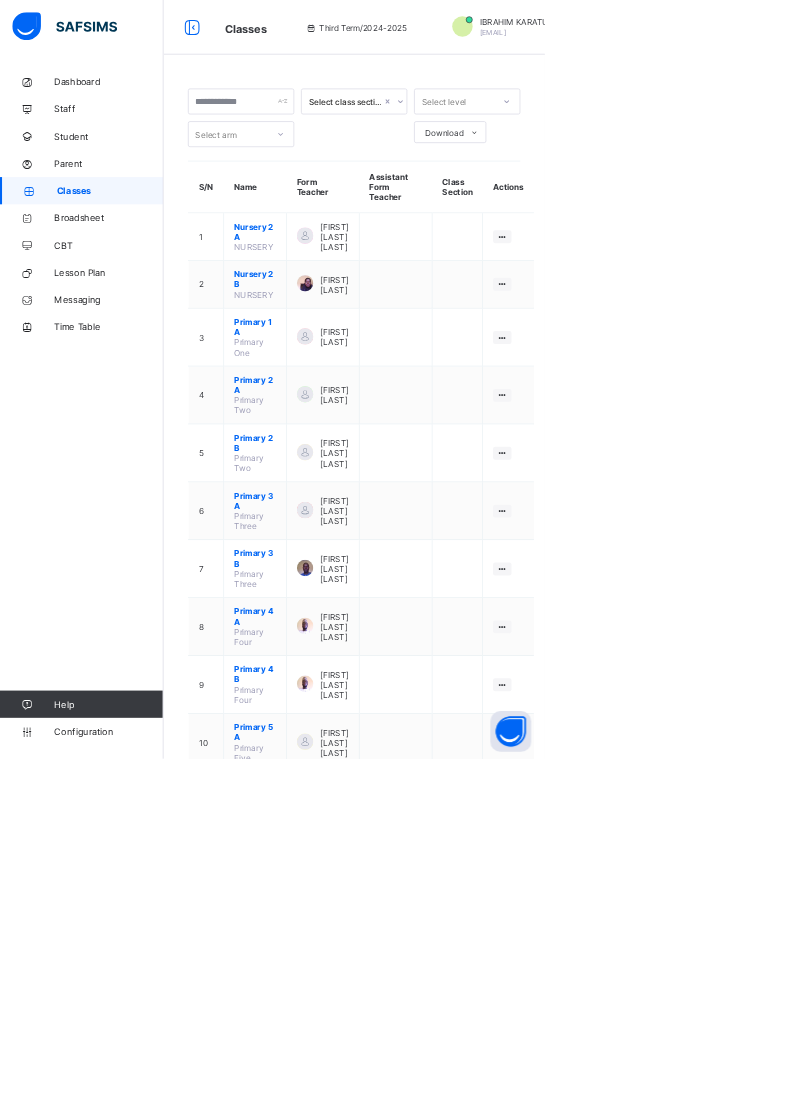 click on "[FIRST] [LAST] [LAST]" at bounding box center (491, 1382) 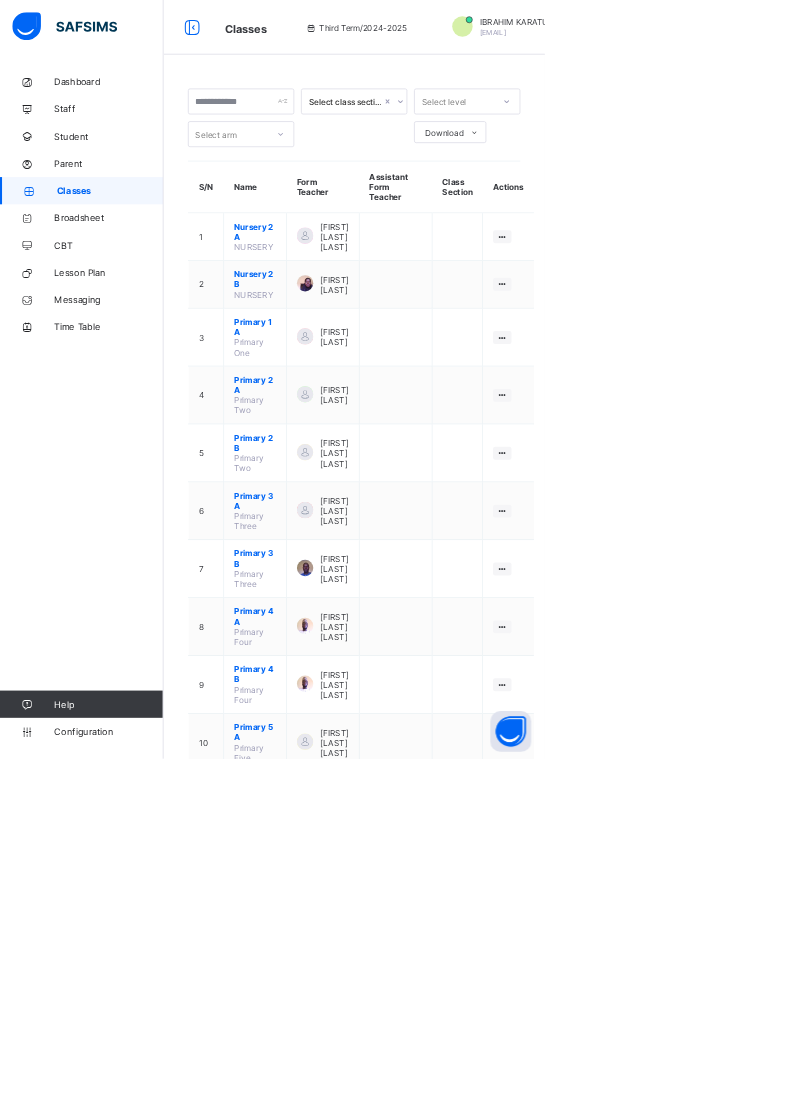 click on "View Class Assign form Teacher" at bounding box center (0, 0) 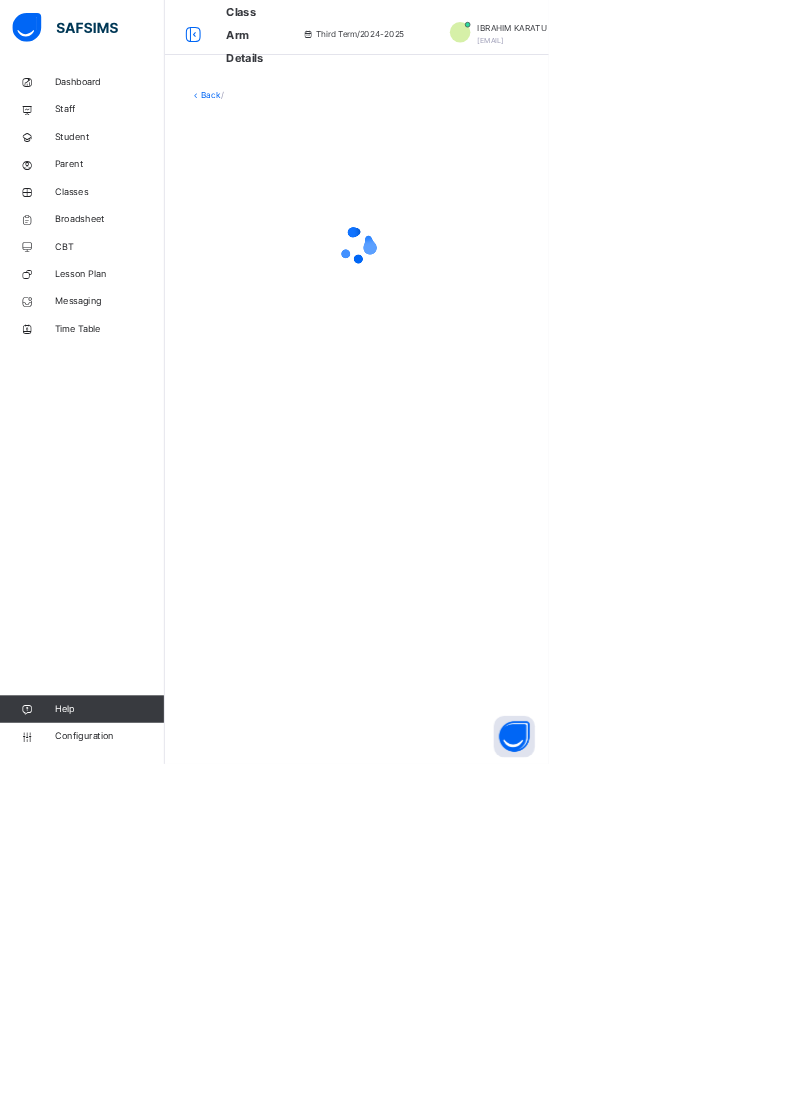 click on "Back  /" at bounding box center [520, 557] 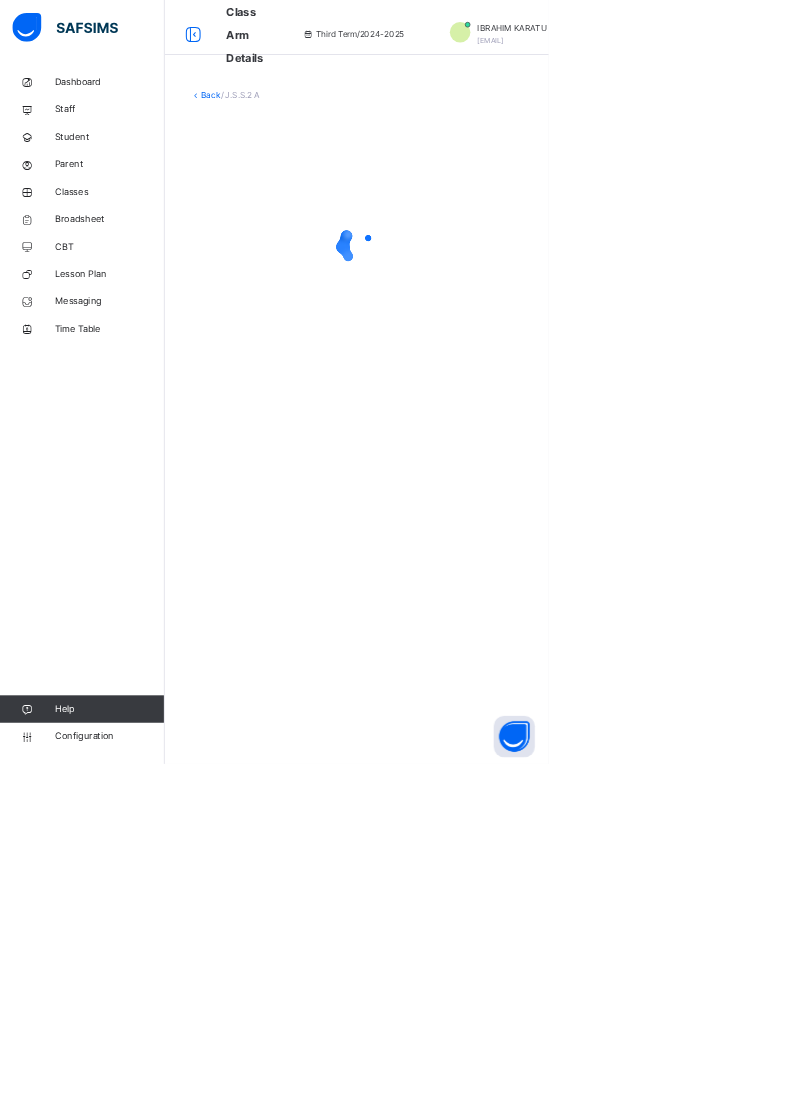 click on "Back  / J.S.S.2 A" at bounding box center [520, 557] 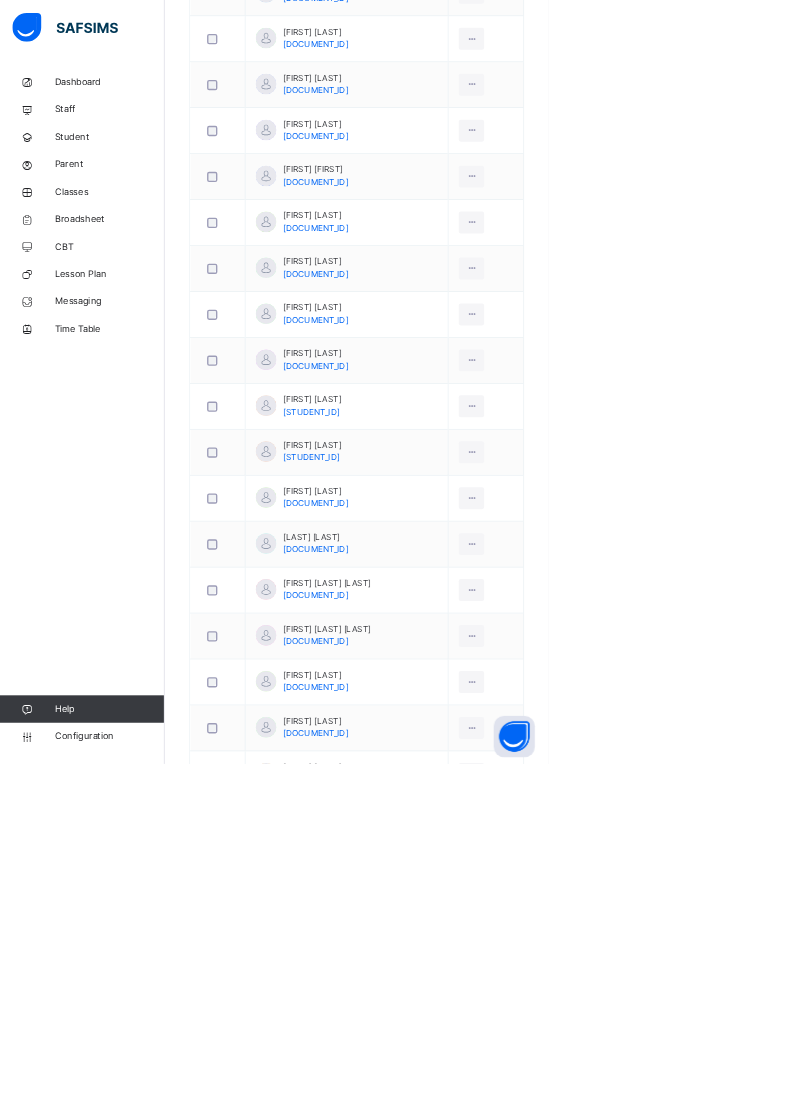 scroll, scrollTop: 1283, scrollLeft: 0, axis: vertical 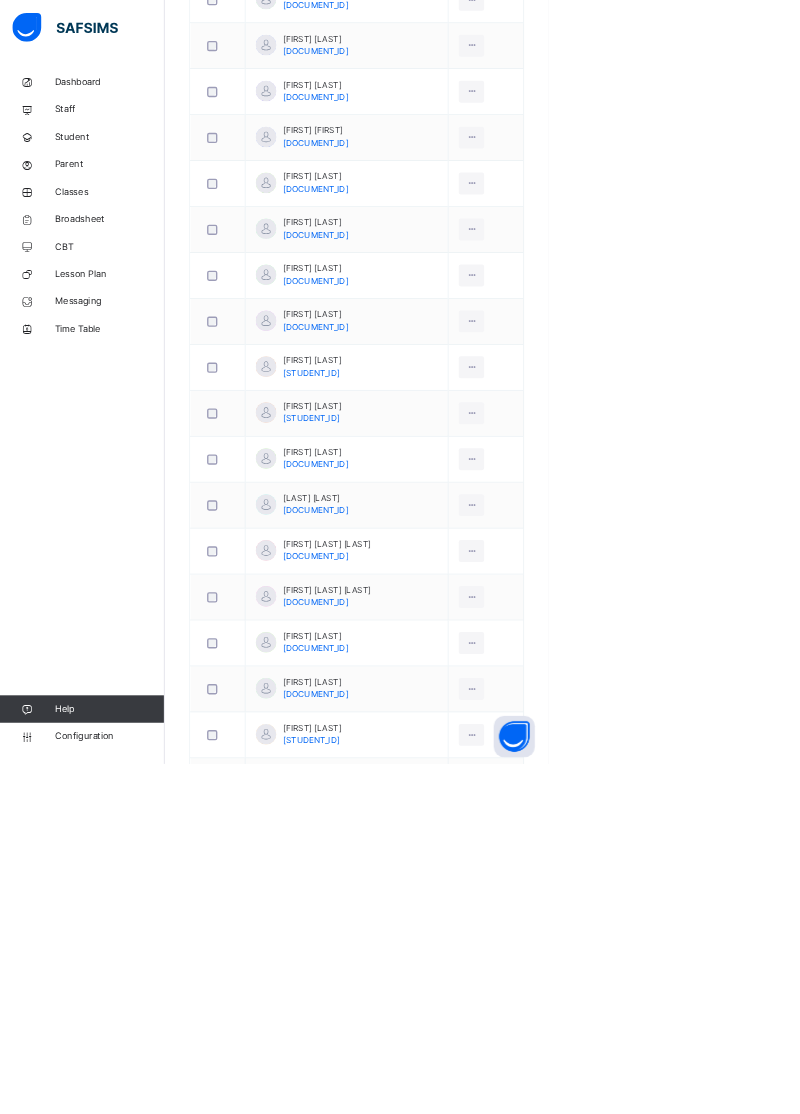 click on "Umm-l-kulthum  Karatu KW/MSS/2023/0190" at bounding box center [506, 1340] 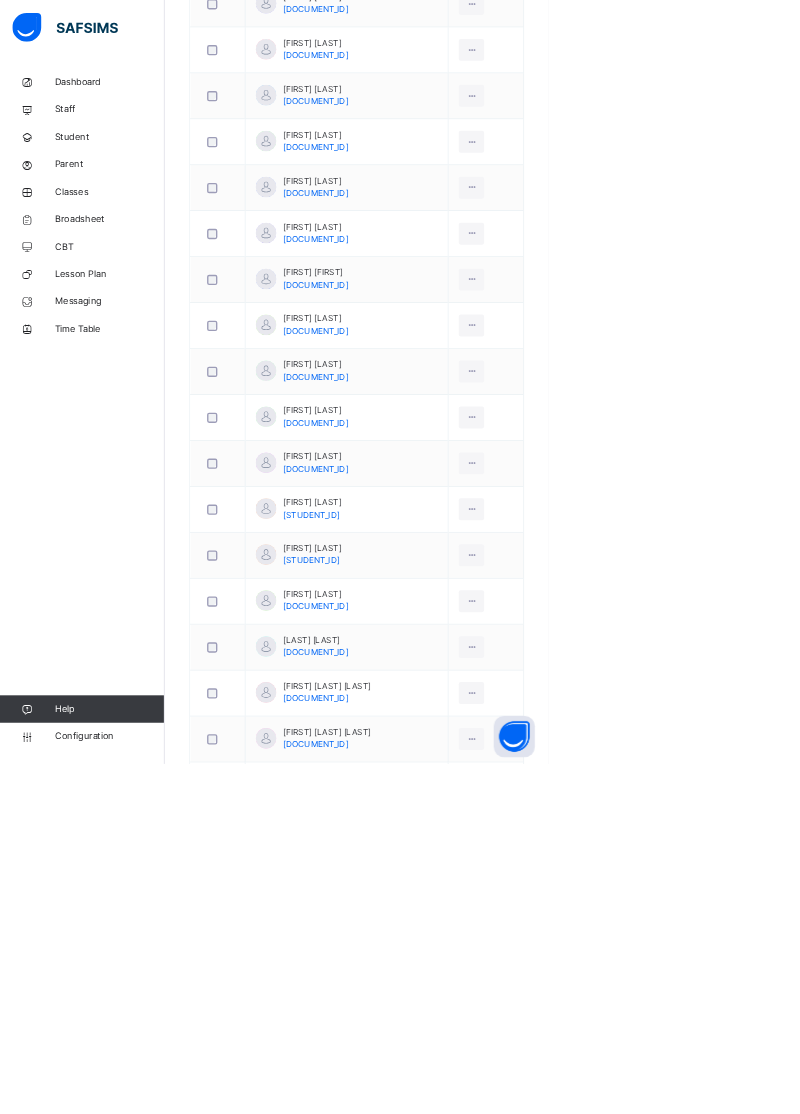 scroll, scrollTop: 1283, scrollLeft: 0, axis: vertical 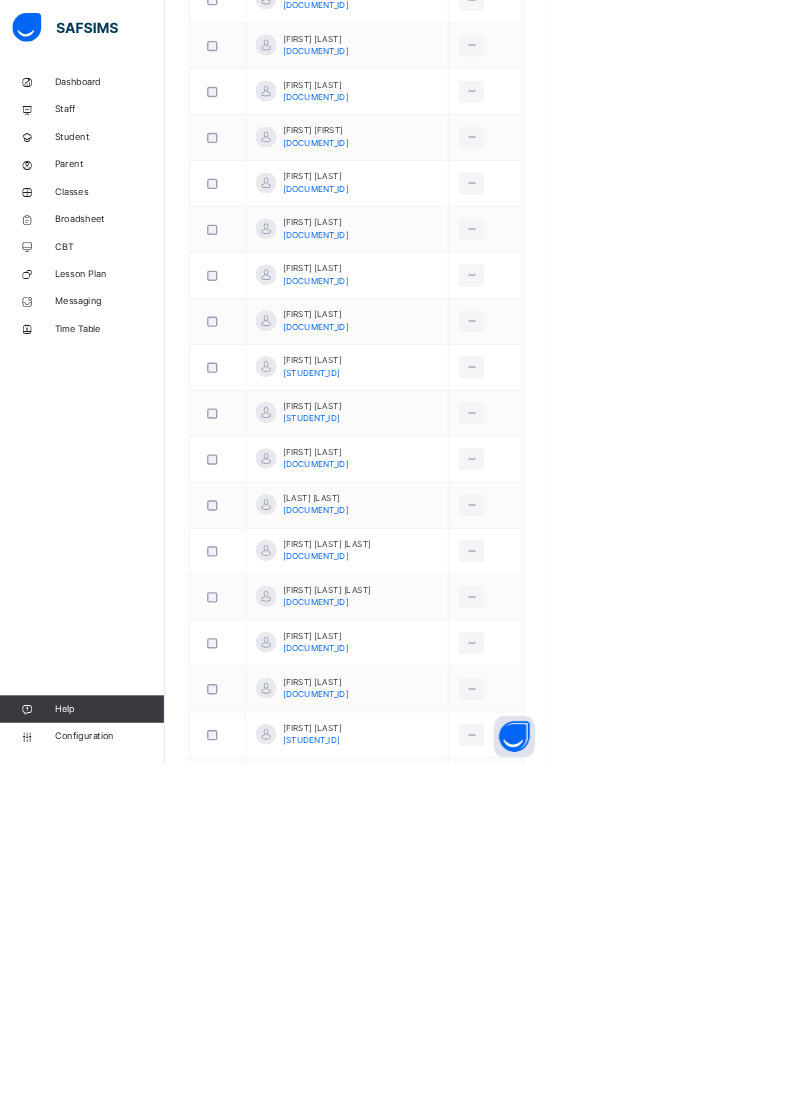 click on "[FIRST] [LAST] [DOCUMENT_ID]" at bounding box center (479, 1339) 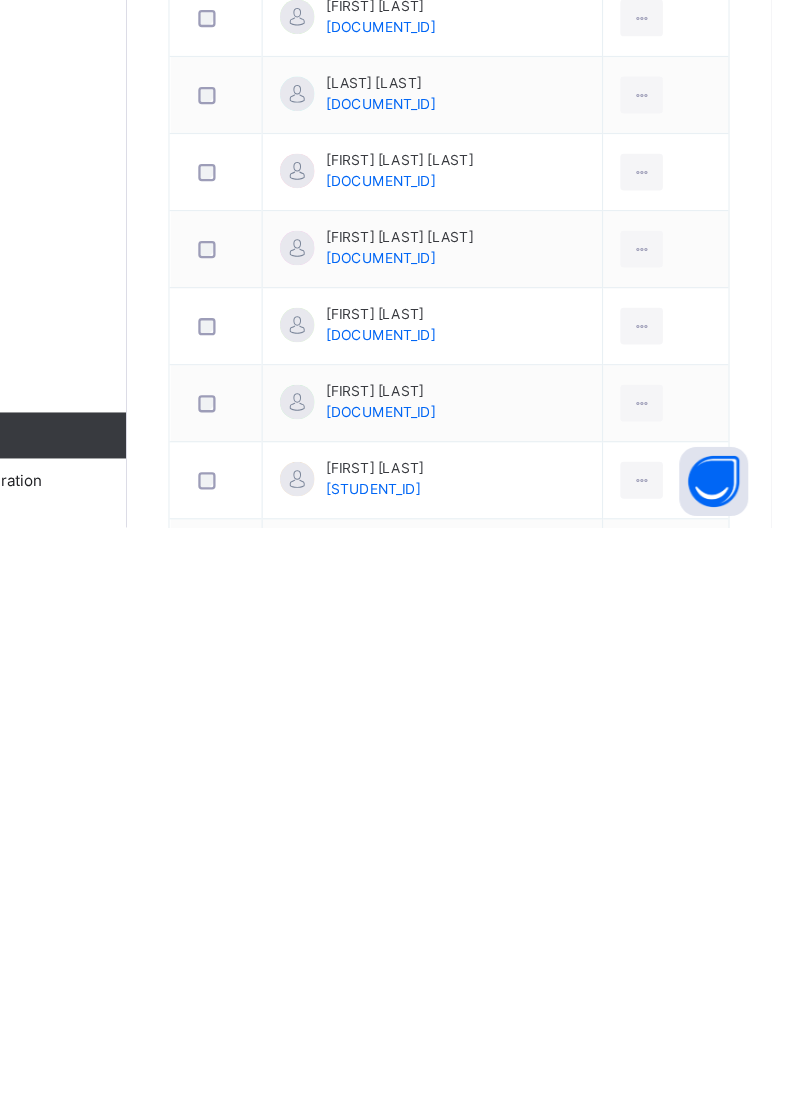 click at bounding box center [687, 1341] 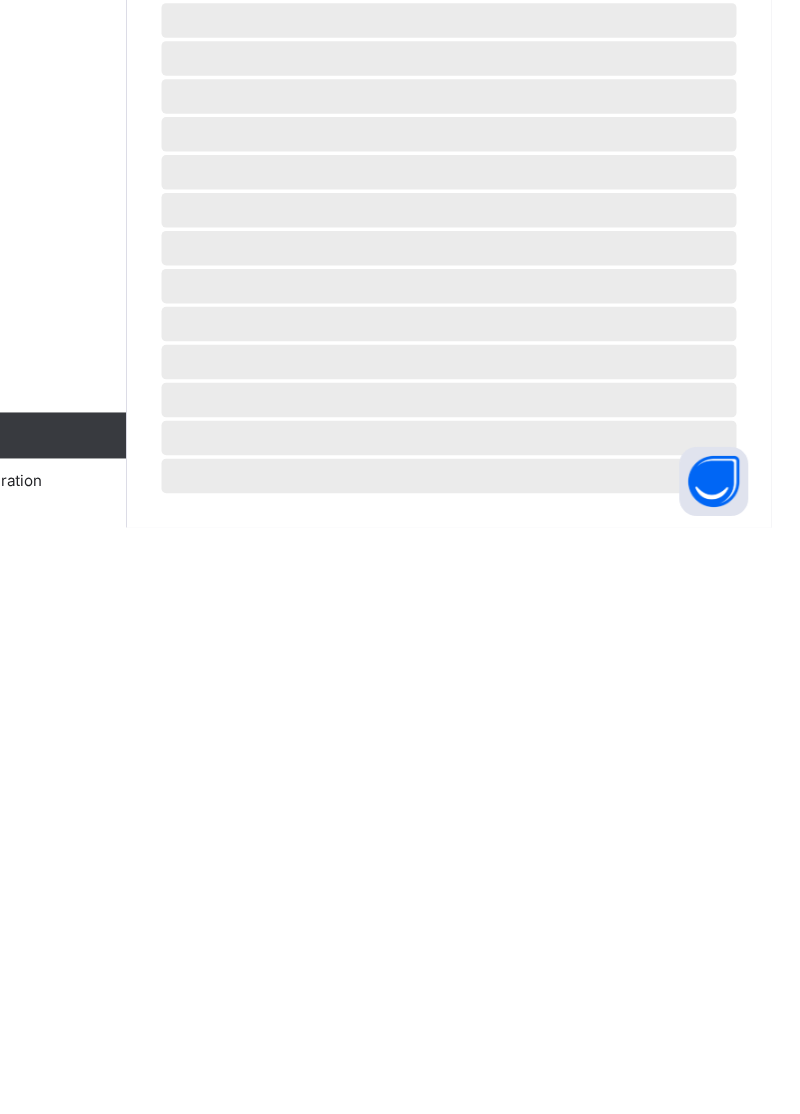 scroll, scrollTop: 0, scrollLeft: 0, axis: both 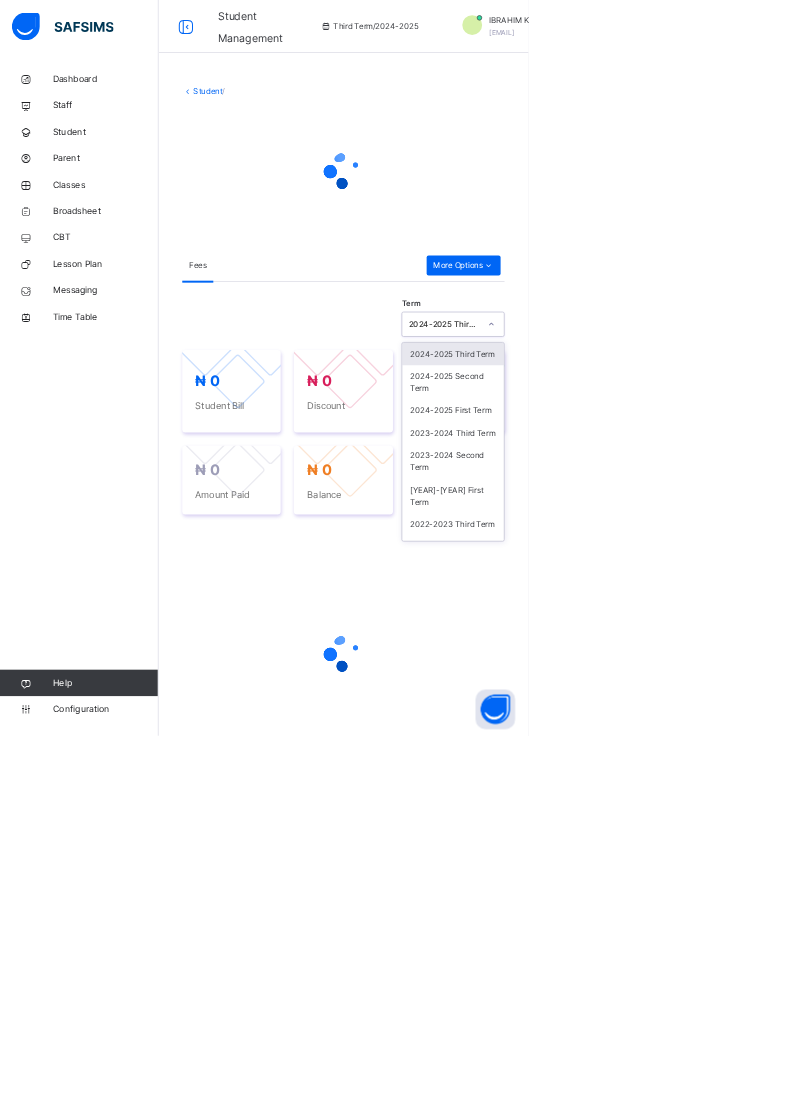 click on "2024-2025 Third Term" at bounding box center (686, 536) 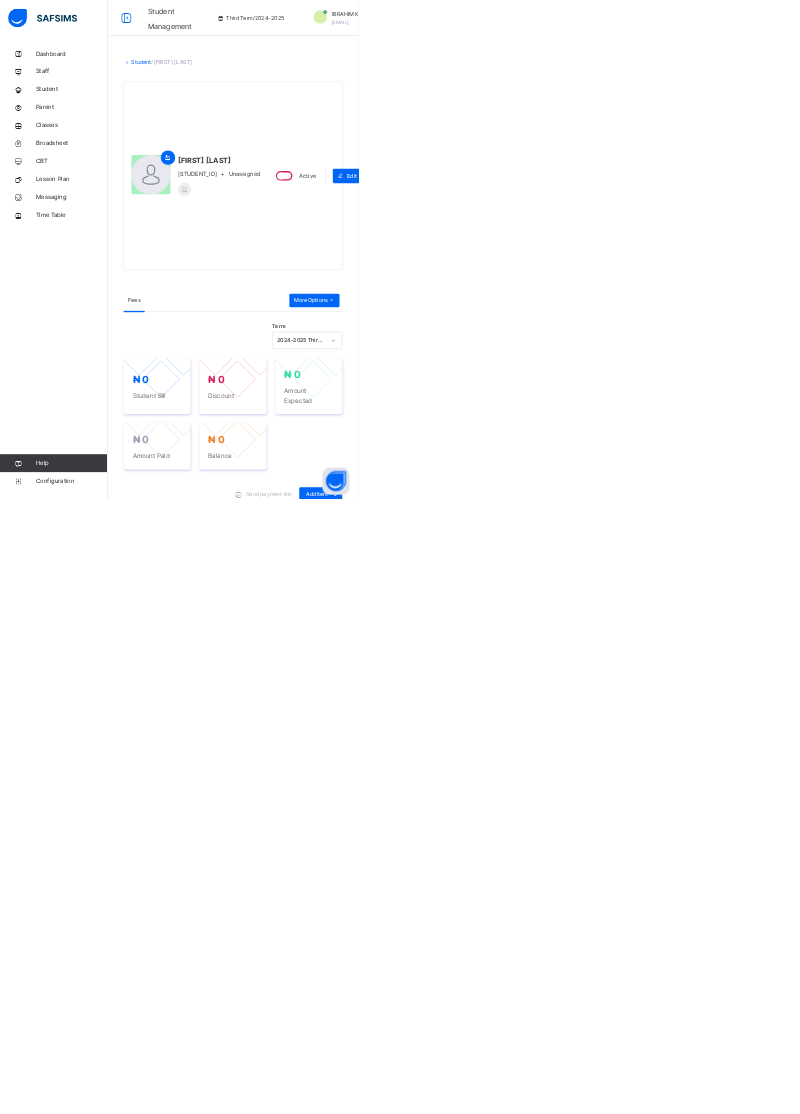 click at bounding box center (375, 352) 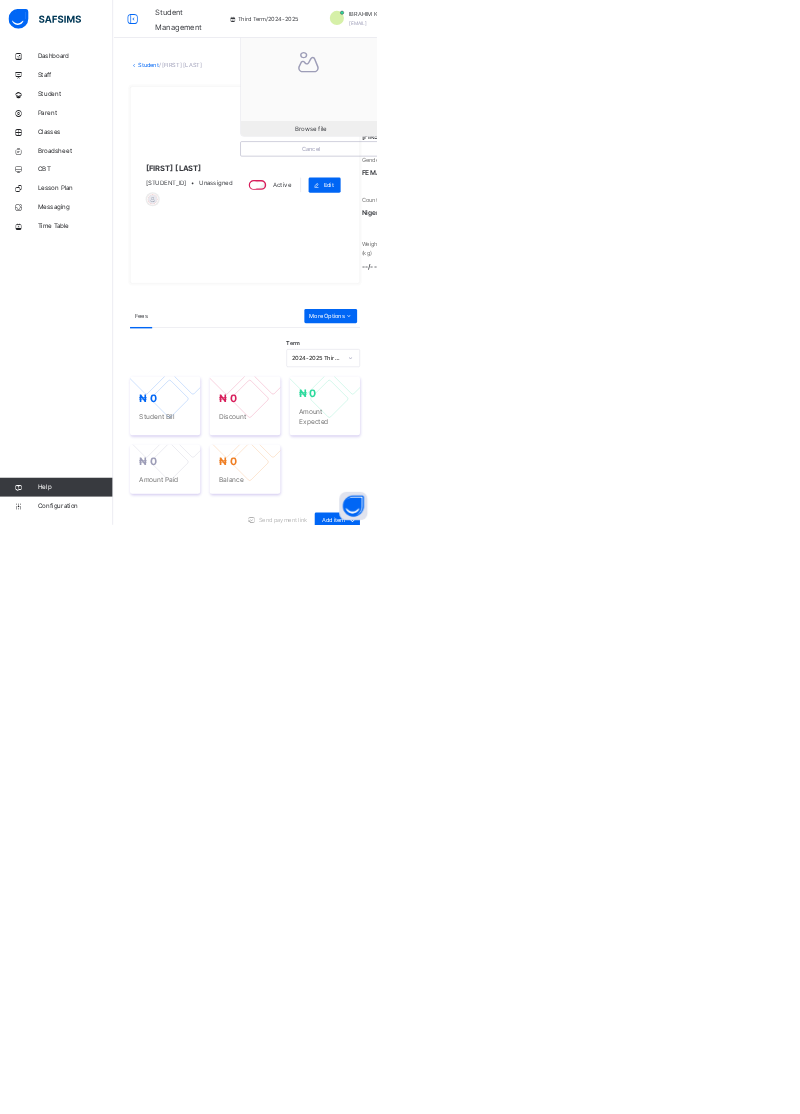 click on "Third Term  /  2024-2025" at bounding box center (559, 40) 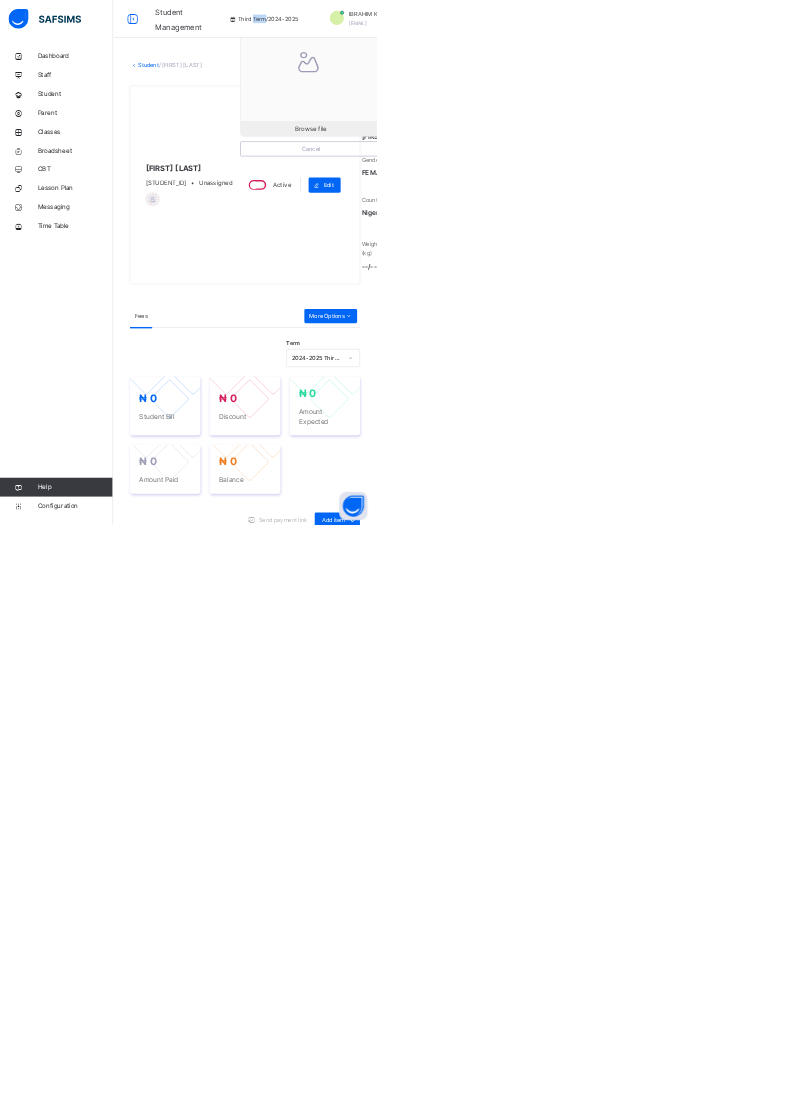 click on "Third Term  /  2024-2025" at bounding box center [559, 40] 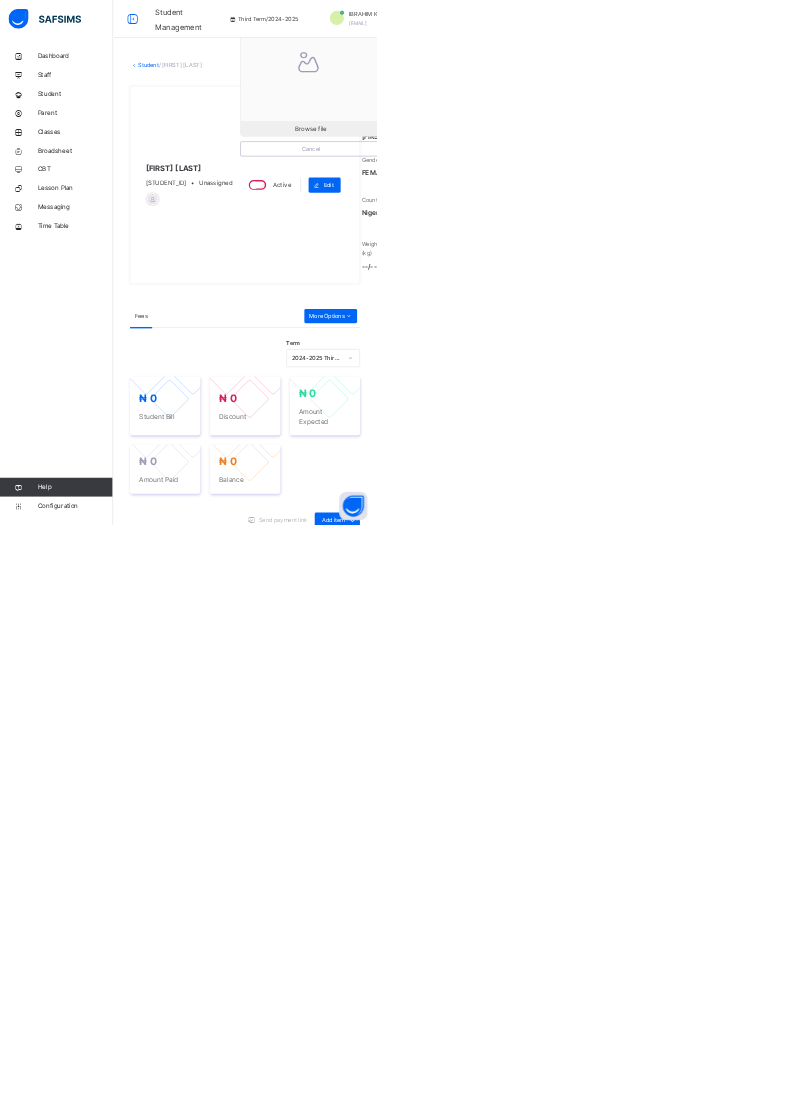 click on "Third Term  /  2024-2025" at bounding box center [559, 40] 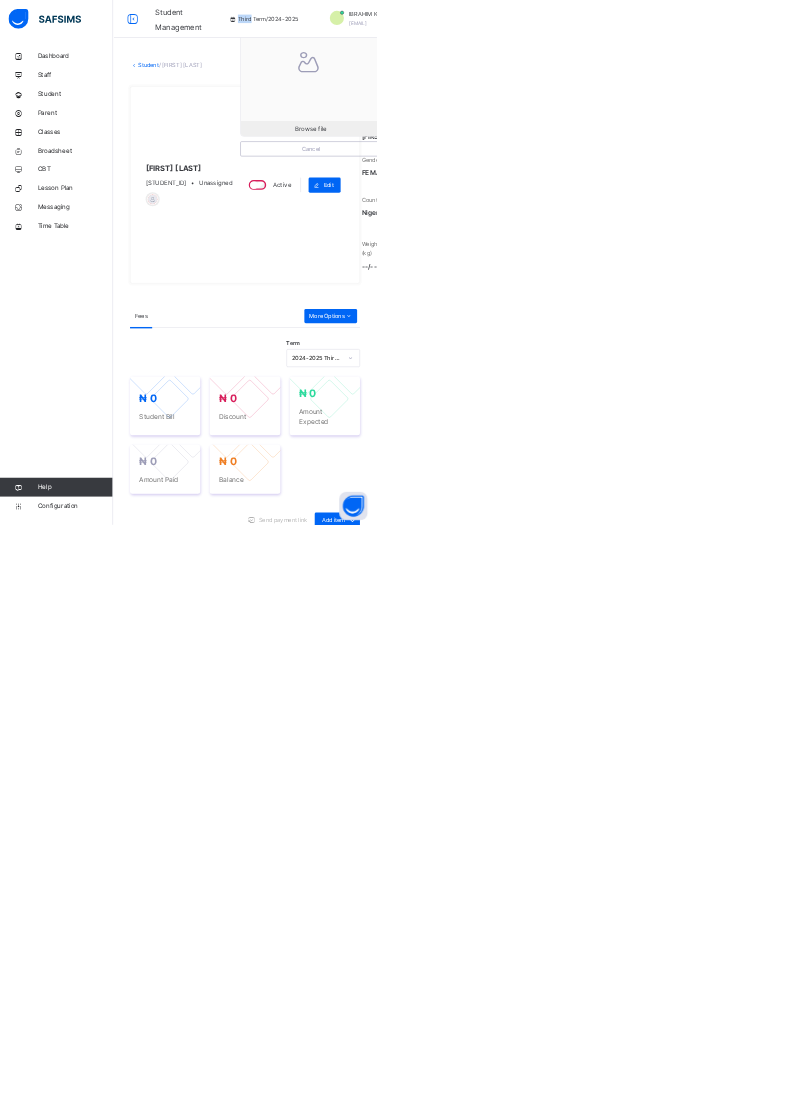 click at bounding box center [493, 39] 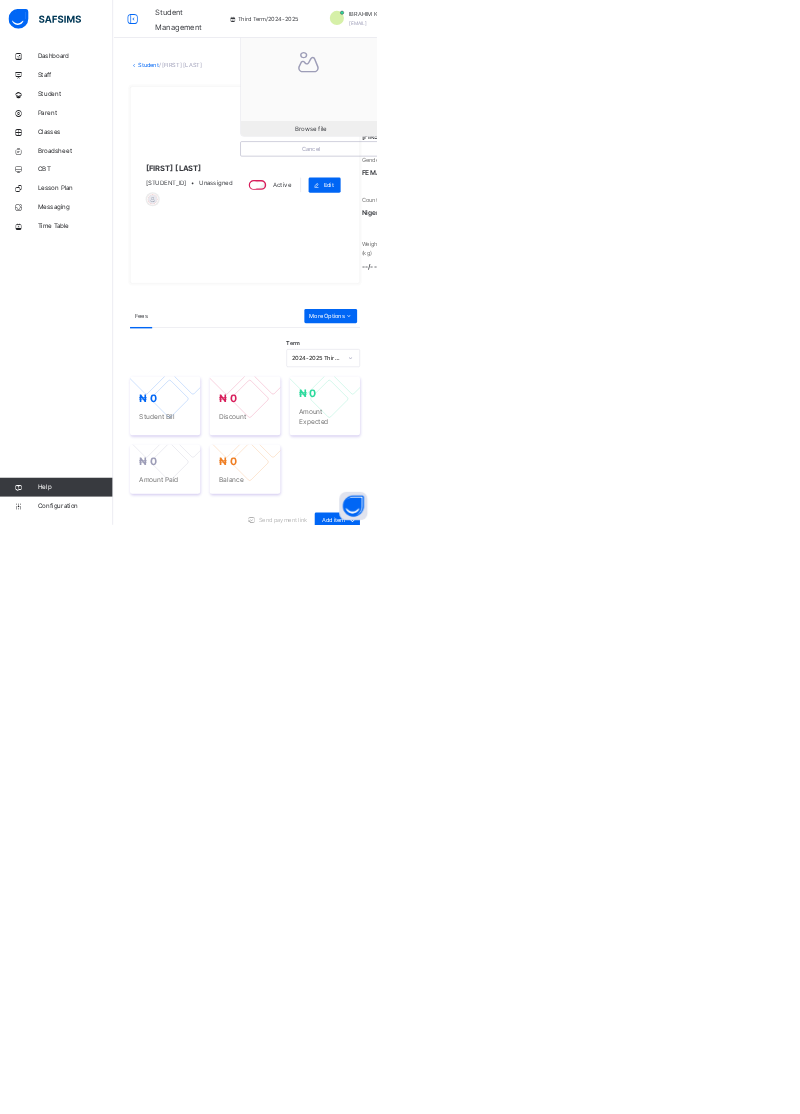 click at bounding box center (493, 39) 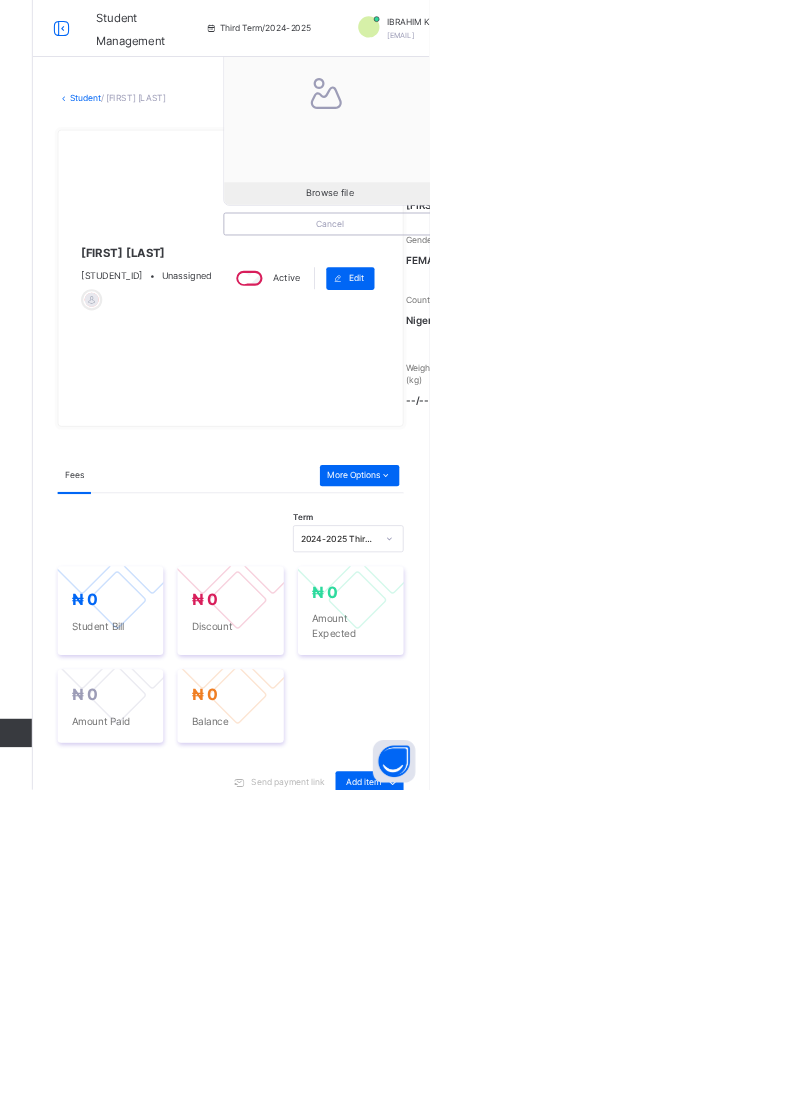 click on "Third Term  /  2024-2025" at bounding box center [559, 40] 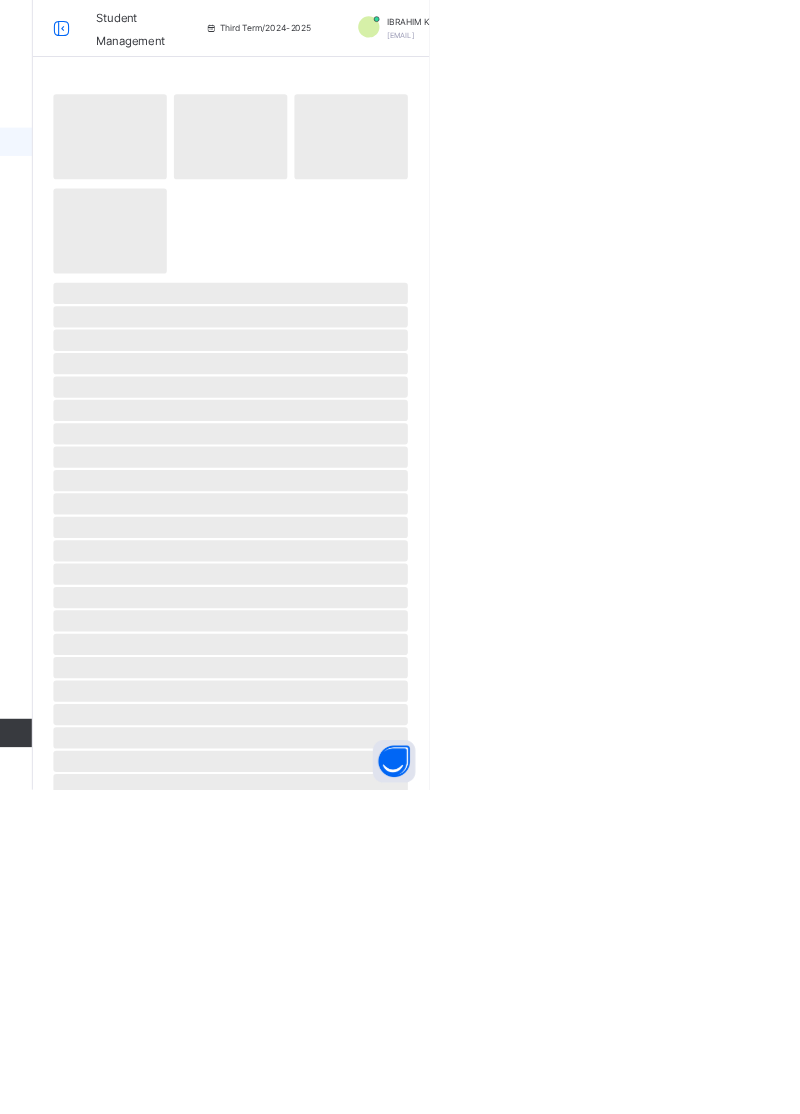 scroll, scrollTop: 0, scrollLeft: 0, axis: both 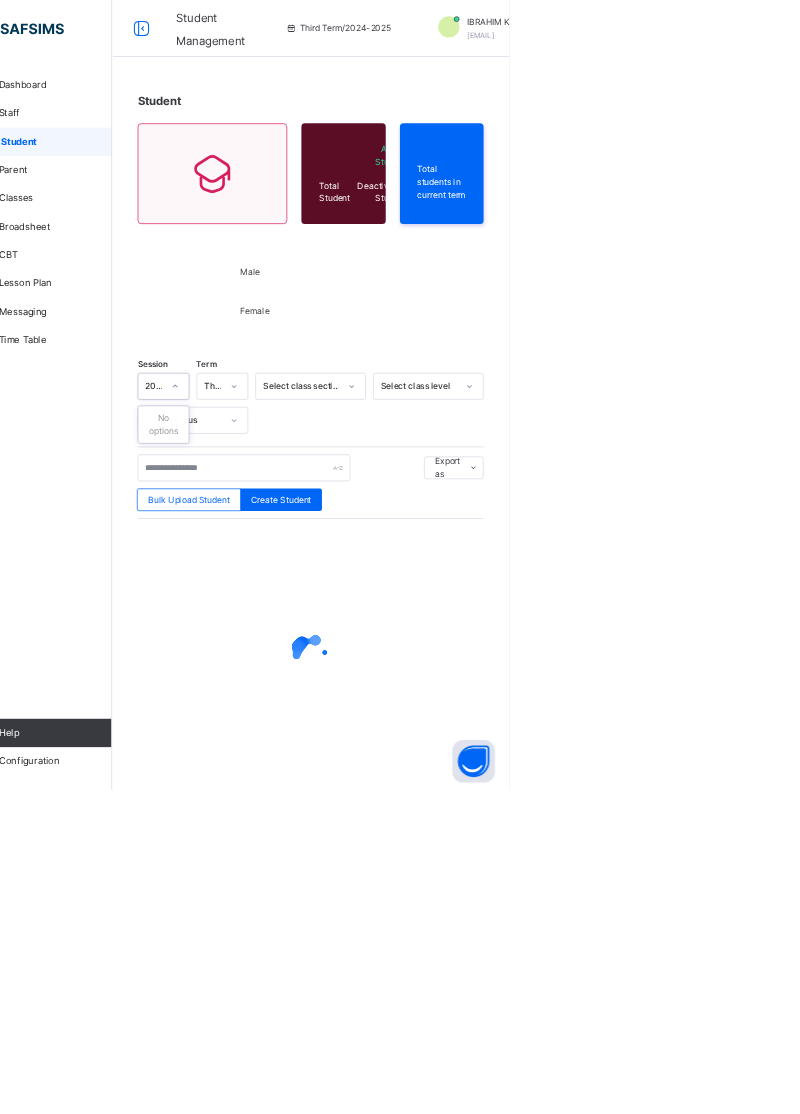 click at bounding box center [520, 593] 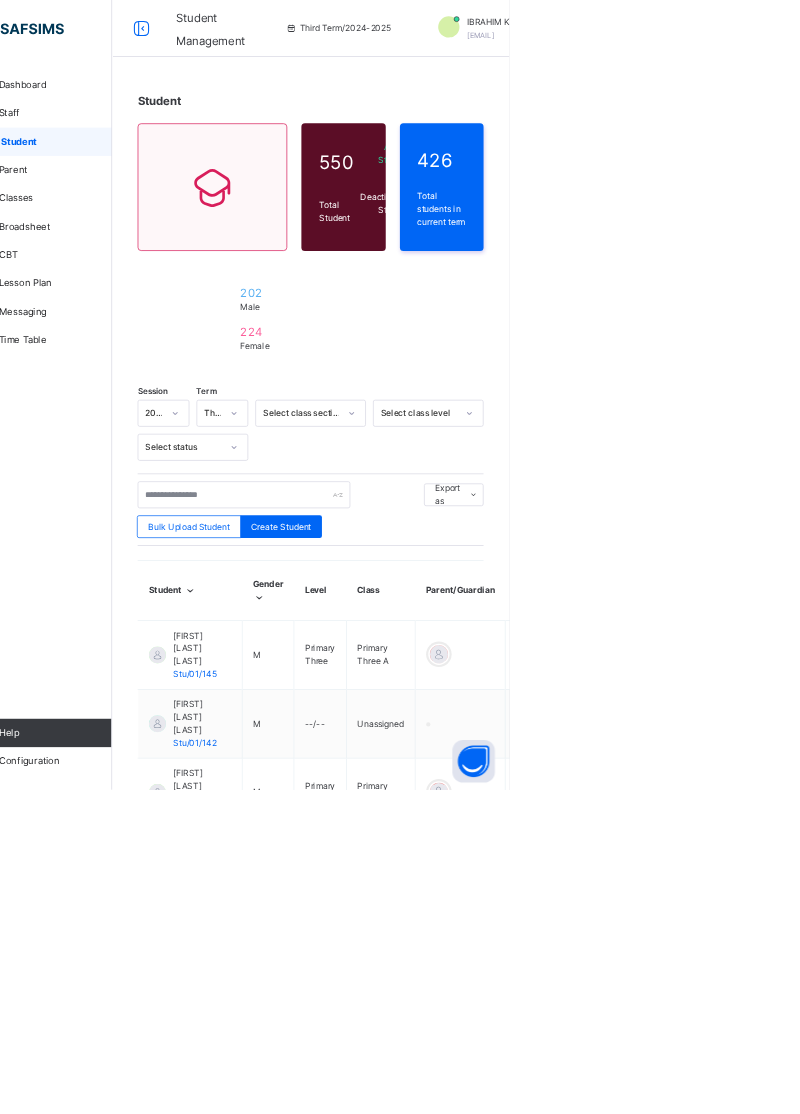 click on "Student 550 Total Student Active Student 550 Deactivated Student 0 426 Total students in current term 202   Male  224   Female Session 2024-2025 Term Third Term Select class section Select class level Select status Export as Pdf Report Excel Report Excel Report  (LMS)   Bulk Upload Student Create Student Student   Gender   Level   Class   Parent/Guardian   Date Created   Status   Actions   MUH'D AQEEB DAMILOLA OLAYIWOLA Stu/01/145 M Primary Three Primary Three A 2023-07-06 active View Profile Edit Student Link Parent/Guardian Delete Student ABDUS SALAM OPEYEMI  DANWAHAB Stu/01/142 M --/--  Unassigned 2023-07-06 active View Profile Edit Student Assign Class Link Parent/Guardian Delete Student MUHAMMAD JAMIU ADEOYE MUSTAPHA Stu/01/143 M Primary Two Primary Two A 2023-07-06 active View Profile Edit Student Link Parent/Guardian Delete Student BILAL  OLOJOKU Stu/01/144 M --/--  Unassigned 2023-07-06 active View Profile Edit Student Assign Class Link Parent/Guardian Delete Student FATIMOH  SALAUDEEN Stu/01/141 F M" at bounding box center [520, 1015] 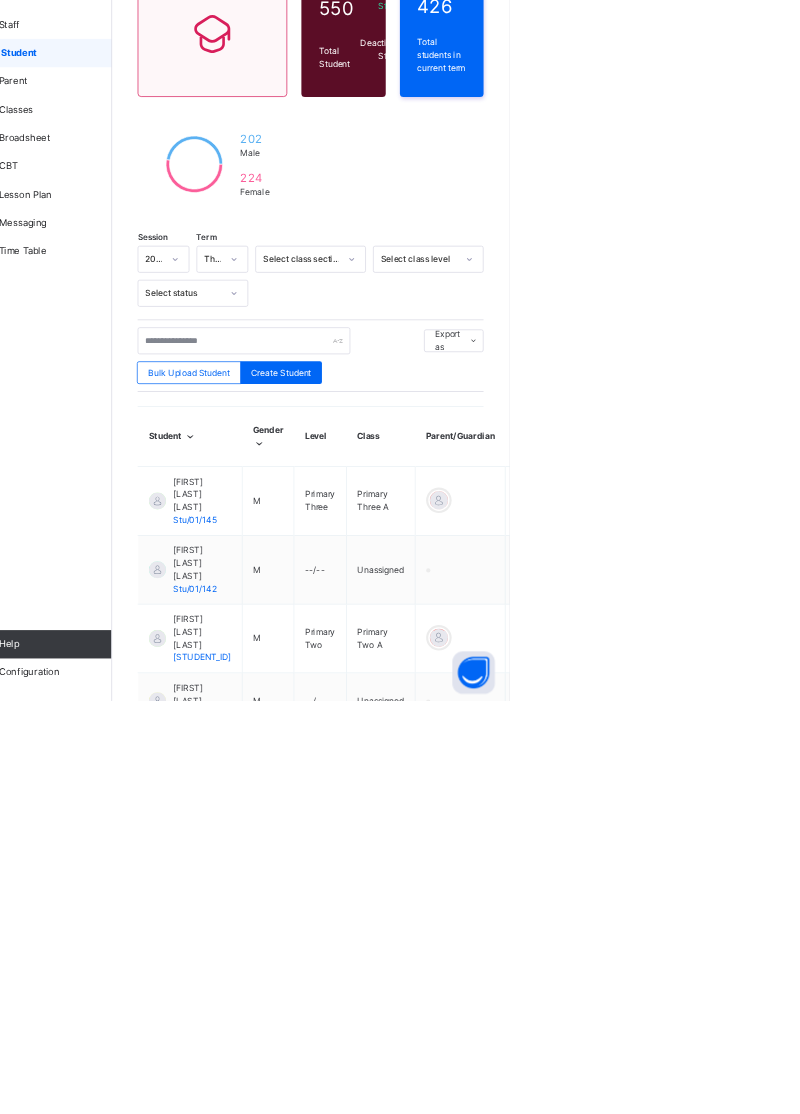 scroll, scrollTop: 92, scrollLeft: 0, axis: vertical 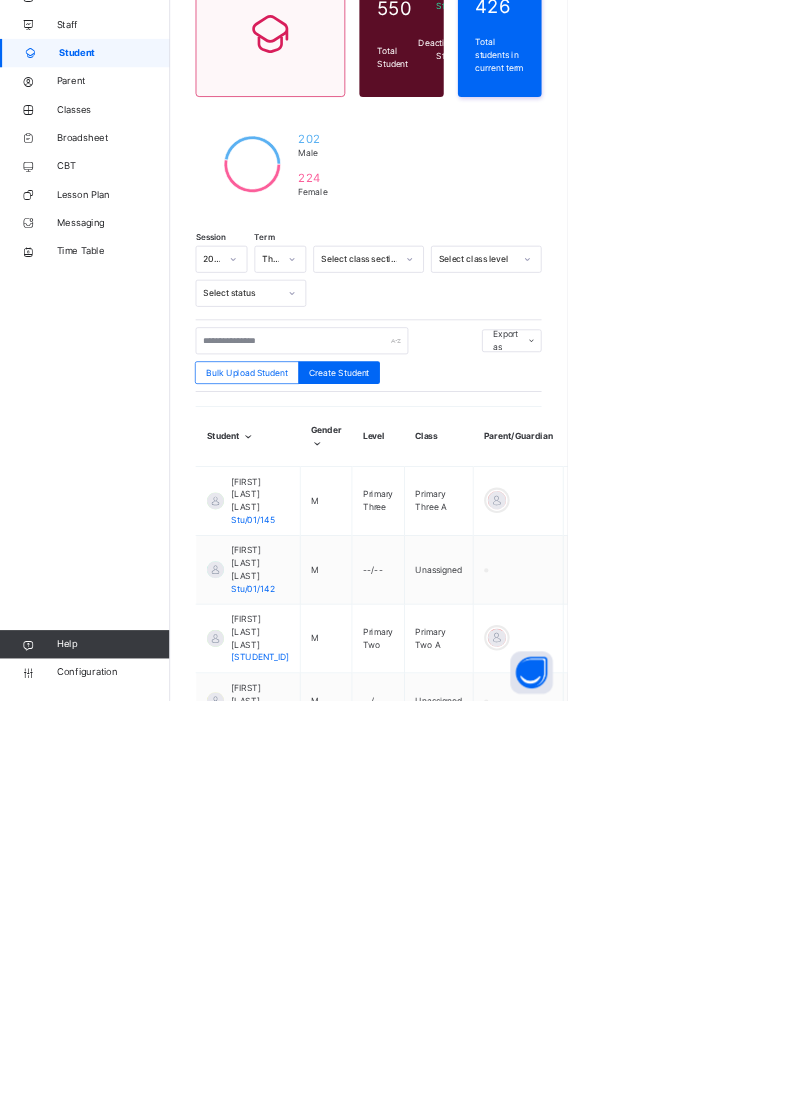 click on "2" at bounding box center (551, 1768) 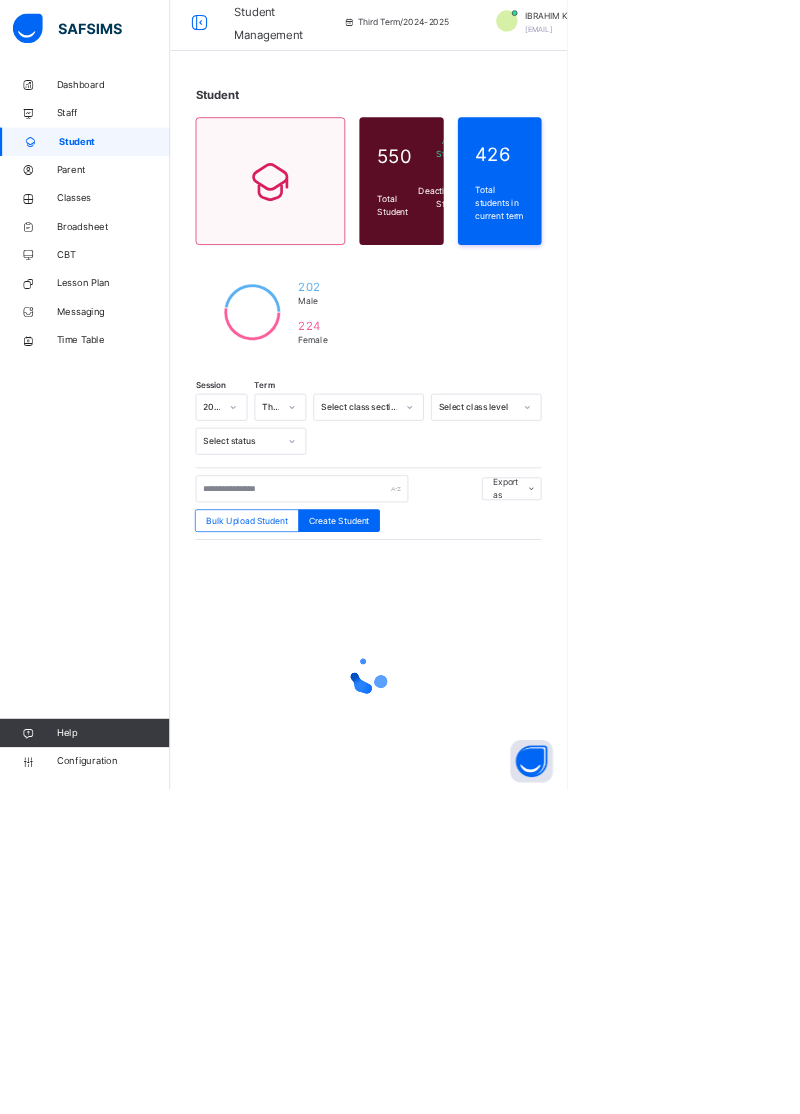 scroll, scrollTop: 0, scrollLeft: 0, axis: both 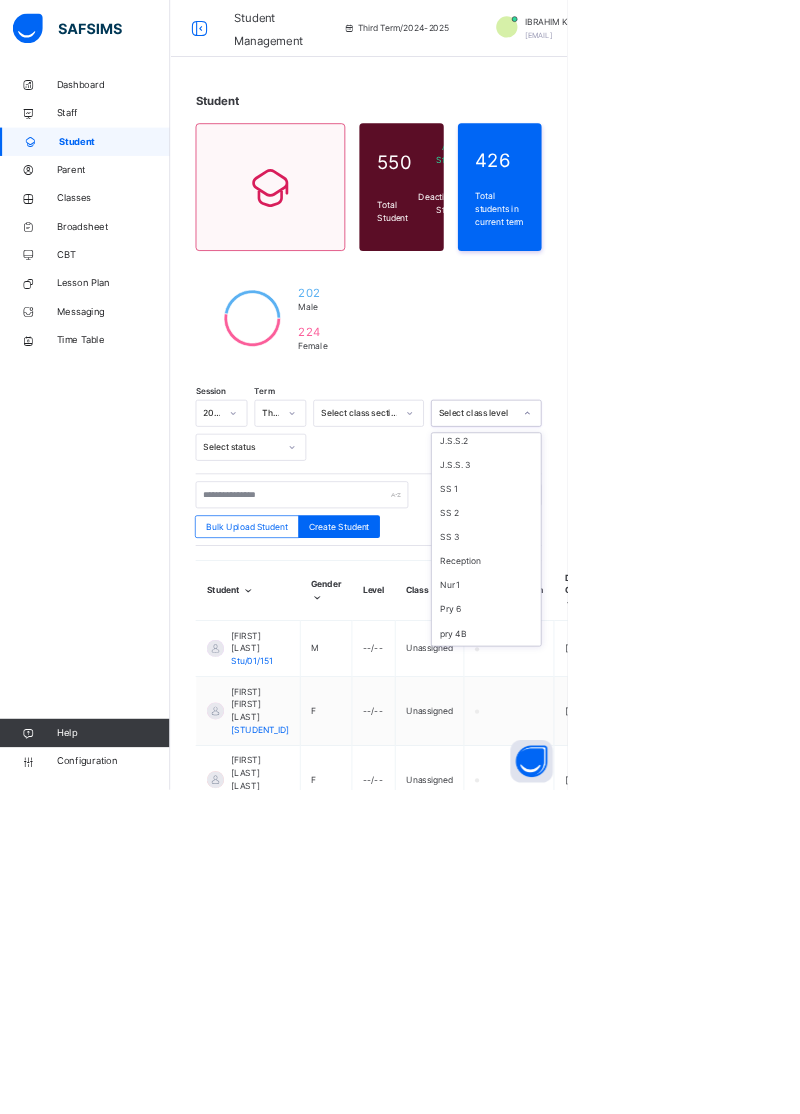 click on "Student Management   Third Term  /  2024-2025   IBRAHIM   KARATU smartcharatle@gmail.com Dashboard Staff Student Parent Classes Broadsheet CBT Lesson Plan Messaging Time Table   Help   Configuration Onboarding Great job! You have finished setting up all essential configurations. Our wizard which has lots of in-built templates will continue to guide you through with the academic configurations. Academic Configuration Steps Continue × Idle Mode Due to inactivity you would be logged out to the system in the next   15mins , click the "Resume" button to keep working or the "Log me out" button to log out of the system. Log me out Resume Student 550 Total Student Active Student 550 Deactivated Student 0 426 Total students in current term 202   Male  224   Female Session 2024-2025 Term Third Term Select class section     Select class level Unassigned PG Kg Nursery 1 Nursery 2 Primary 1 Primary 2 Primary 3 Primary 4 Primary 5 J.S.S 1 J.S.S.2 J.S.S. 3 SS 1 SS 2 SS 3 Reception Nur 1 Pry 6 pry 4B Select status (LMS)" at bounding box center [400, 956] 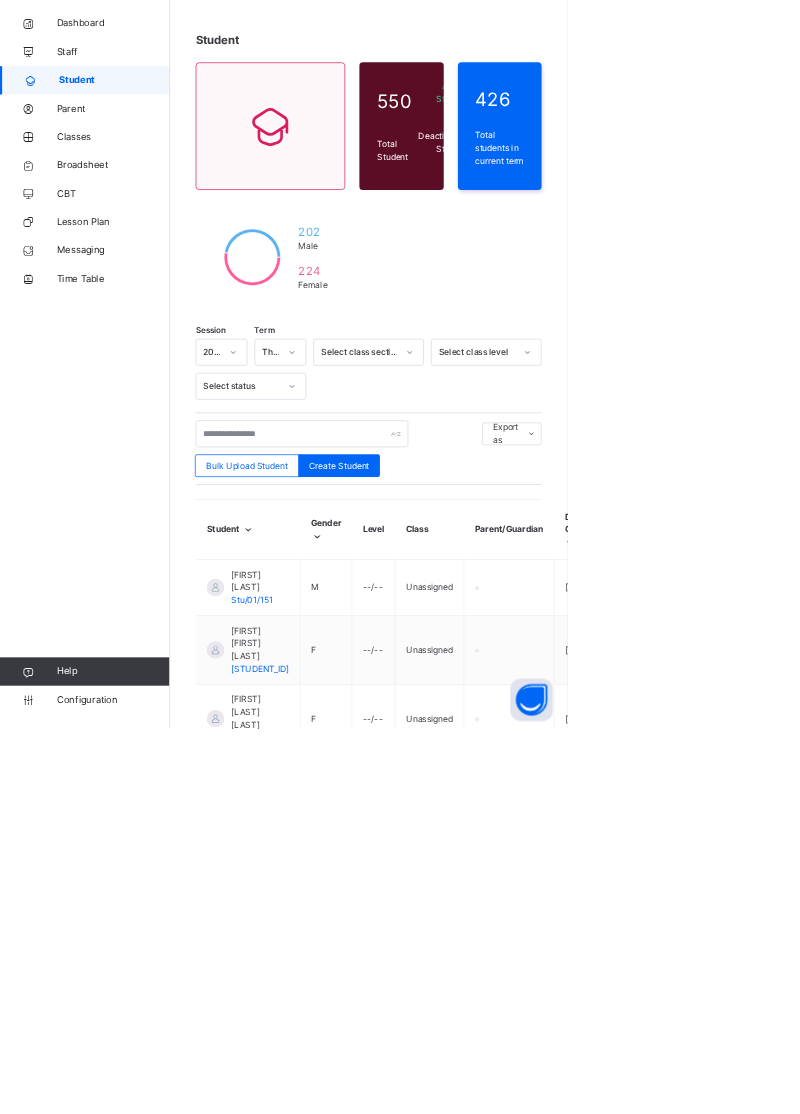 scroll, scrollTop: 92, scrollLeft: 0, axis: vertical 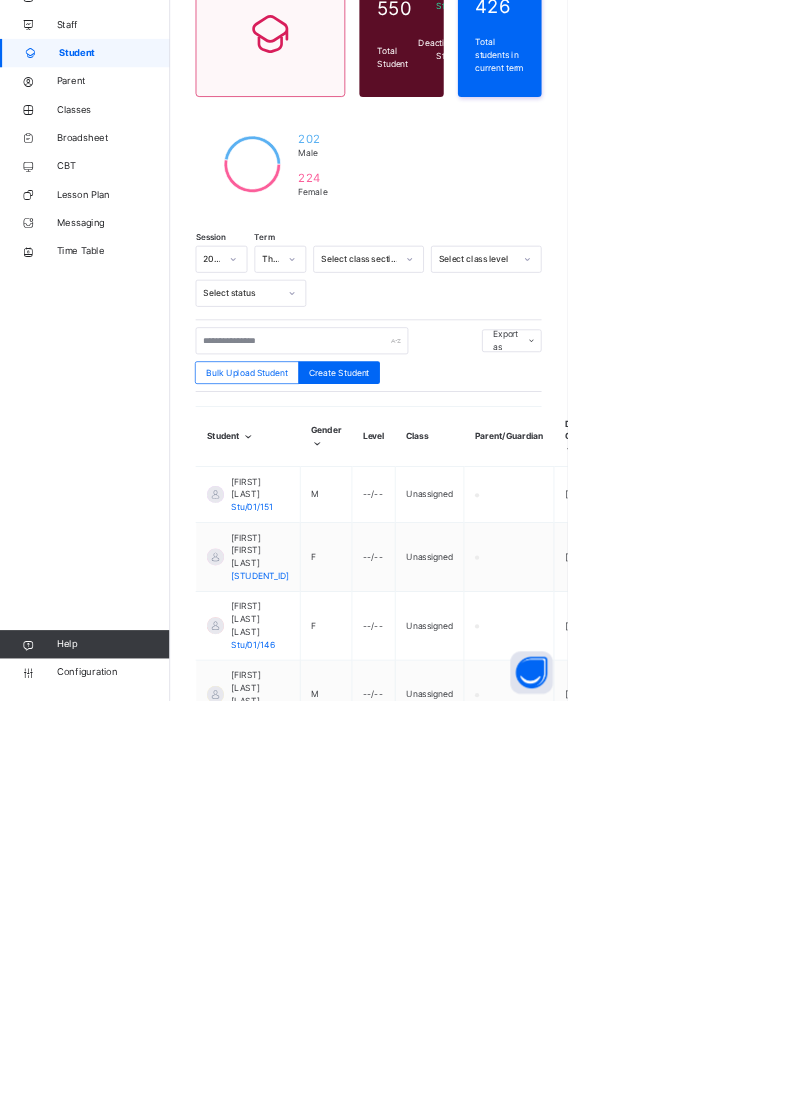 click at bounding box center [976, 1571] 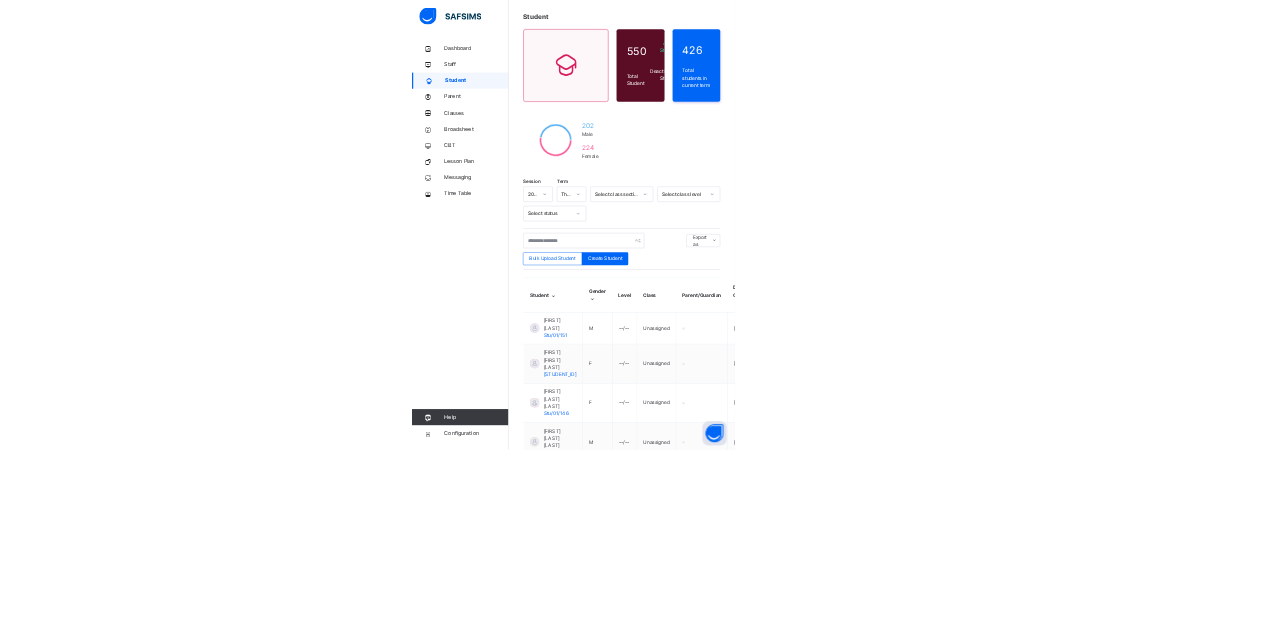 scroll, scrollTop: 0, scrollLeft: 0, axis: both 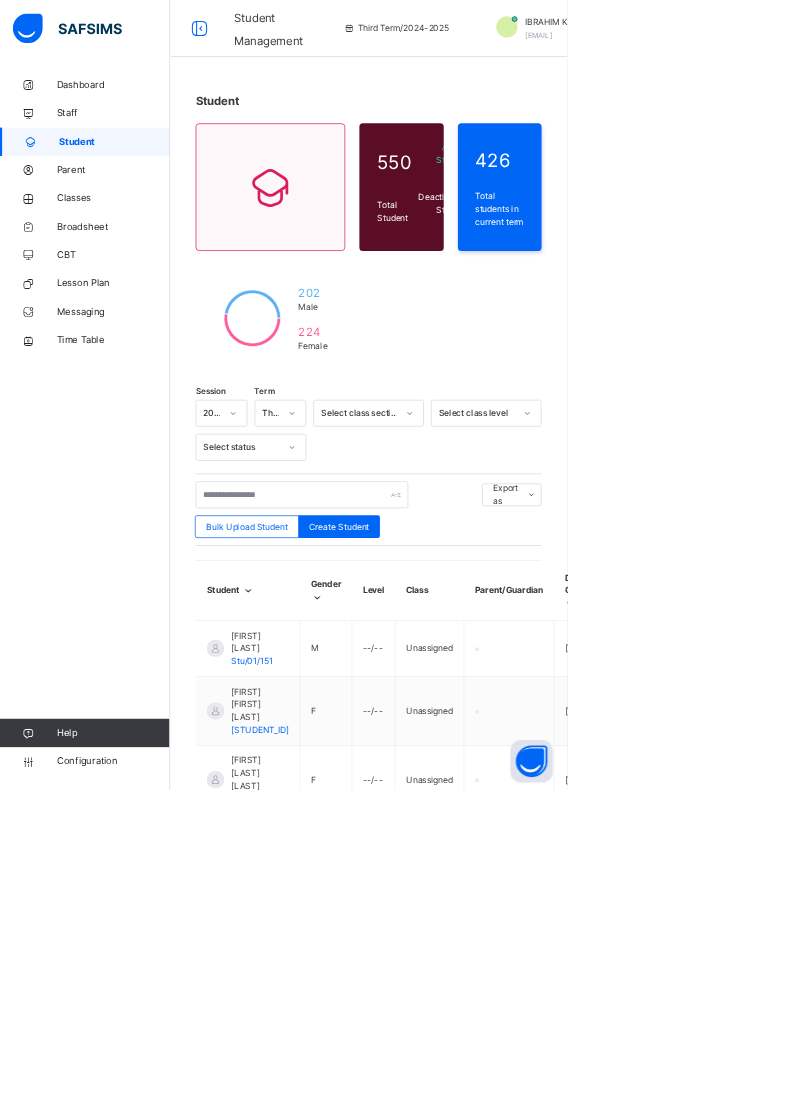 click on "Classes" at bounding box center [160, 280] 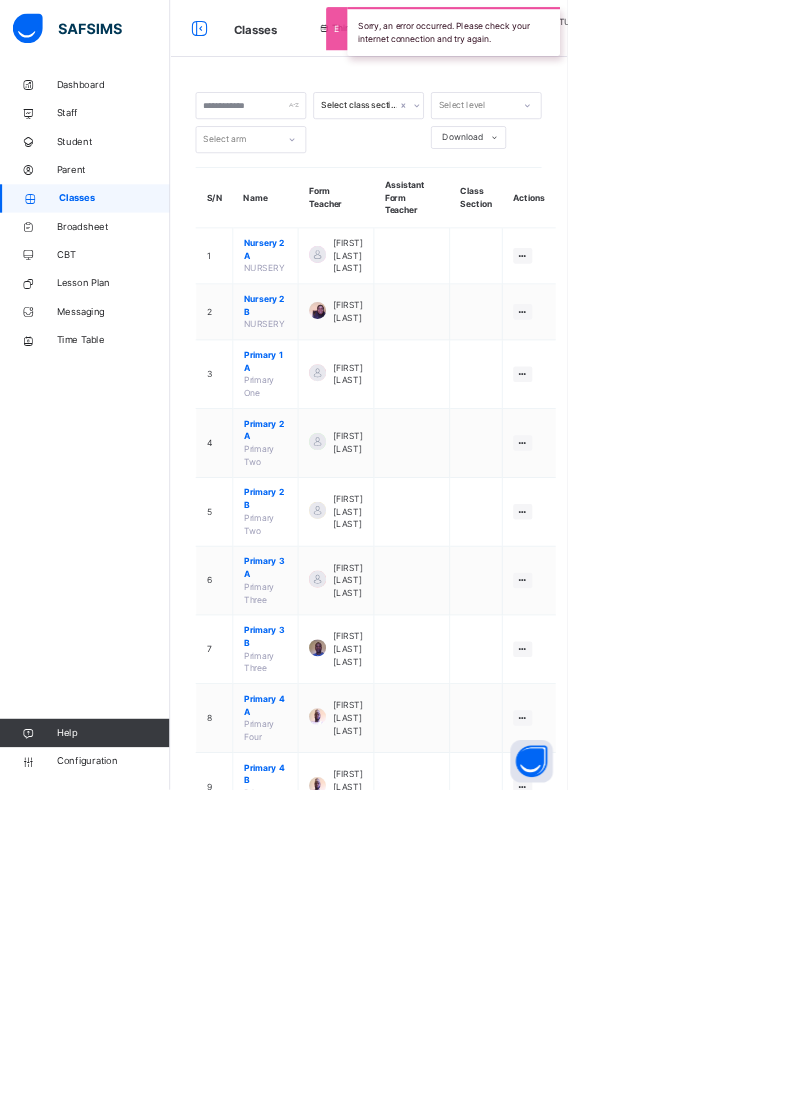 click at bounding box center (737, 439) 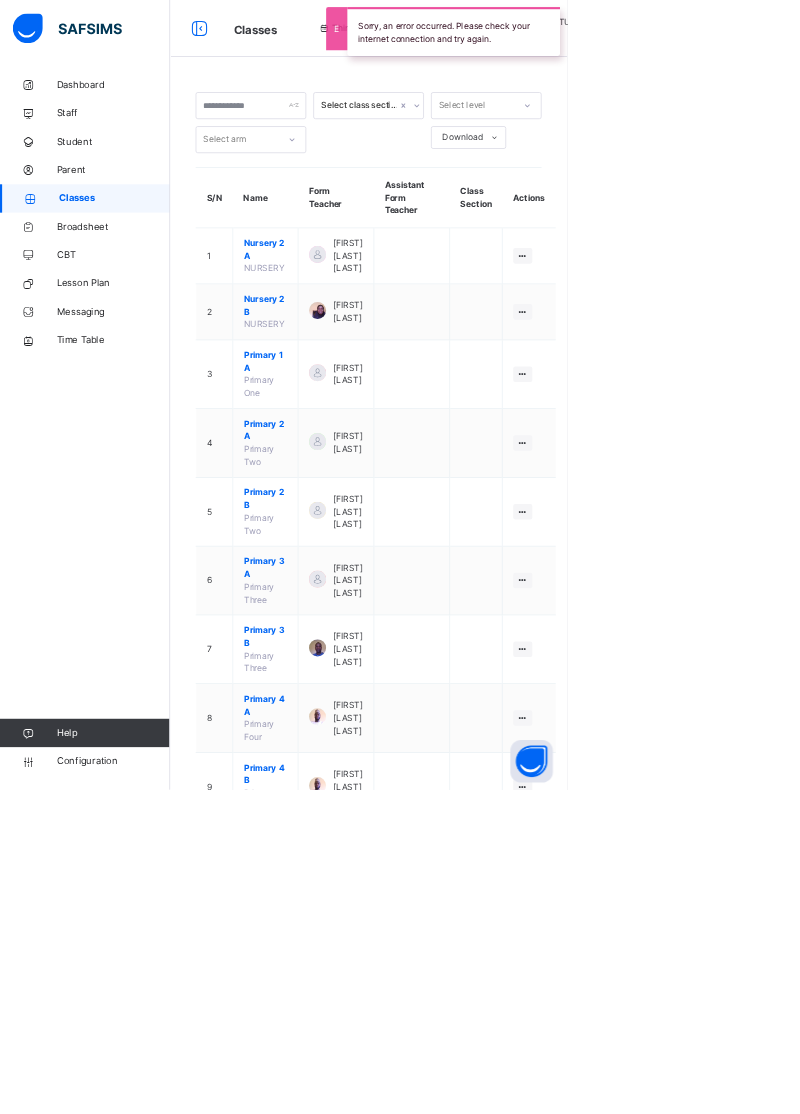 click at bounding box center (581, 528) 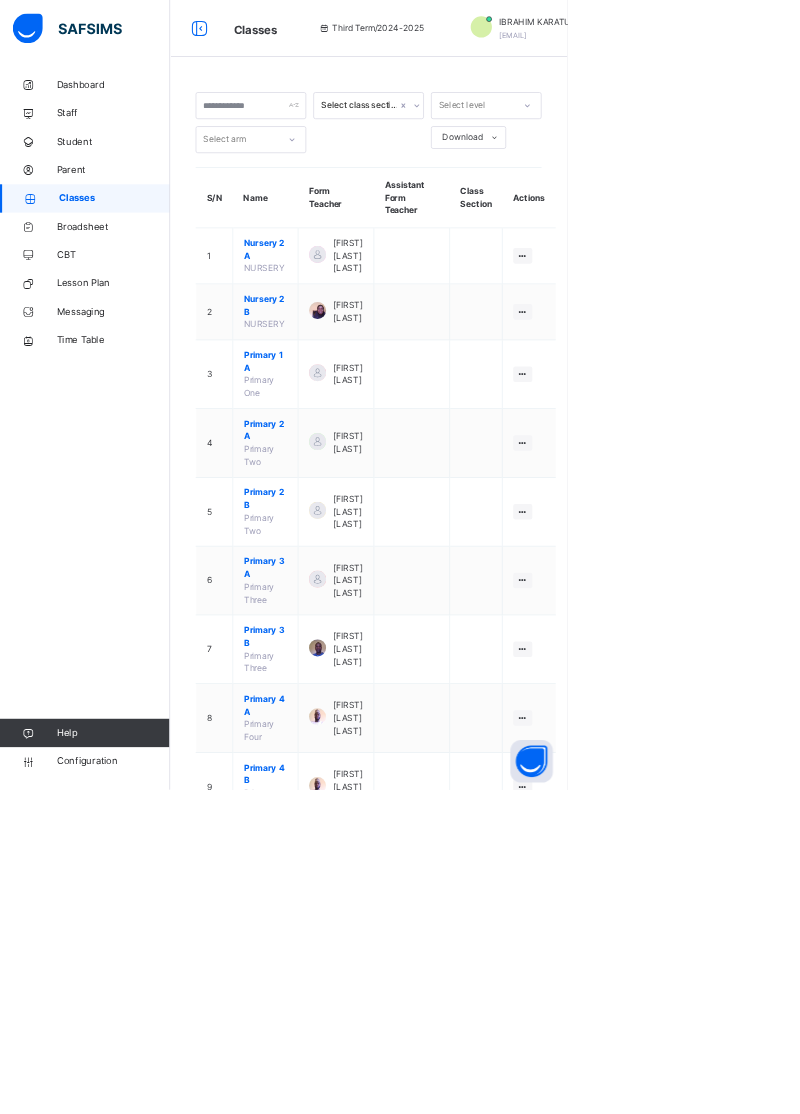 click on "View Class Assign form Teacher" at bounding box center [0, 0] 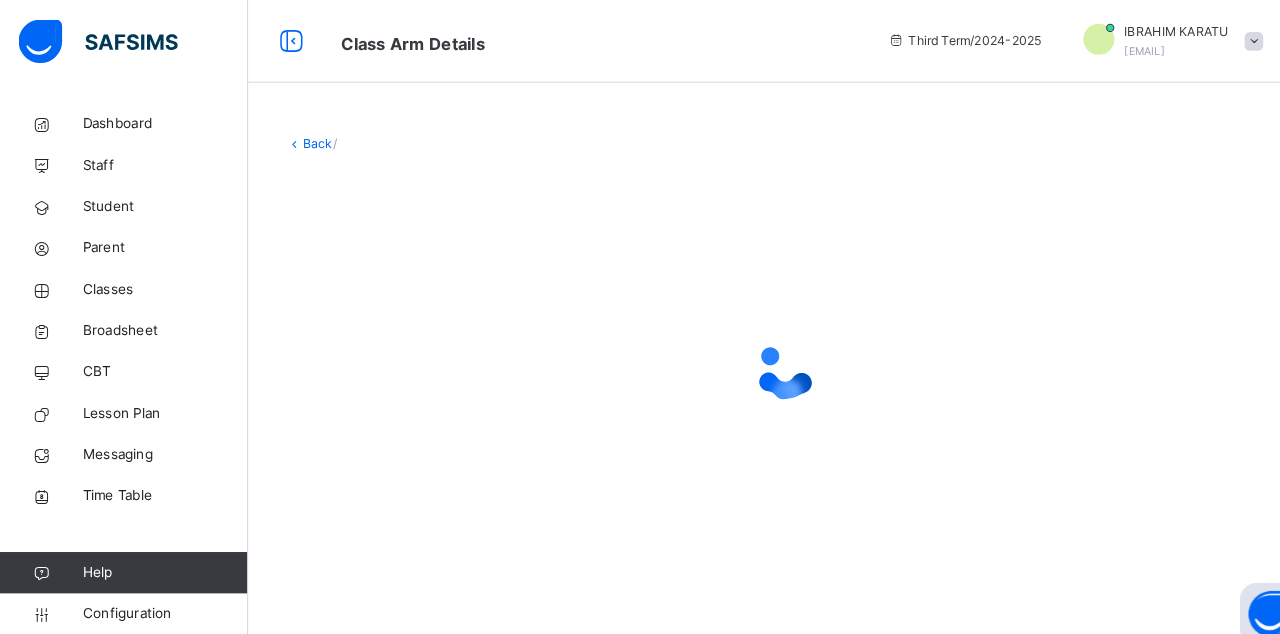click on "Classes" at bounding box center [160, 280] 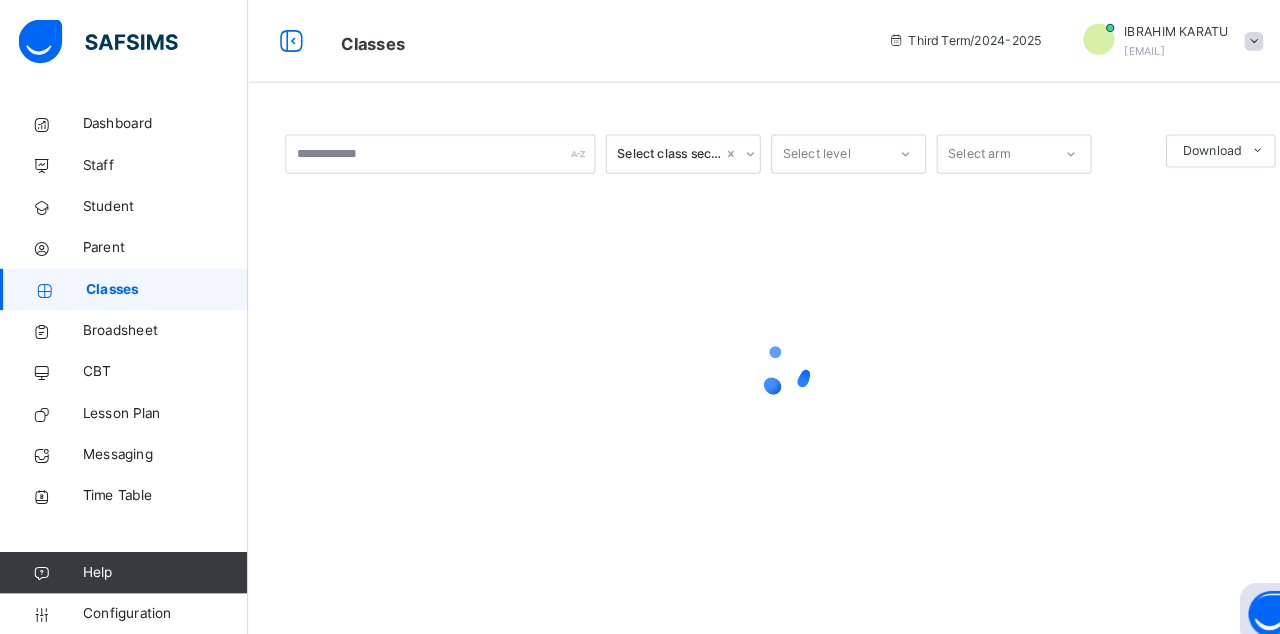 scroll, scrollTop: 0, scrollLeft: 0, axis: both 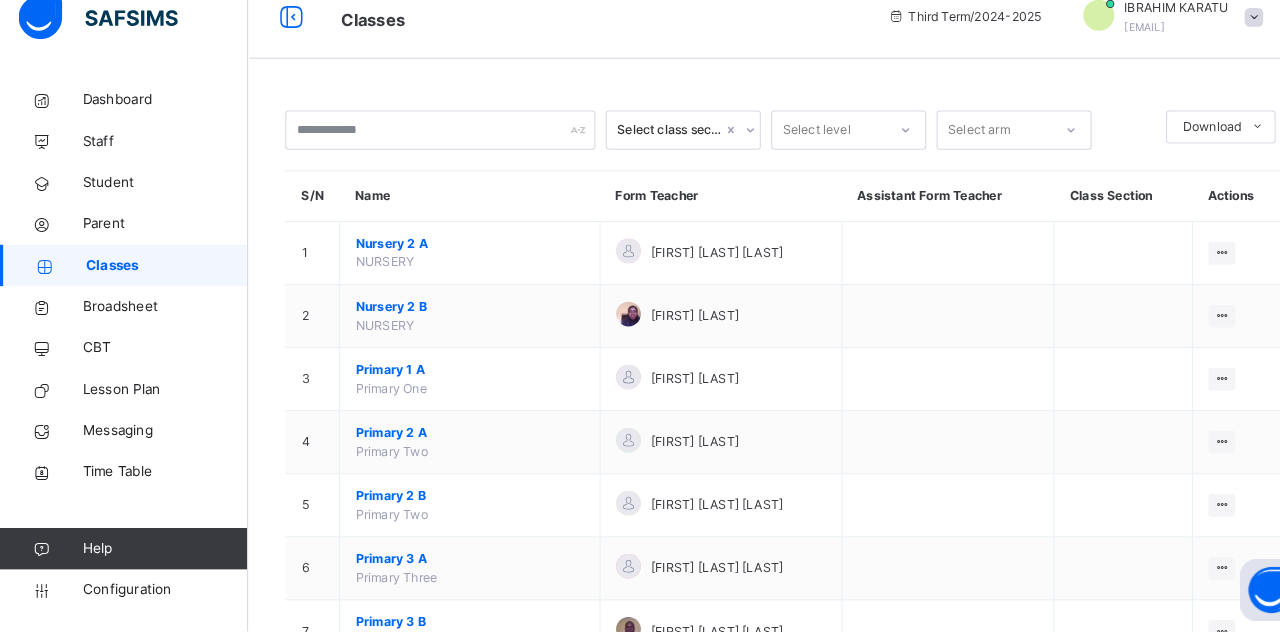 click at bounding box center [1182, 328] 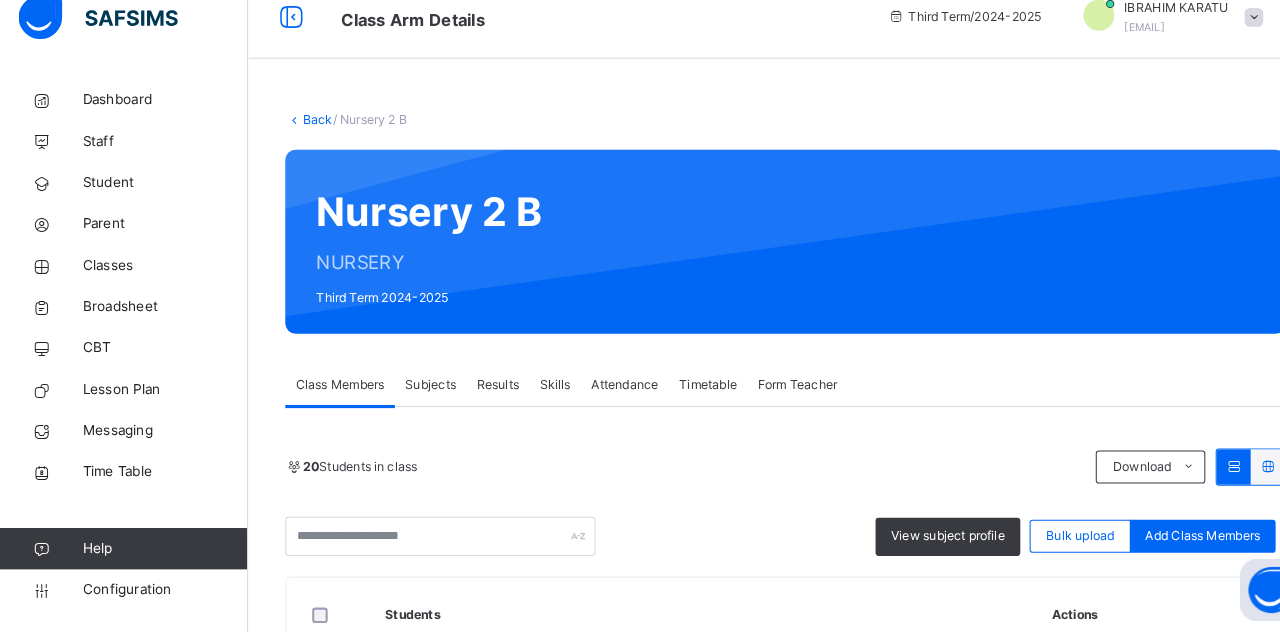 click on "Bulk upload" at bounding box center (1045, 542) 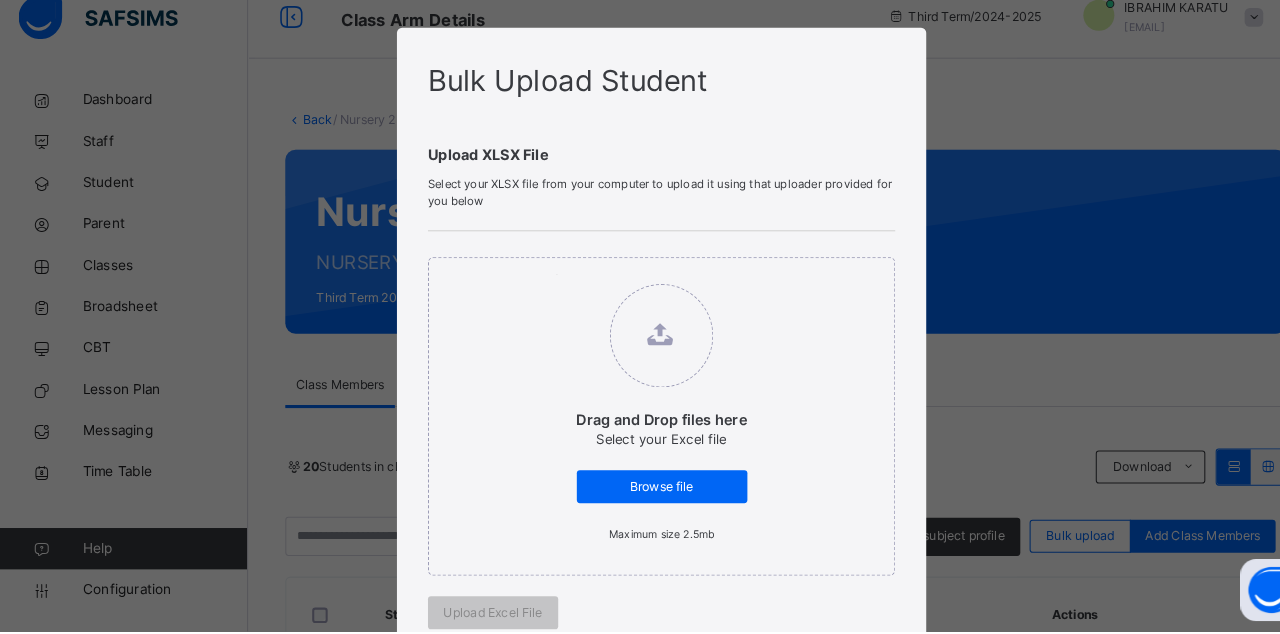 click on "Bulk Upload Student Upload XLSX File   Select your XLSX file from your computer to upload it using that uploader provided for you below   Drag and Drop files here Select your Excel file Browse file Maximum size 2.5mb Upload Excel File Download XLSX file   Follow the steps below to download and use the excel file effectively    Step 1:  Click the button below to download the student bulk create excel file Download XLSX File  Step 2:  Open the file on your computer  Step 3:  Skip sample Data and start filling from the next line  Step 4:  Fill all sections provided in the specified format using the sample provided as a guide, then save  Step 5:  Click on the 'Browse File' button to select the filled template saved on your computer  Step 6:  Click on the 'Upload Excel File' button to upload Cancel" at bounding box center (640, 317) 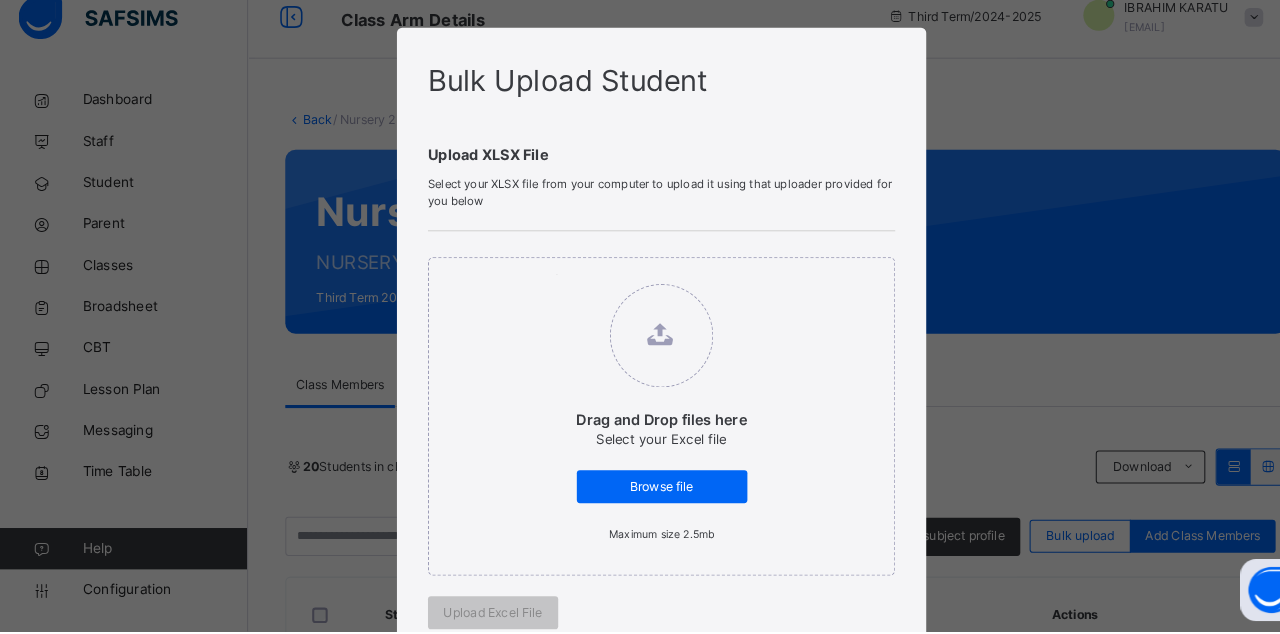 click on "Bulk Upload Student Upload XLSX File   Select your XLSX file from your computer to upload it using that uploader provided for you below   Drag and Drop files here Select your Excel file Browse file Maximum size 2.5mb Upload Excel File Download XLSX file   Follow the steps below to download and use the excel file effectively    Step 1:  Click the button below to download the student bulk create excel file Download XLSX File  Step 2:  Open the file on your computer  Step 3:  Skip sample Data and start filling from the next line  Step 4:  Fill all sections provided in the specified format using the sample provided as a guide, then save  Step 5:  Click on the 'Browse File' button to select the filled template saved on your computer  Step 6:  Click on the 'Upload Excel File' button to upload Cancel" at bounding box center (640, 317) 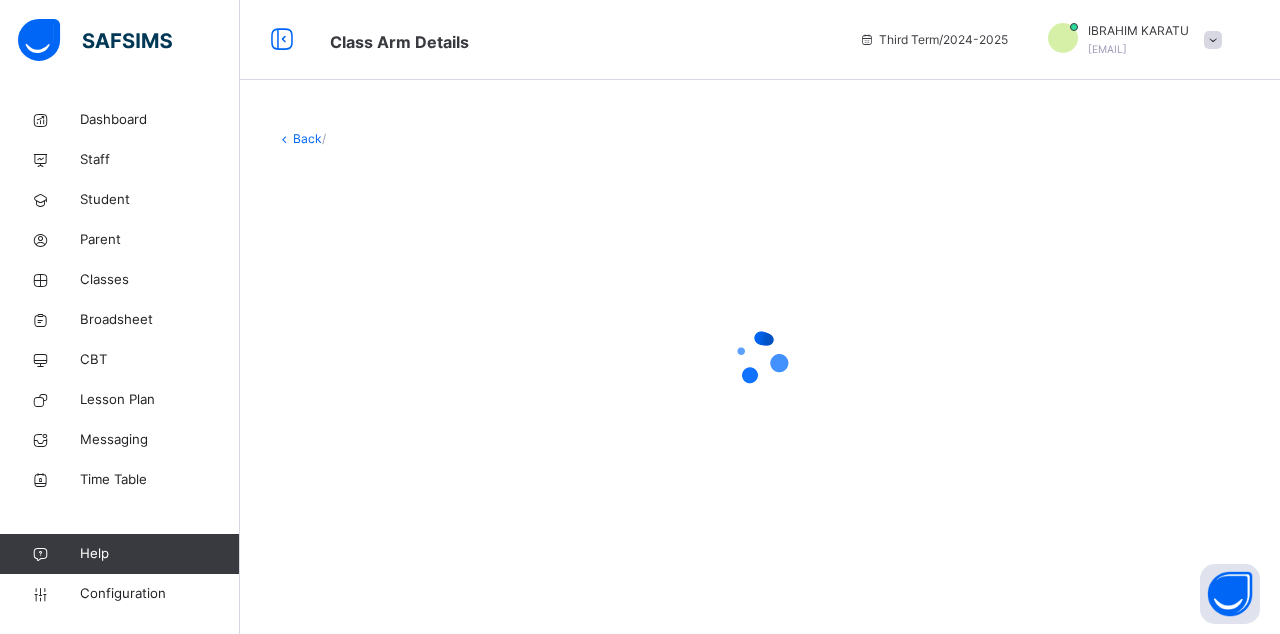 scroll, scrollTop: 0, scrollLeft: 0, axis: both 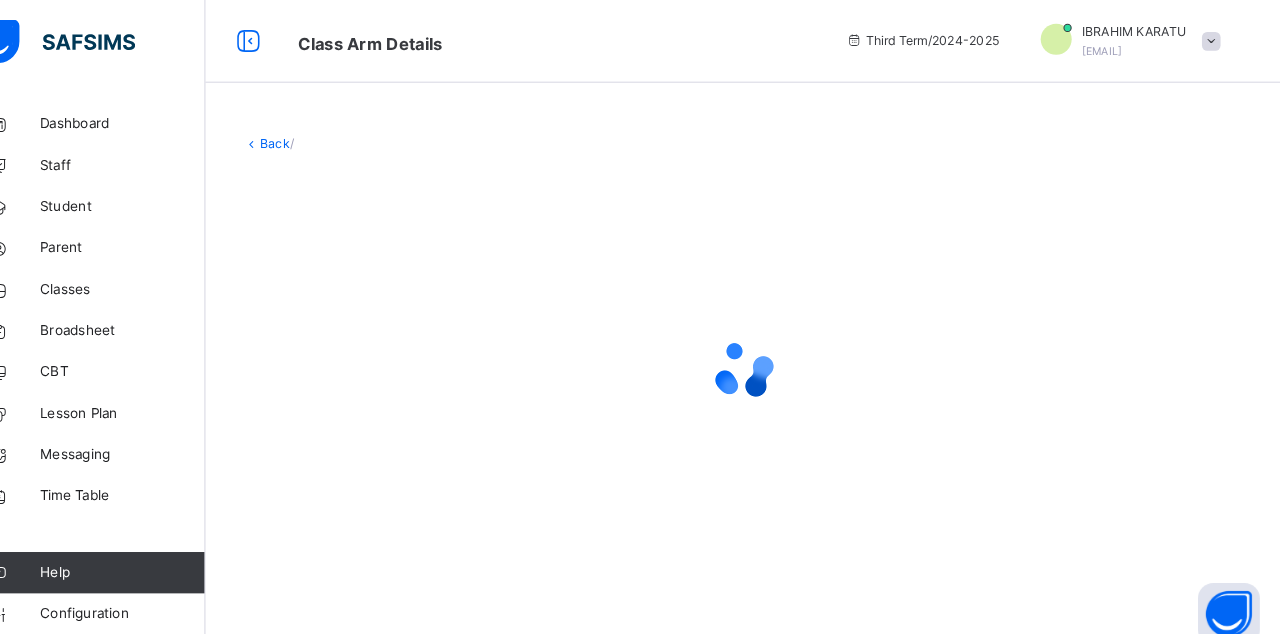click at bounding box center [760, 358] 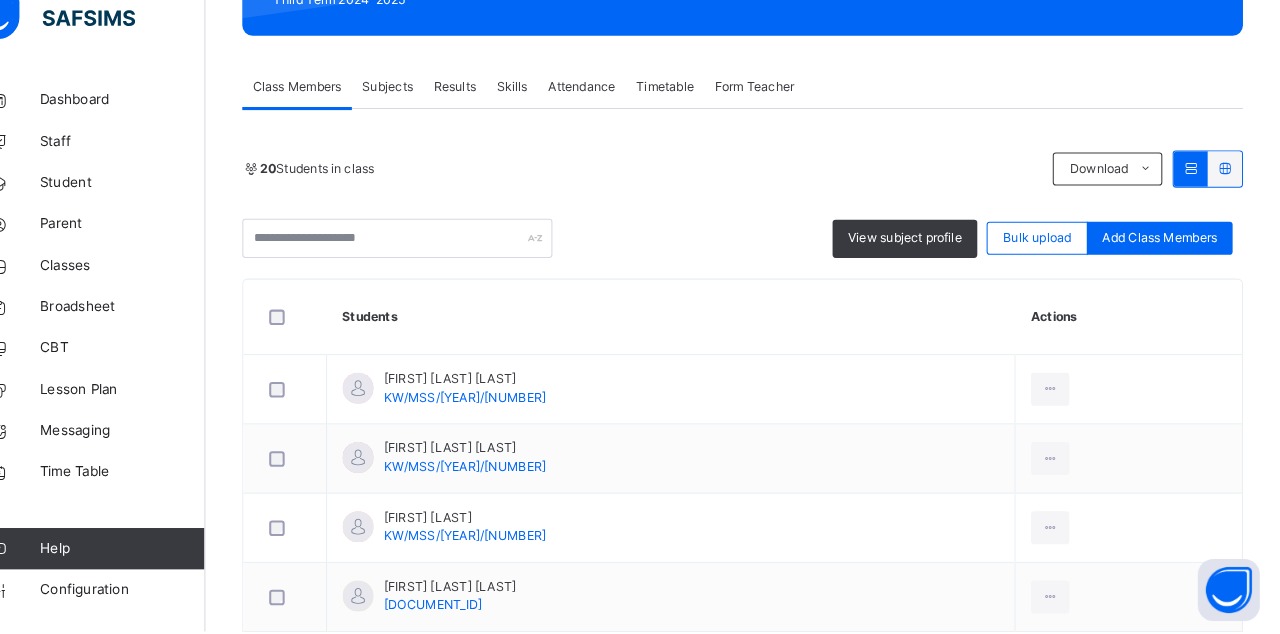 scroll, scrollTop: 289, scrollLeft: 0, axis: vertical 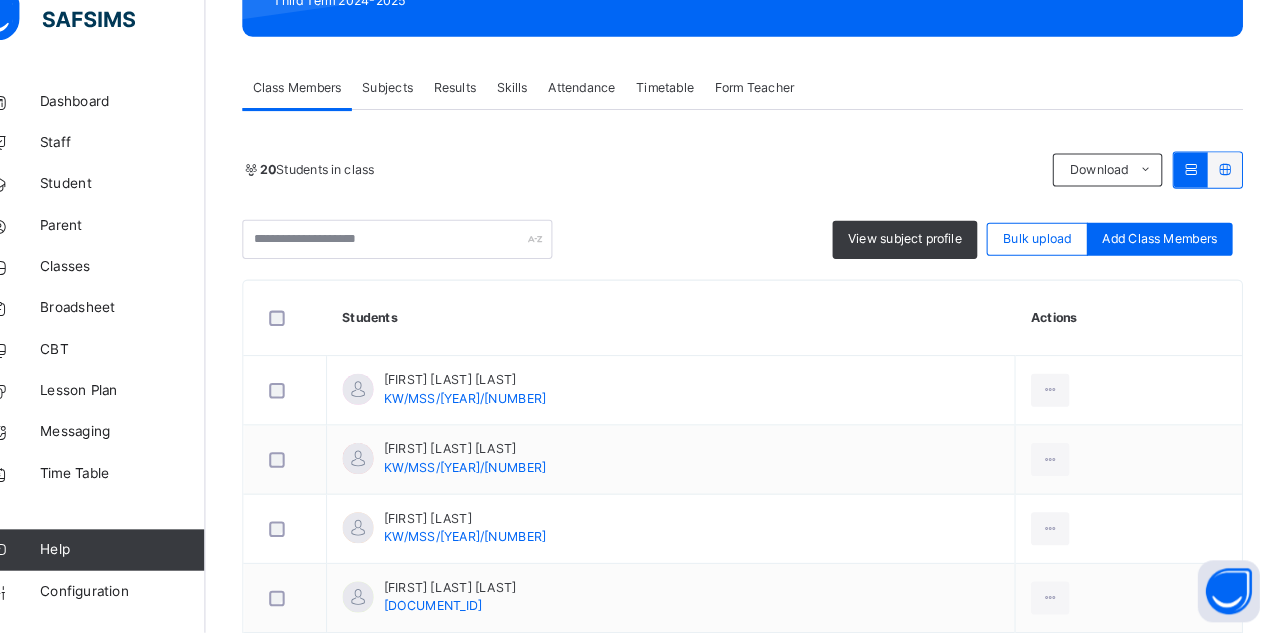 click on "Results" at bounding box center (481, 107) 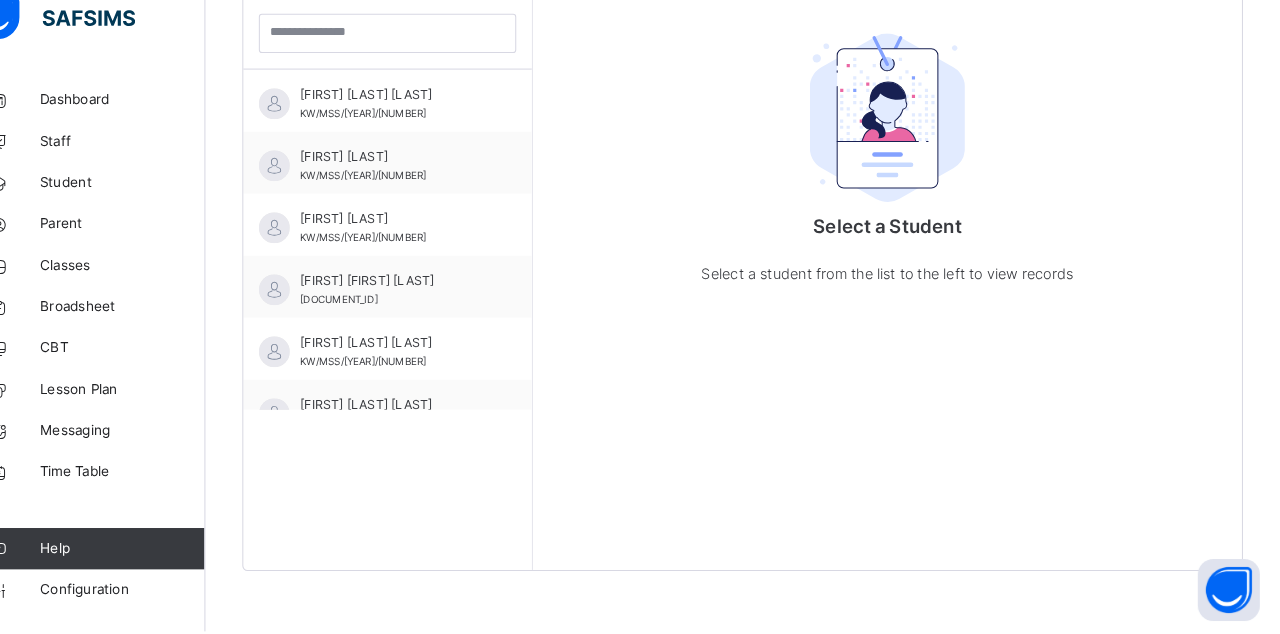 scroll, scrollTop: 2, scrollLeft: 0, axis: vertical 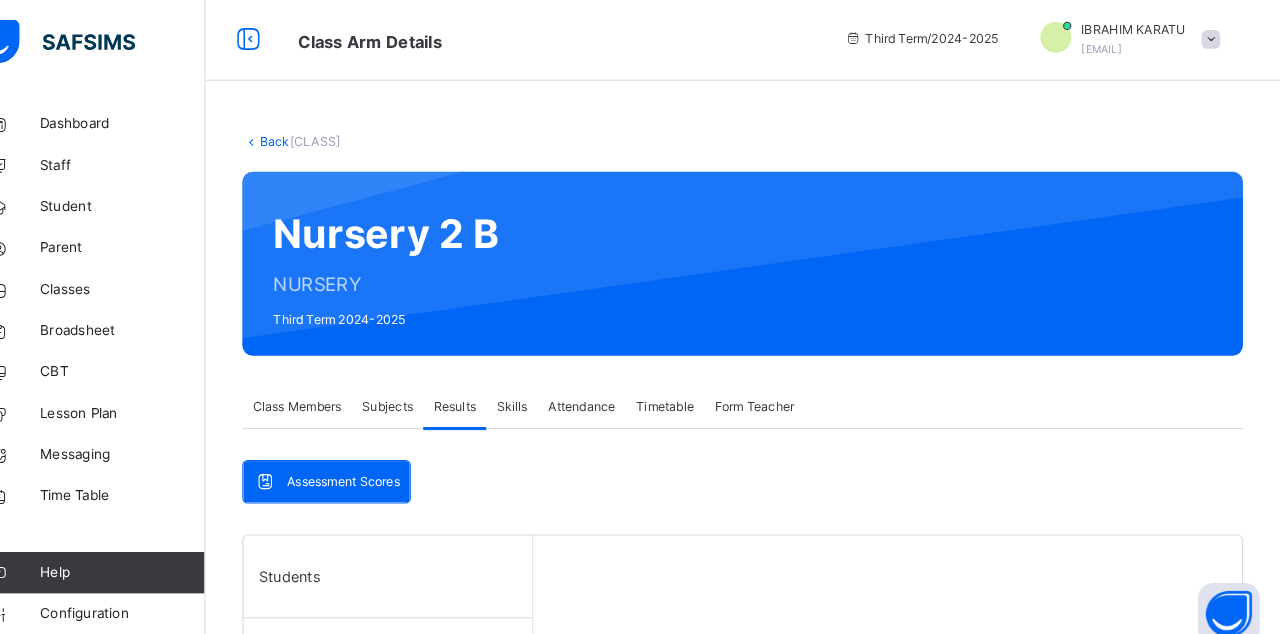 click on "[FIRST] [LAST] [LAST]" at bounding box center (421, 692) 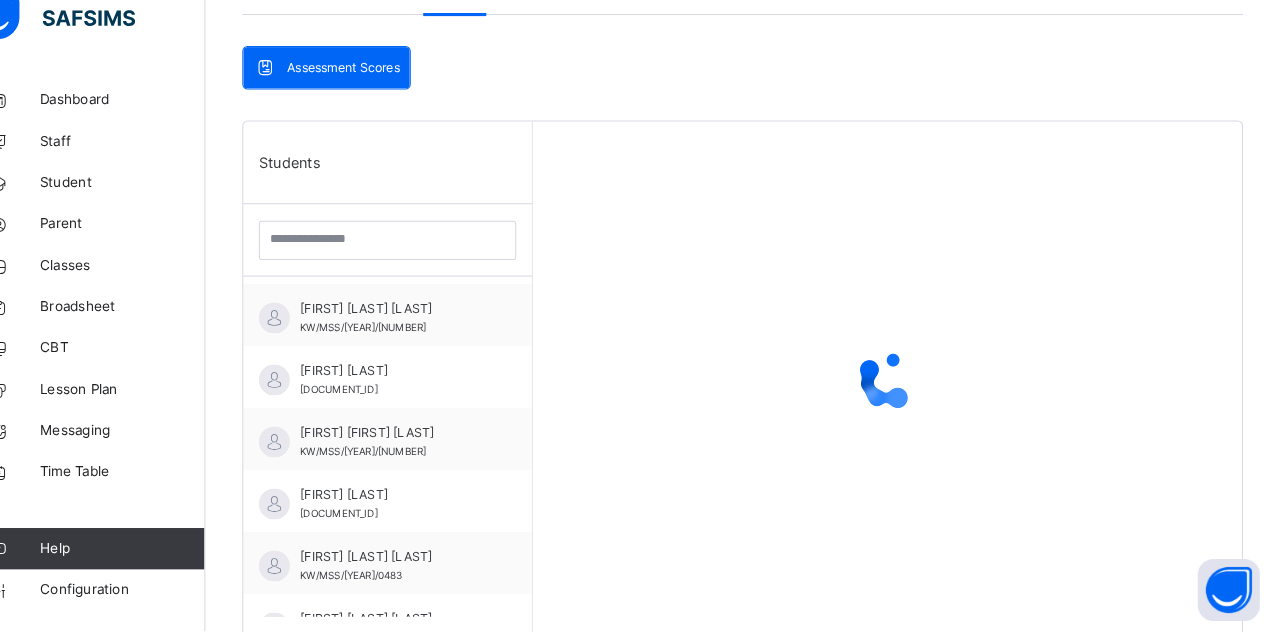 scroll, scrollTop: 788, scrollLeft: 0, axis: vertical 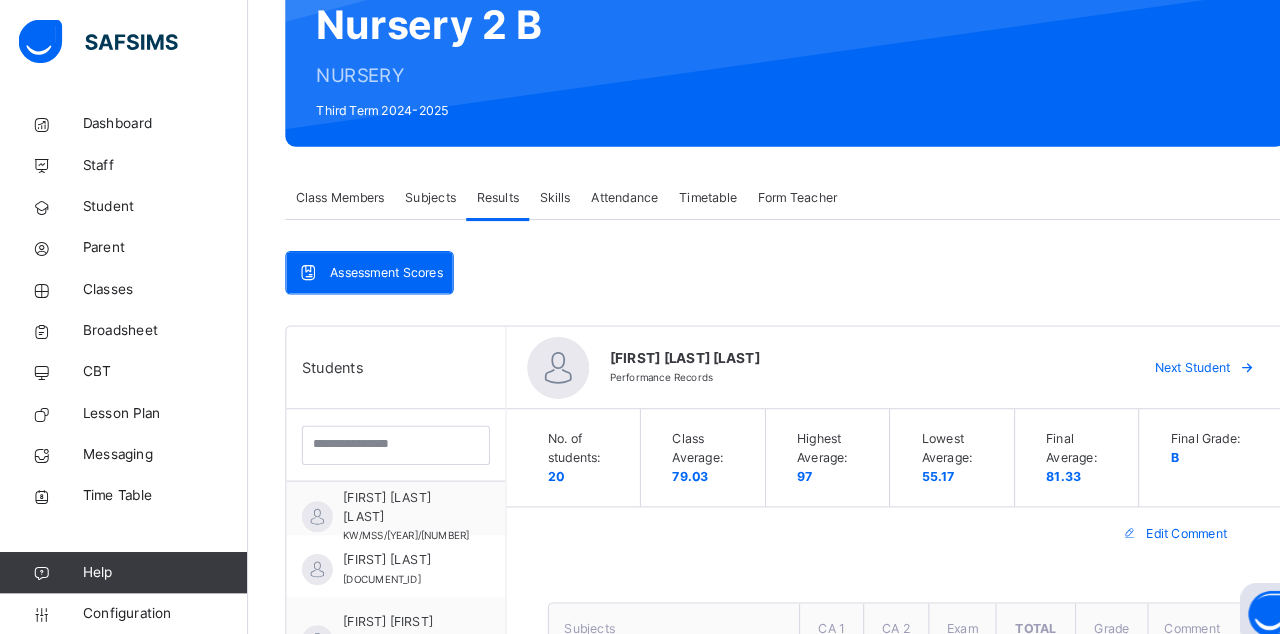 click on "Classes" at bounding box center (160, 280) 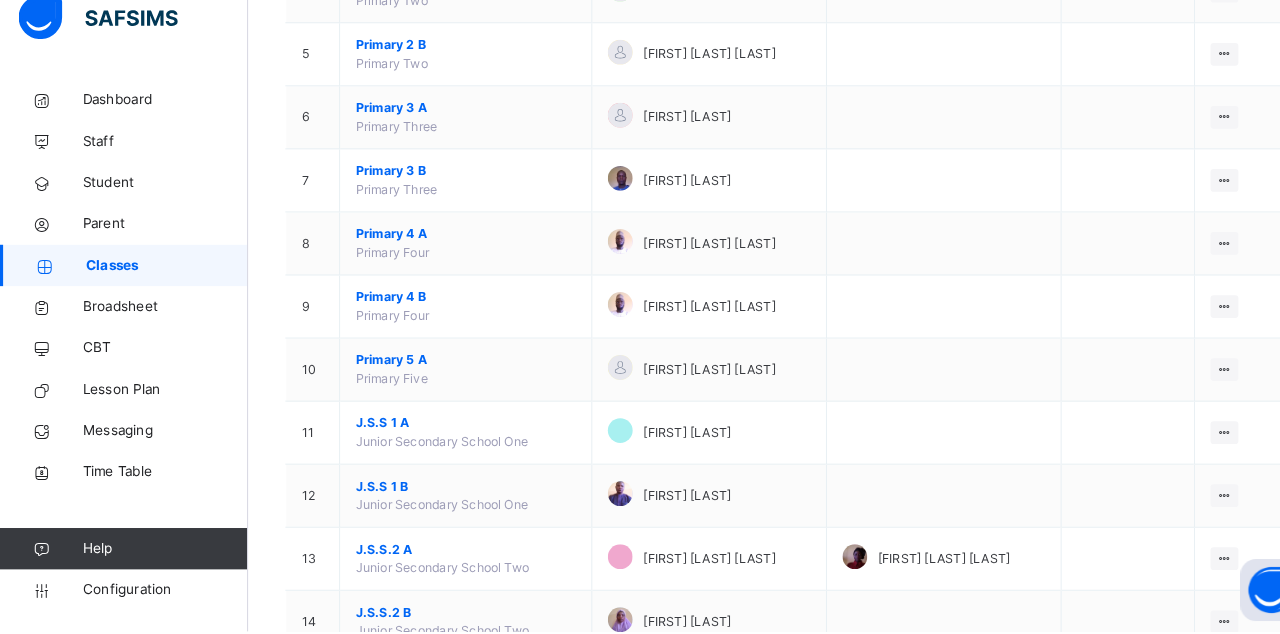 scroll, scrollTop: 467, scrollLeft: 0, axis: vertical 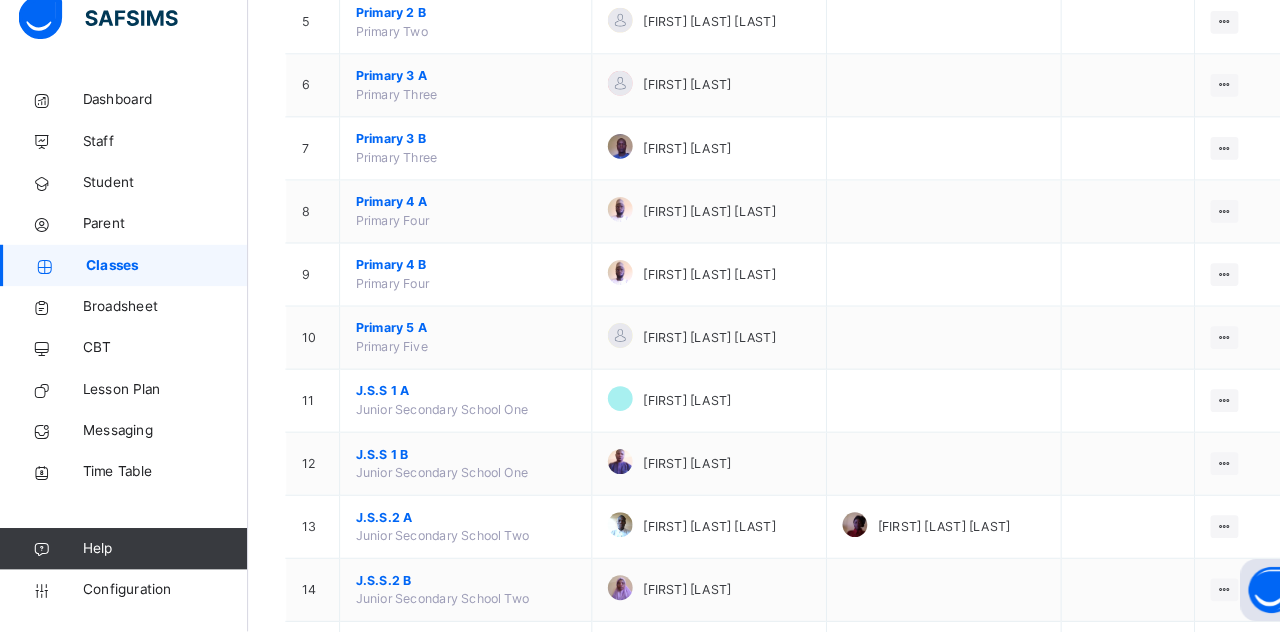 click on "[FIRST] [LAST]" at bounding box center (664, 594) 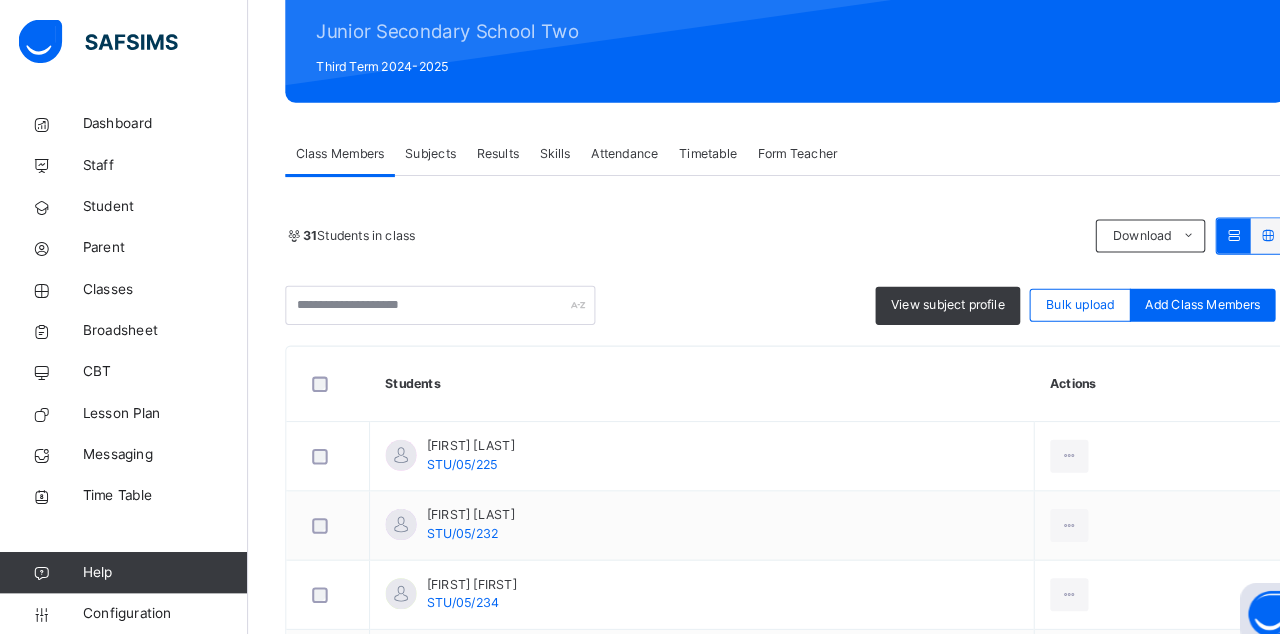 scroll, scrollTop: 237, scrollLeft: 0, axis: vertical 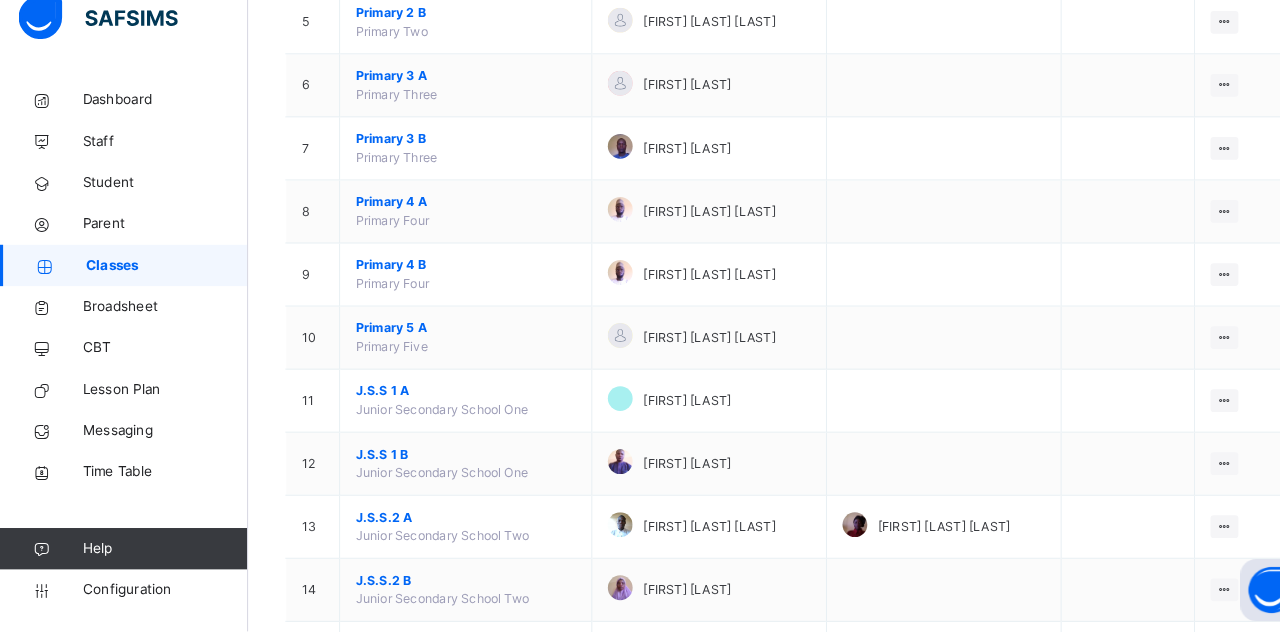 click at bounding box center [600, 594] 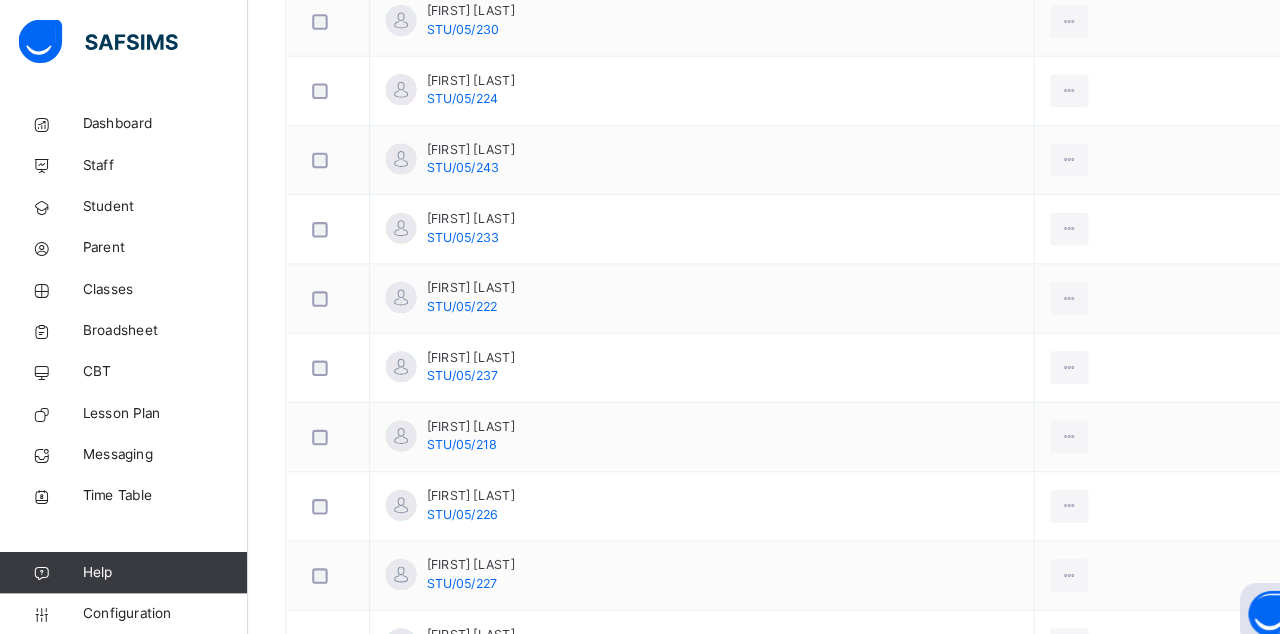 scroll, scrollTop: 977, scrollLeft: 0, axis: vertical 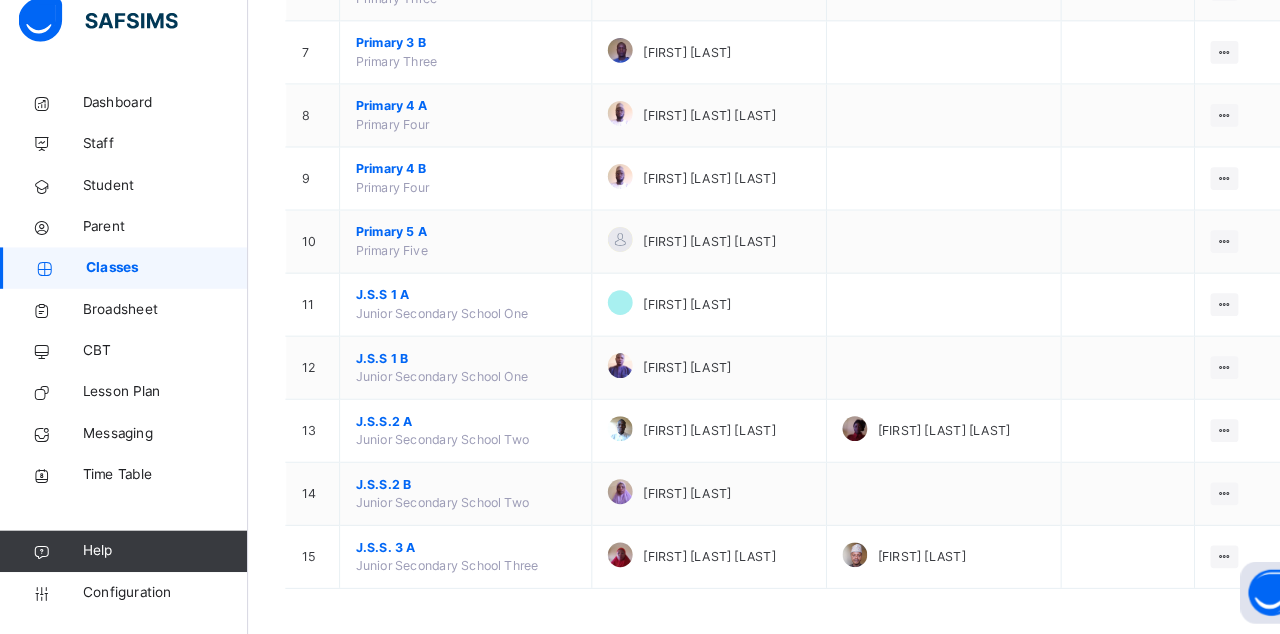 click on "[FIRST] [LAST] [LAST]" at bounding box center (913, 437) 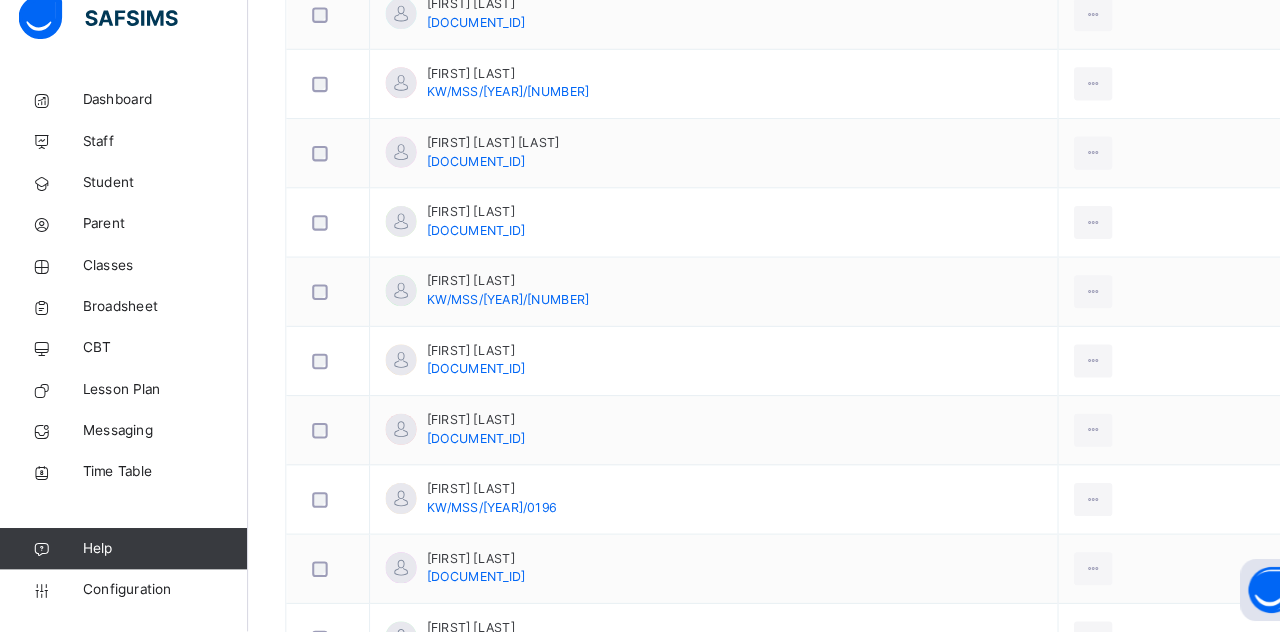 scroll, scrollTop: 1966, scrollLeft: 0, axis: vertical 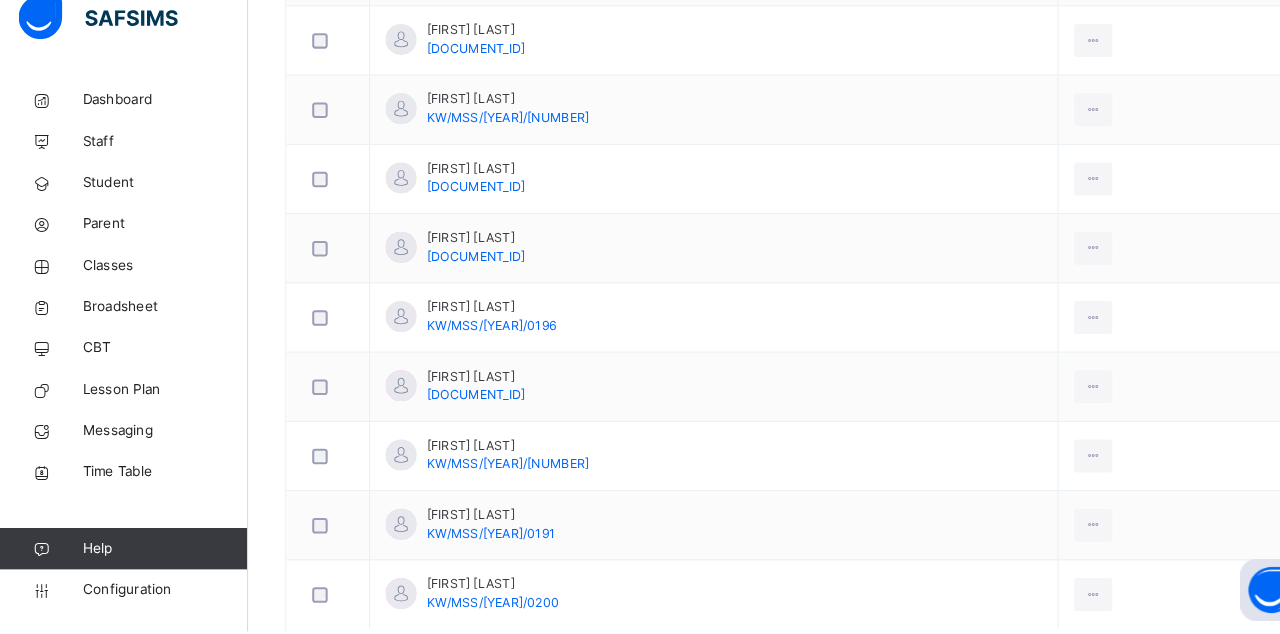 click on "[FIRST] [LAST] [DOCUMENT_ID]" at bounding box center [691, 464] 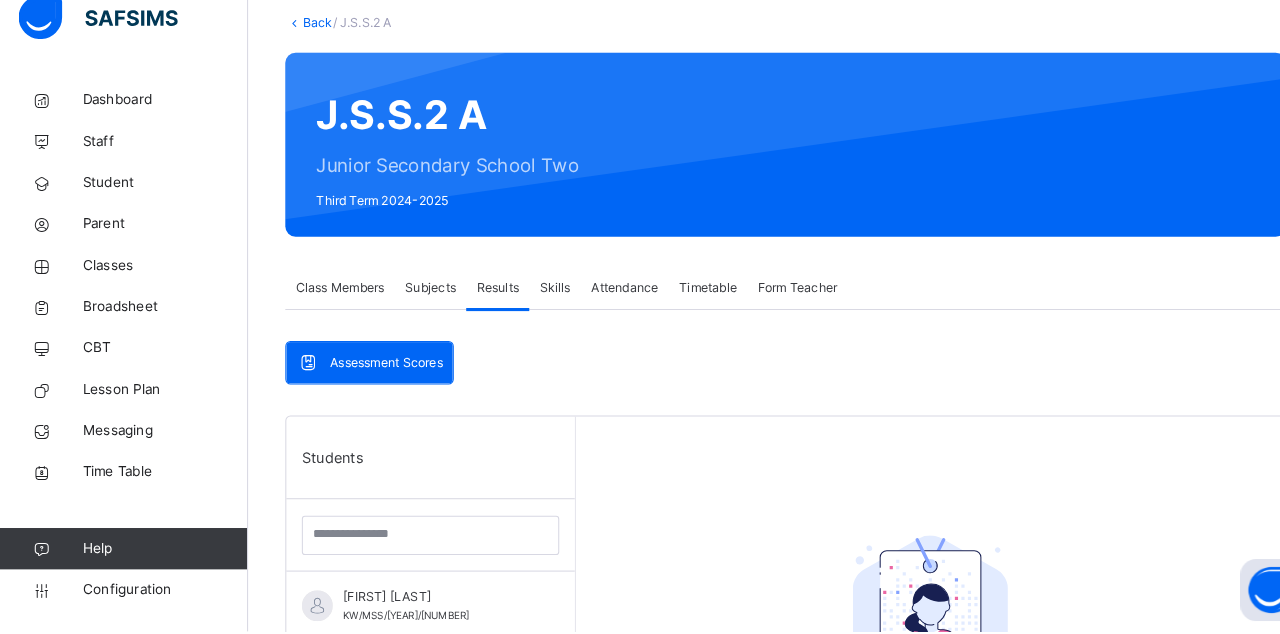 scroll, scrollTop: 579, scrollLeft: 0, axis: vertical 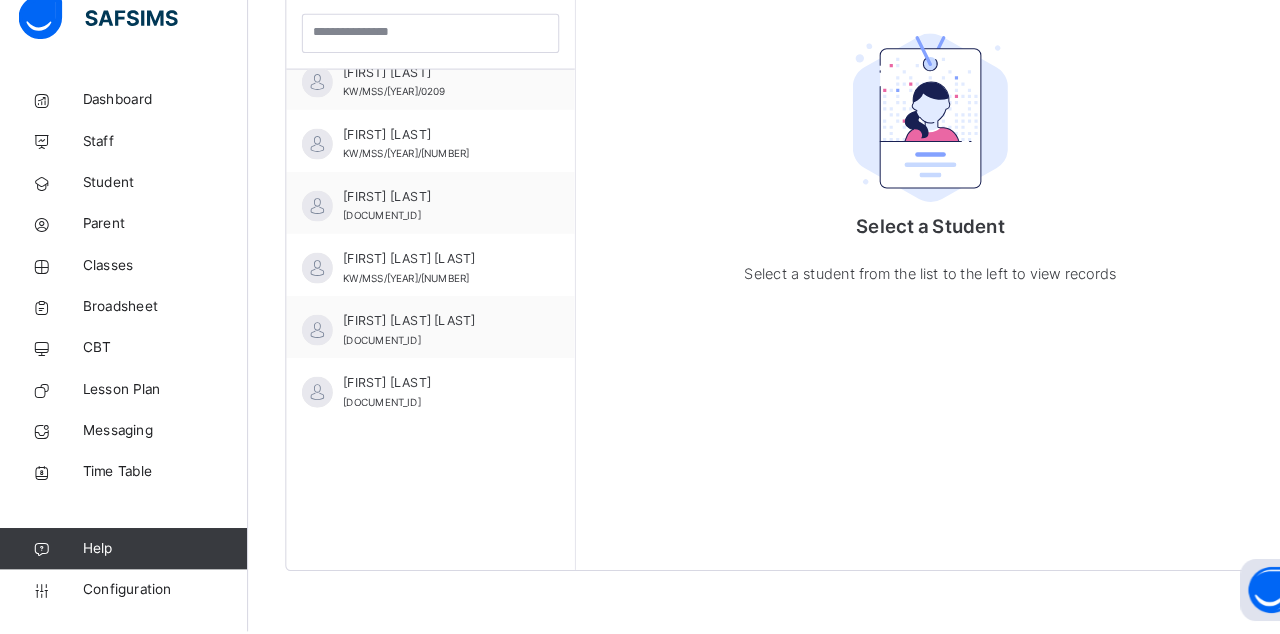 click on "KW/MSS/[YEAR]/[NUMBER]" at bounding box center [393, 772] 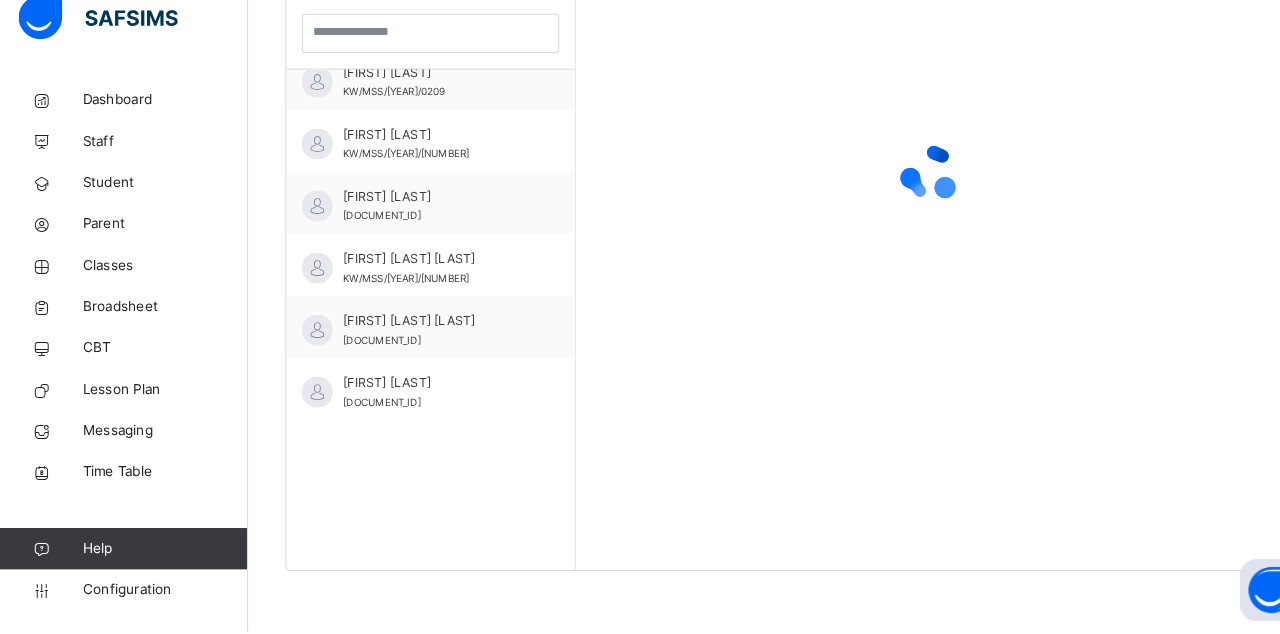 click on "[FIRST] [LAST]" at bounding box center [421, 754] 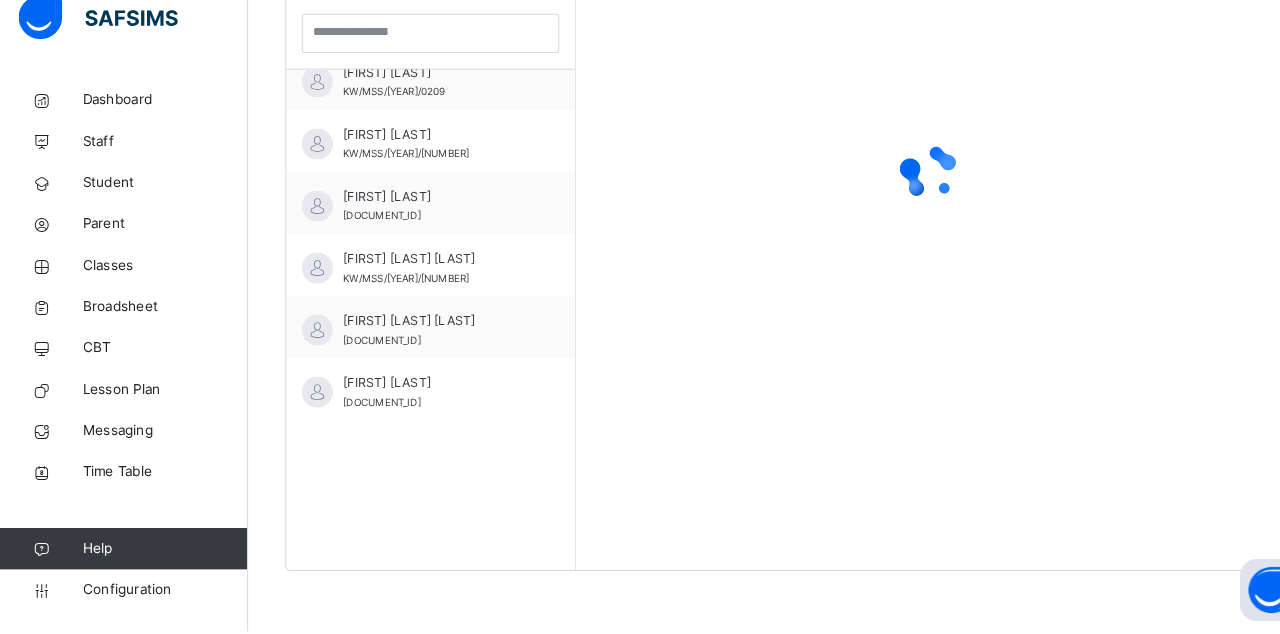 scroll, scrollTop: 1319, scrollLeft: 0, axis: vertical 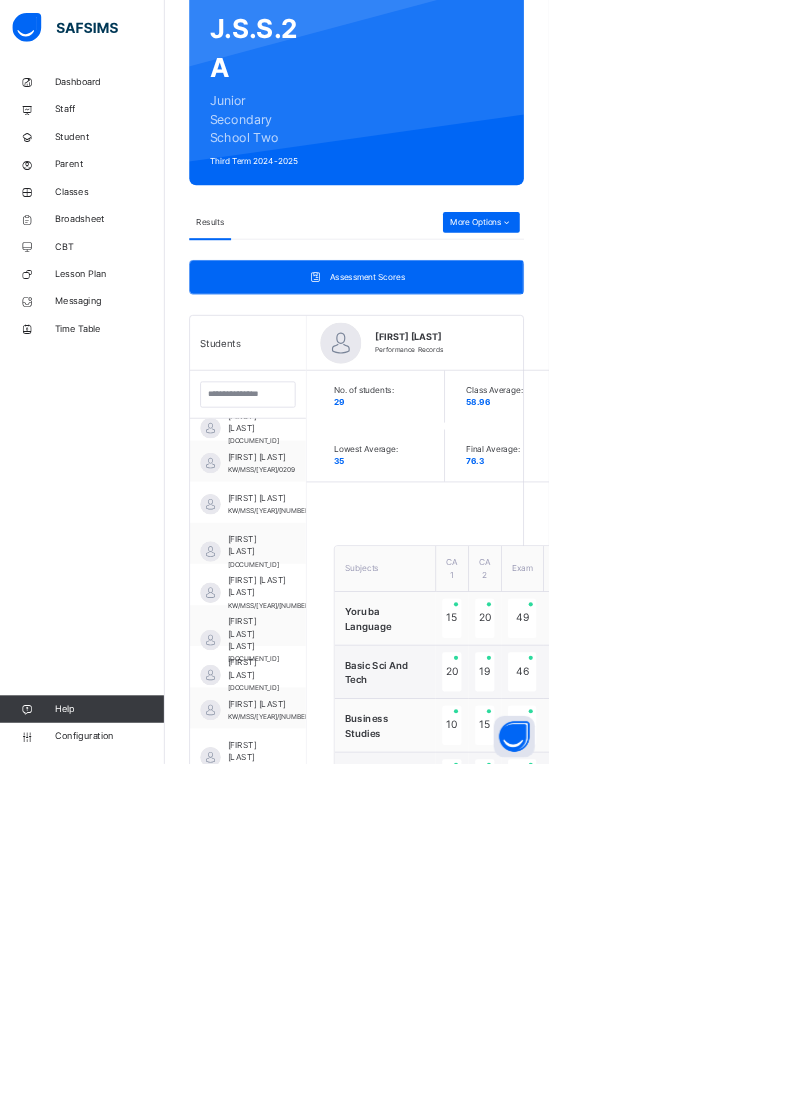 click on "More Options" at bounding box center [702, 325] 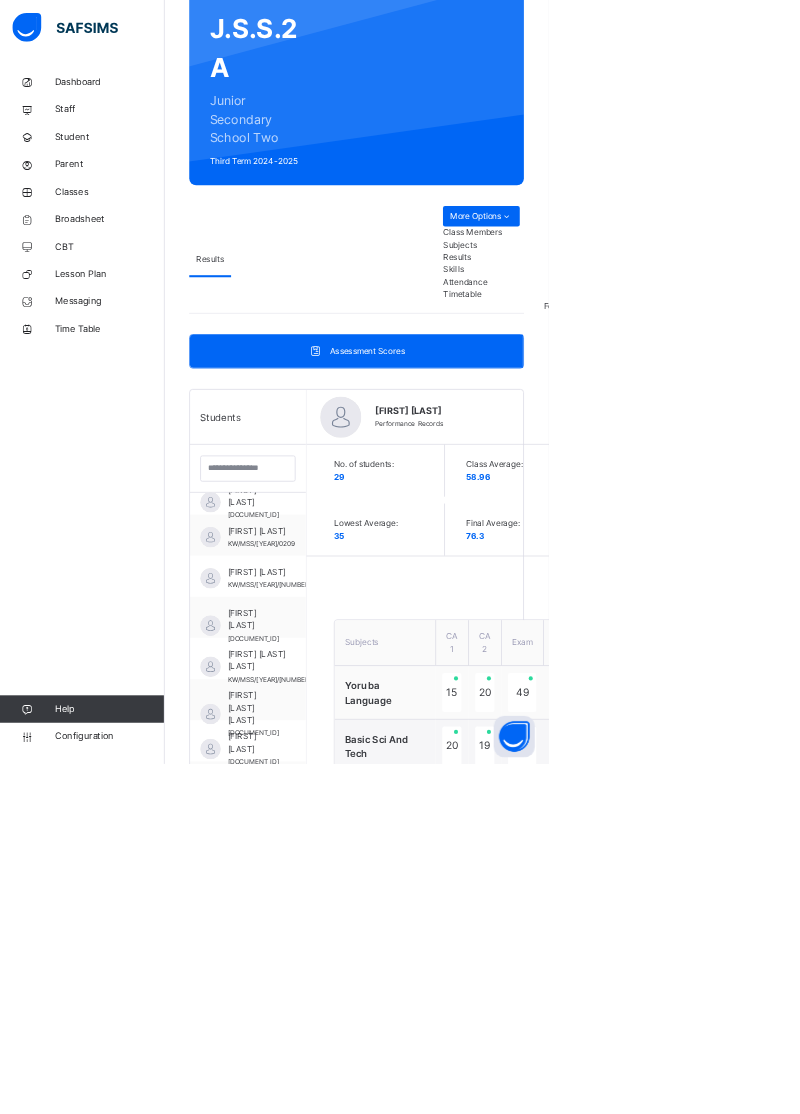 click on "Class Arm Details     Third Term  /  2024-2025   [LAST]   [LAST] [EMAIL] Dashboard Staff Student Parent Classes Broadsheet CBT Lesson Plan Messaging Time Table   Help   Configuration Onboarding Great job! You have finished setting up all essential configurations. Our wizard which has lots of in-built templates will continue to guide you through with the academic configurations. Academic Configuration Steps Continue × Idle Mode Due to inactivity you would be logged out to the system in the next   15mins , click the "Resume" button to keep working or the "Log me out" button to log out of the system. Log me out Resume Back  / J.S.S.2 A J.S.S.2 A Junior Secondary School Two Third Term 2024-2025 Class Members Subjects Results Skills Attendance Timetable Form Teacher Results More Options   Class Members Subjects Results Skills Attendance Timetable Form Teacher 29  Students in class Download Pdf Report Excel Report View subject profile Bulk upload Add Class Members Date: [DATE], [TIME]" at bounding box center [400, 1035] 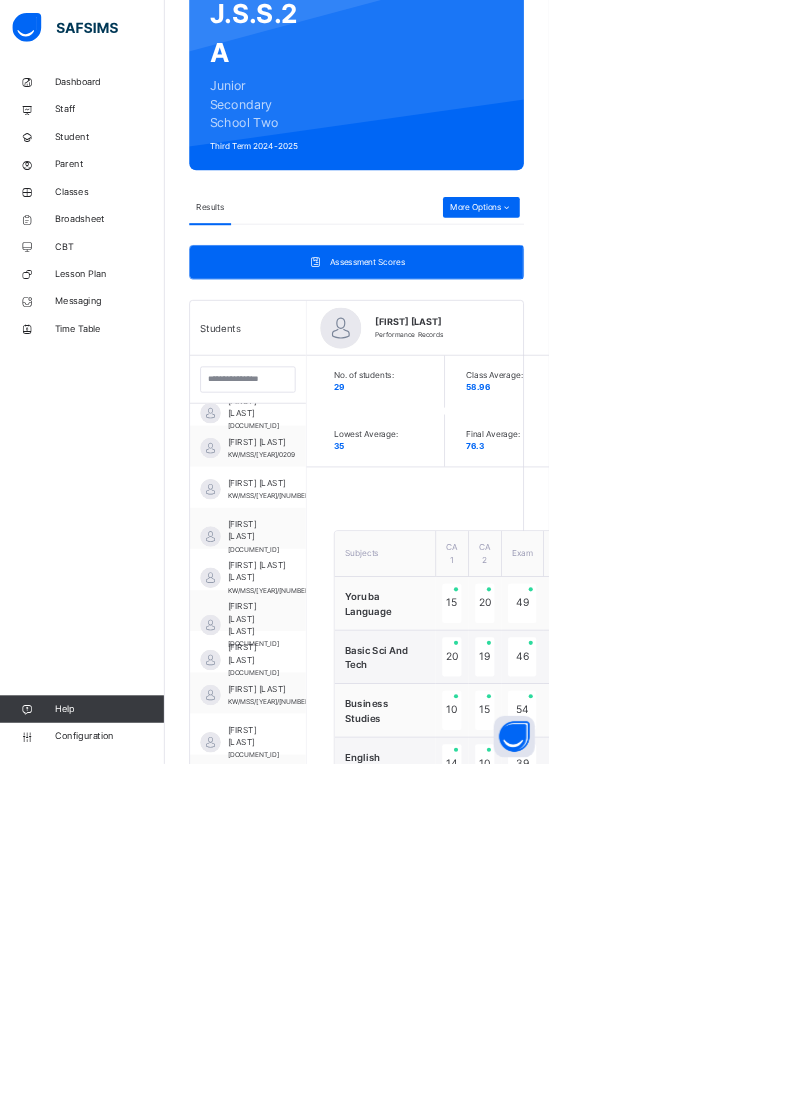 scroll, scrollTop: 349, scrollLeft: 0, axis: vertical 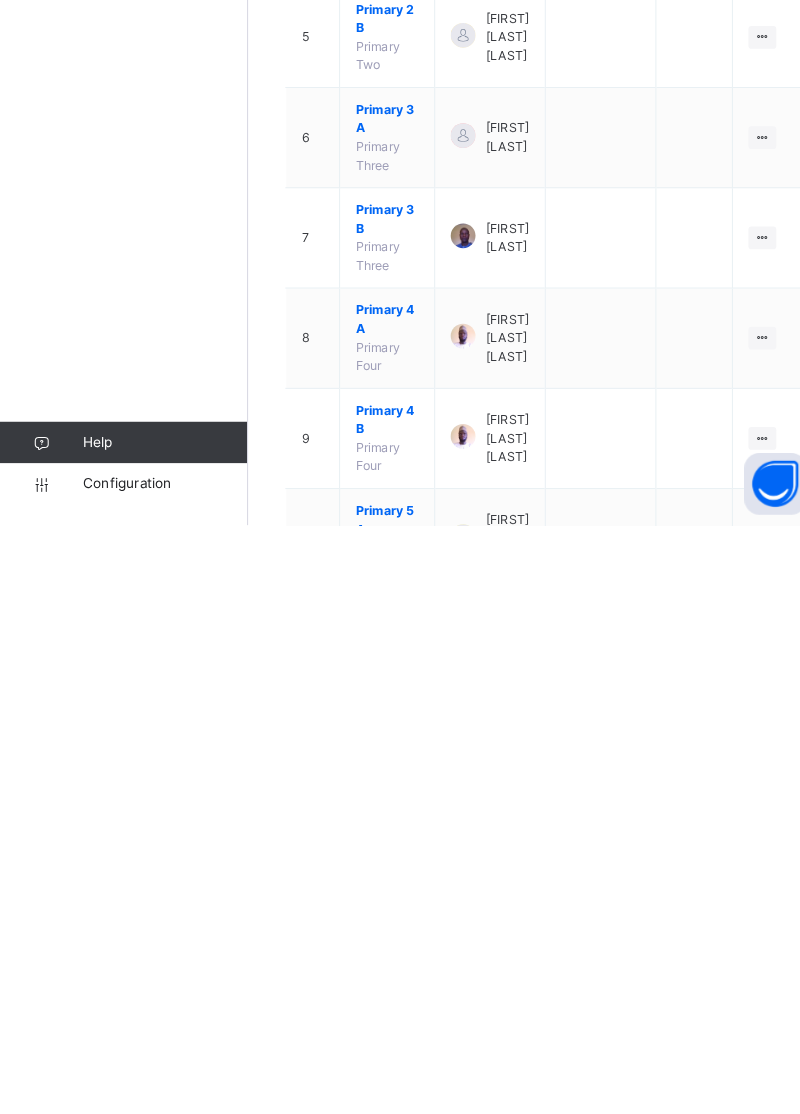 click on "[FIRST] [LAST] [LAST]" at bounding box center (598, 1463) 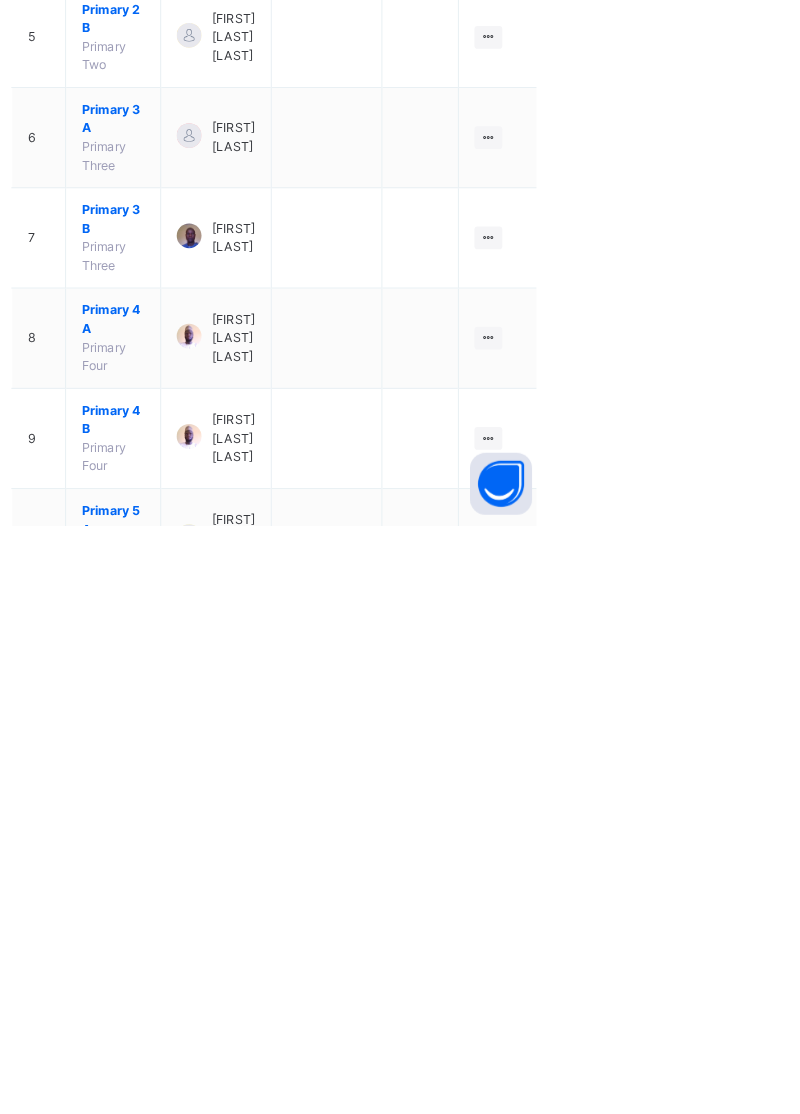 click at bounding box center (737, 1463) 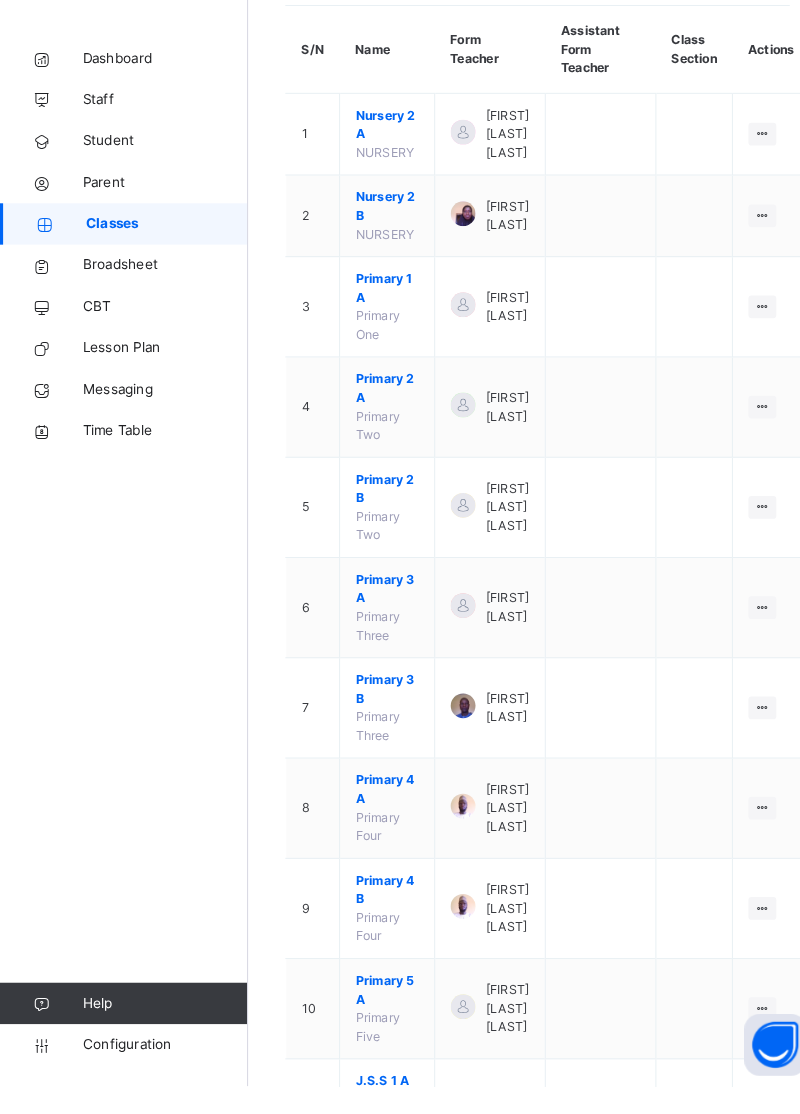 scroll, scrollTop: 0, scrollLeft: 0, axis: both 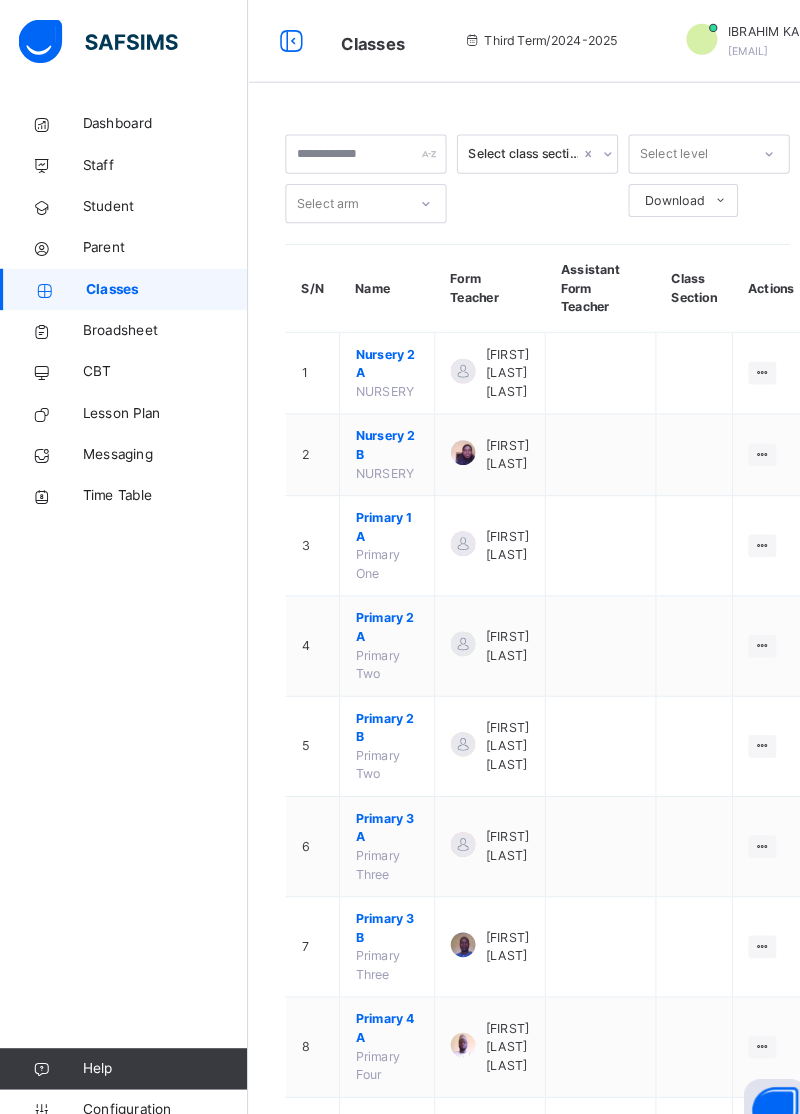 click on "Download" at bounding box center [652, 194] 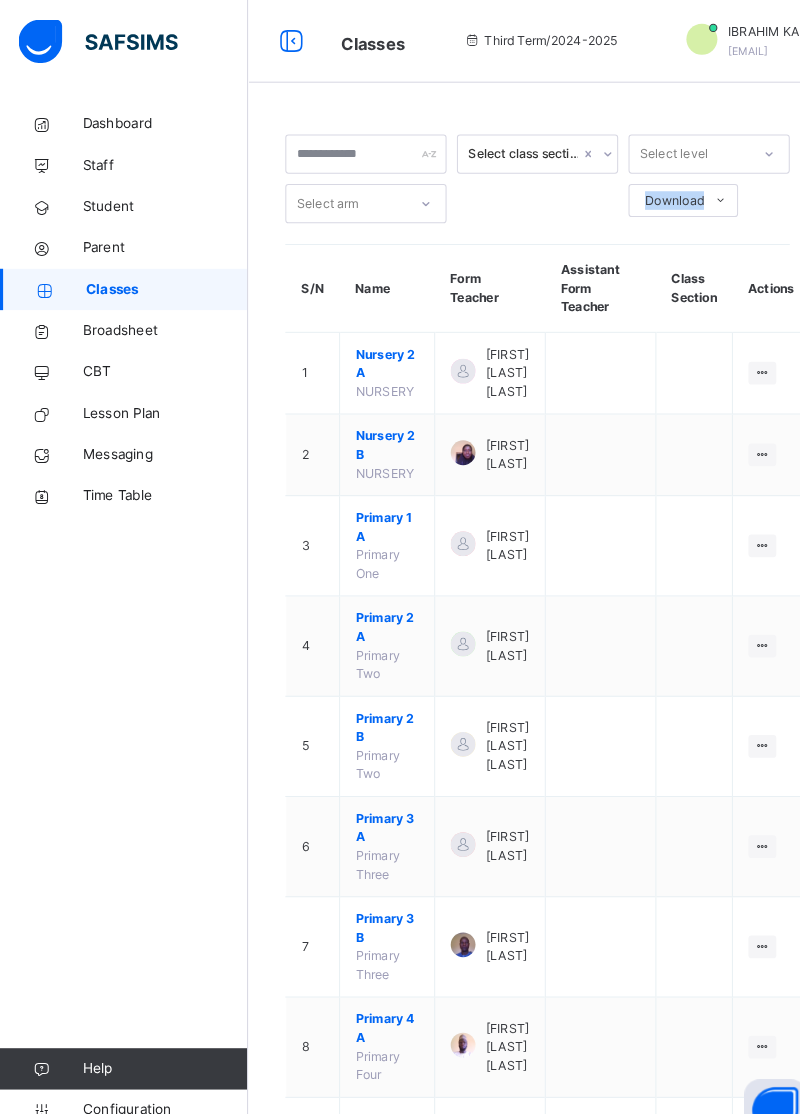 click on "Pdf Report" at bounding box center (0, 0) 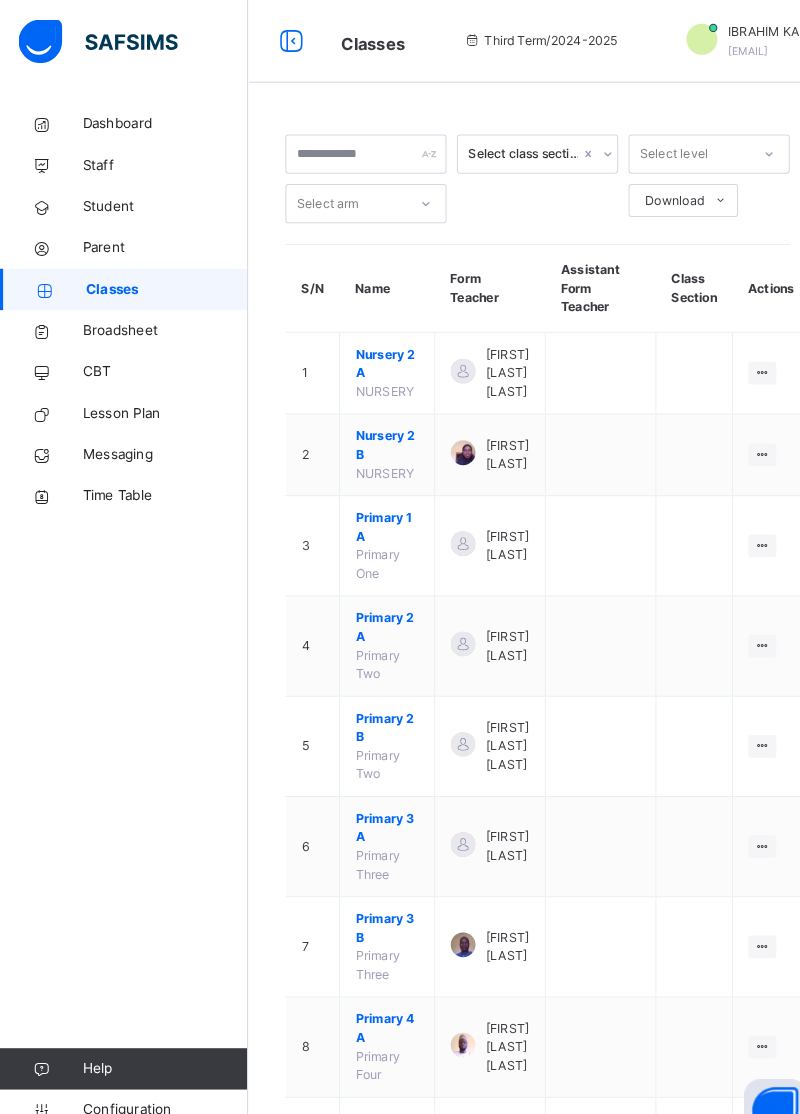 scroll, scrollTop: 0, scrollLeft: 0, axis: both 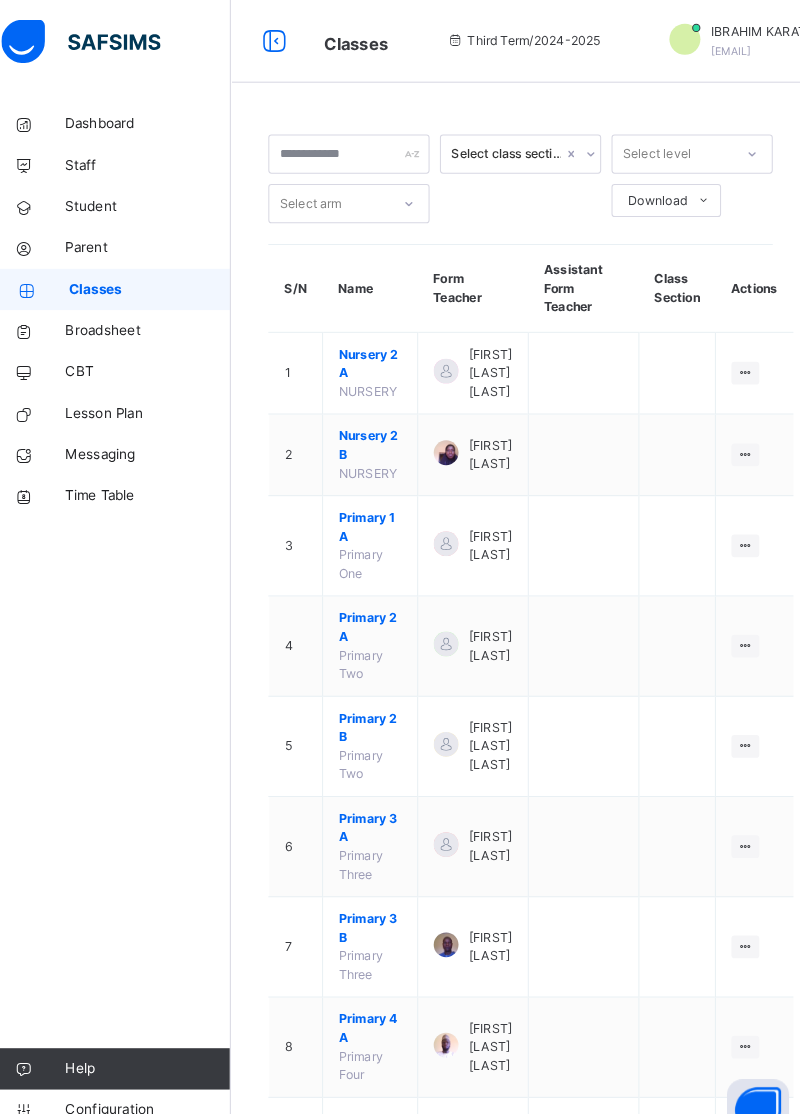 click on "Excel Report" at bounding box center [0, 0] 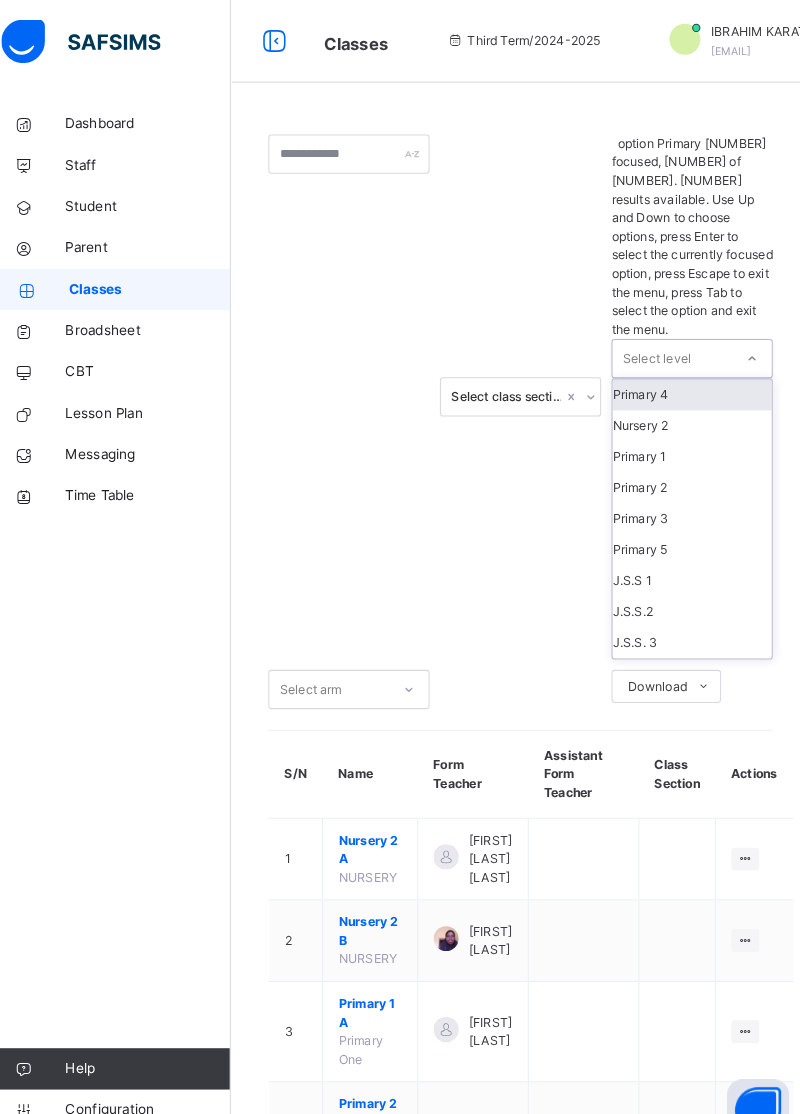 click on "J.S.S.2" at bounding box center [686, 592] 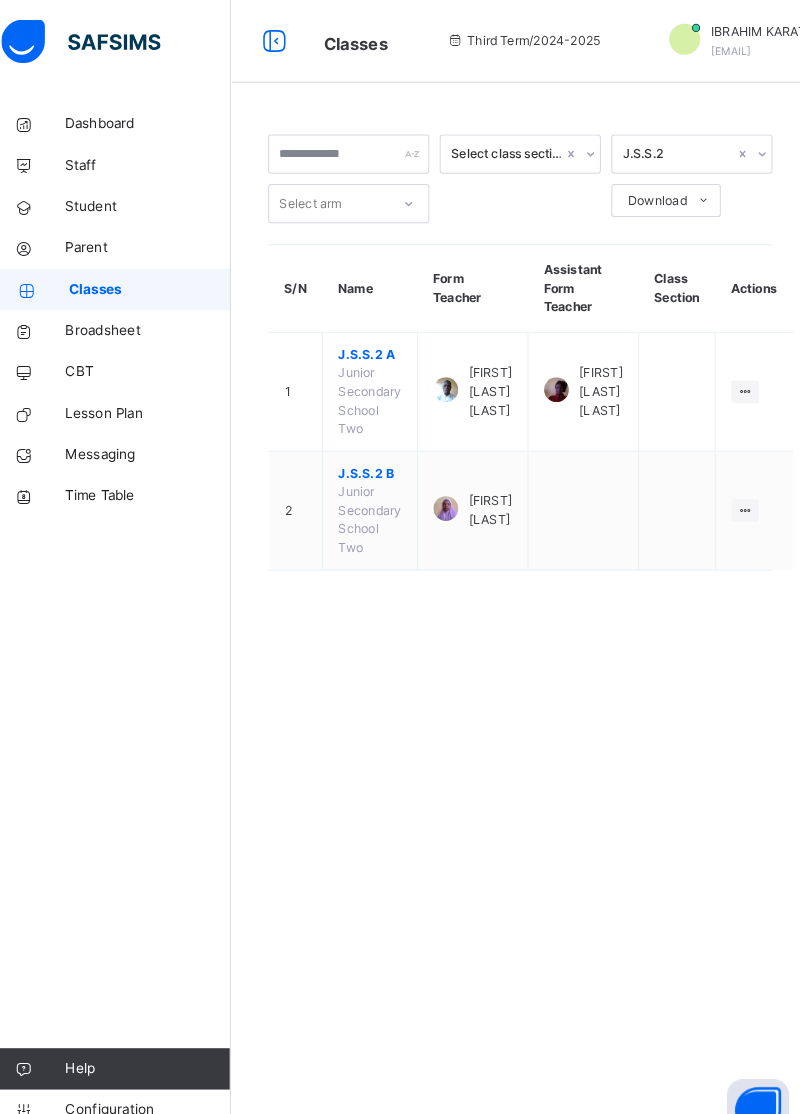 click on "[FIRST] [LAST] [LAST]" at bounding box center [598, 379] 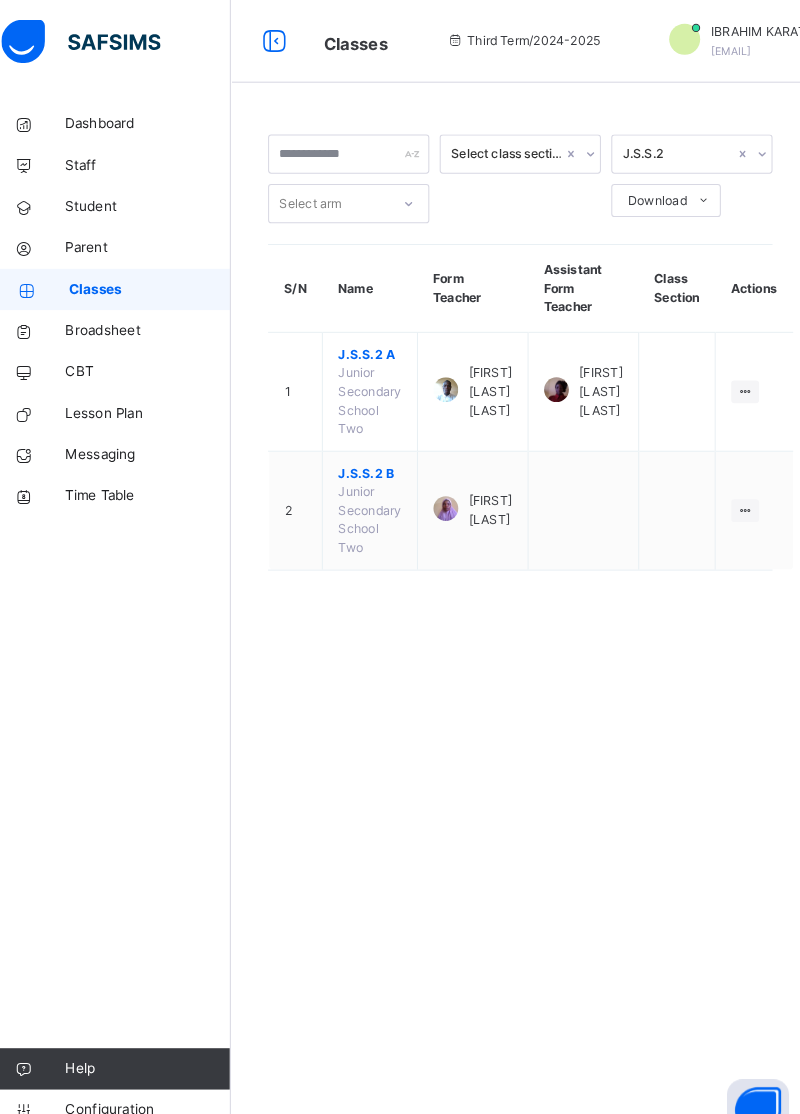 click at bounding box center [697, 194] 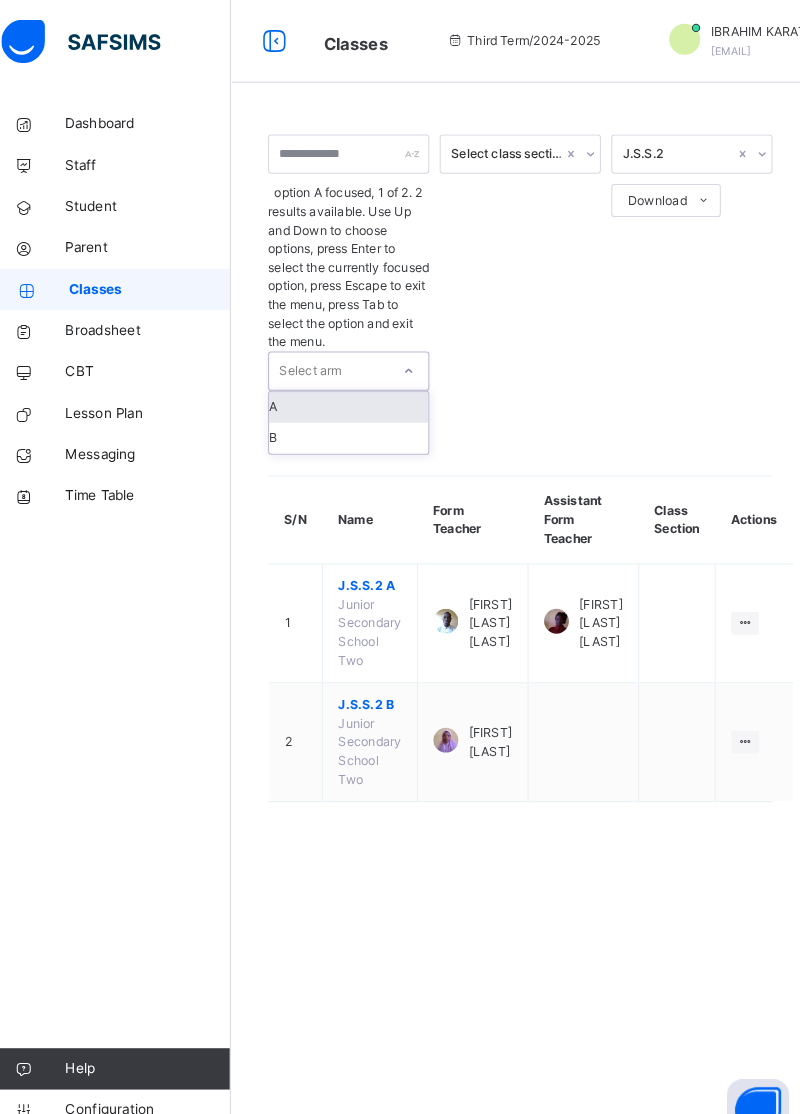 click on "B" at bounding box center (354, 424) 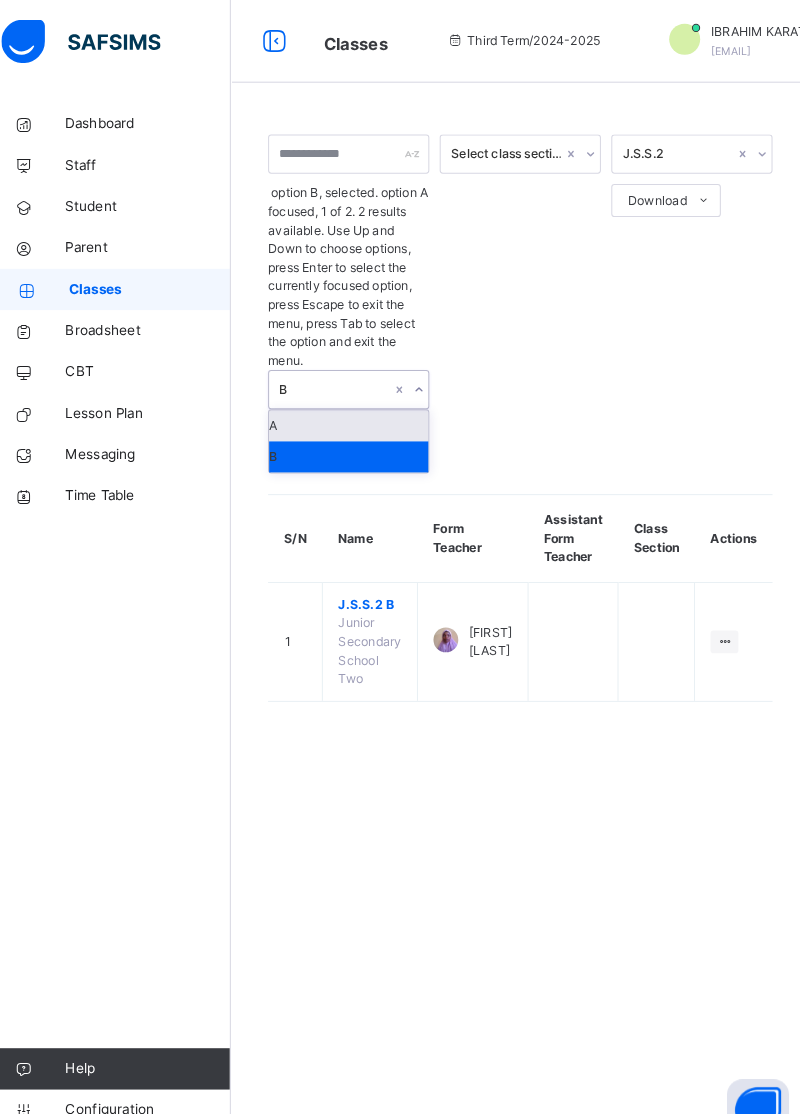 click on "A" at bounding box center (354, 412) 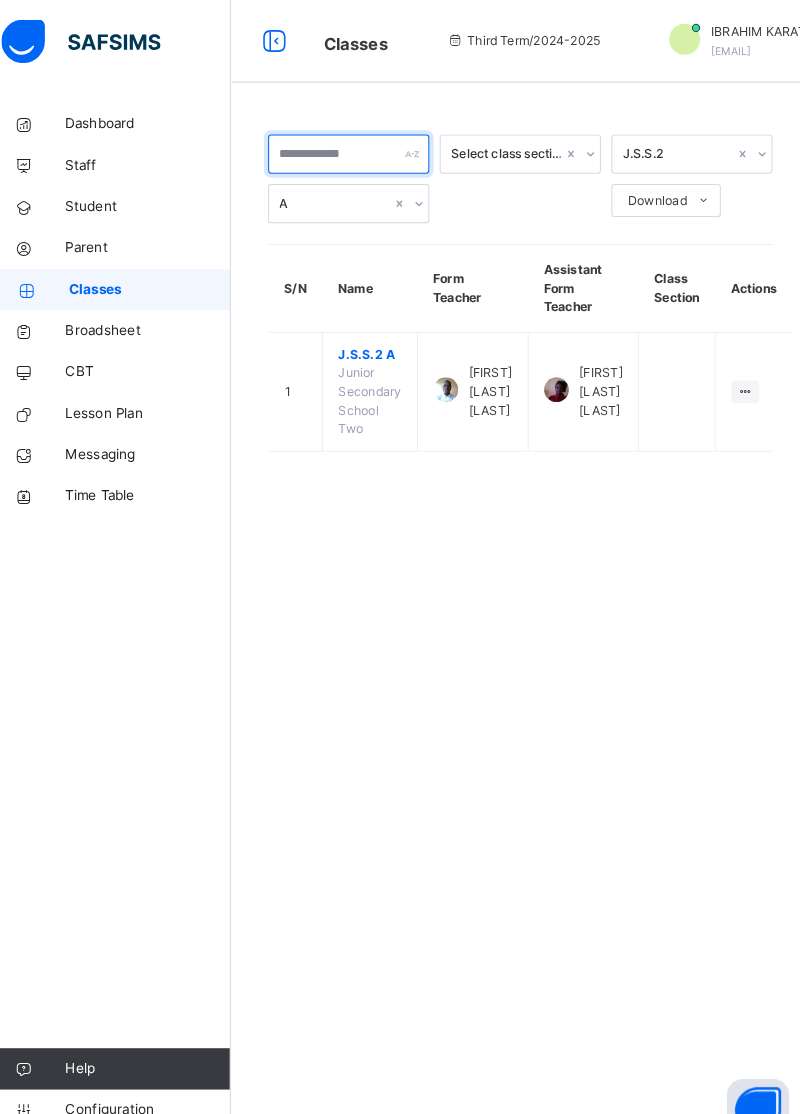 click at bounding box center [354, 149] 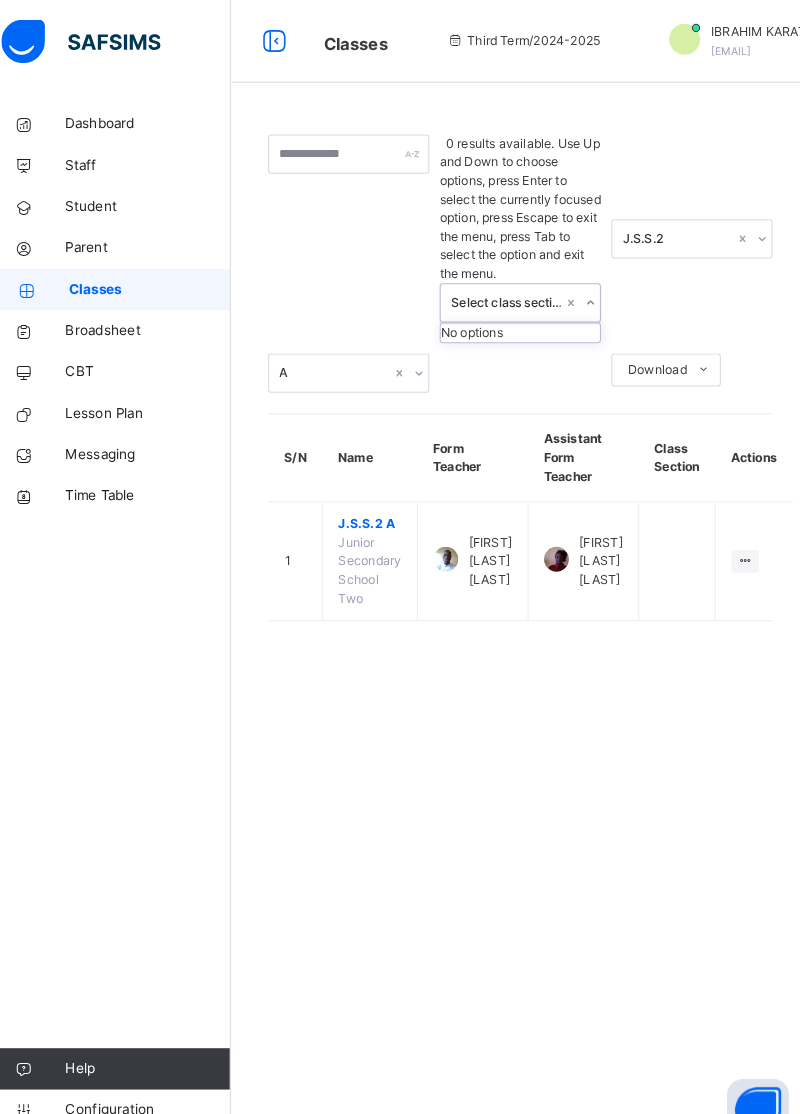 click on "No options" at bounding box center [520, 322] 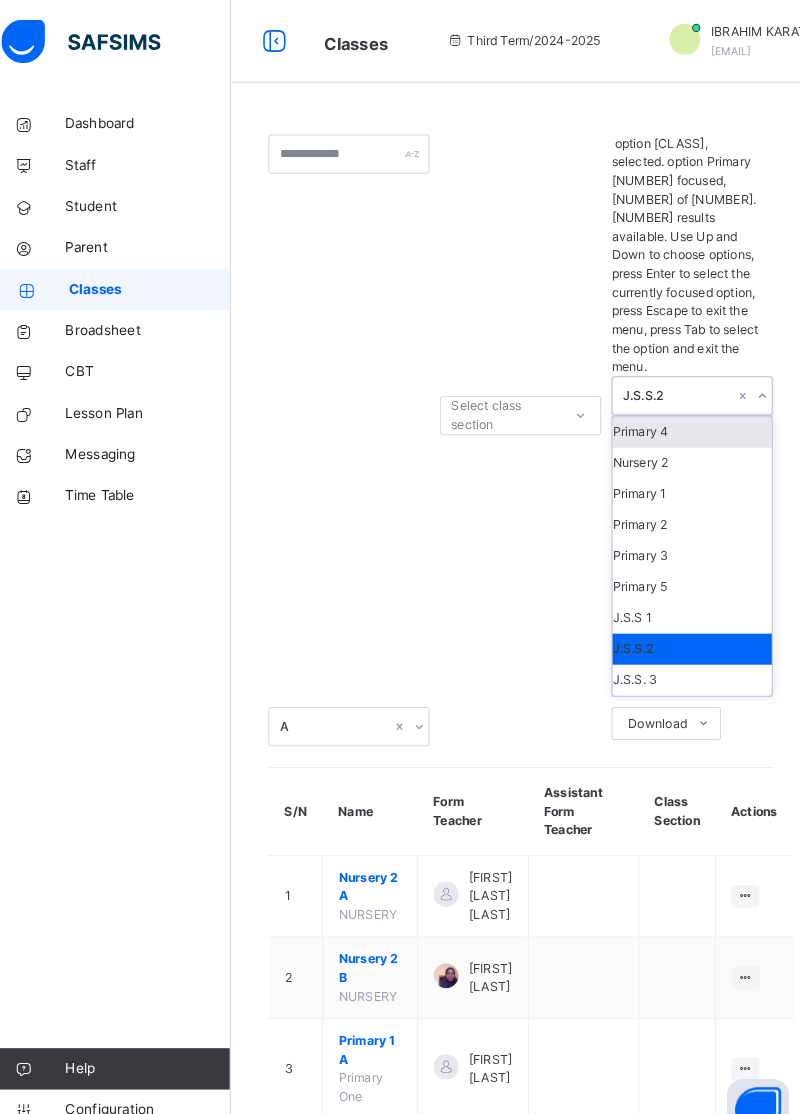 click on "J.S.S.2" at bounding box center [686, 628] 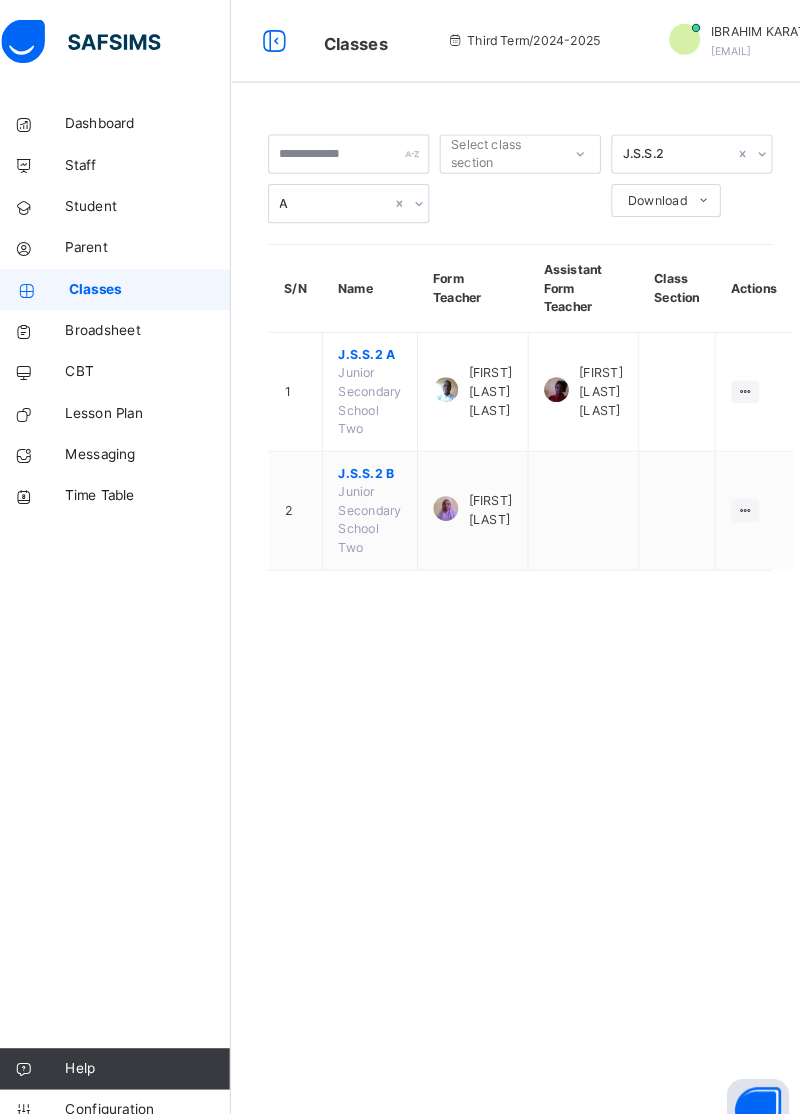 click at bounding box center [697, 194] 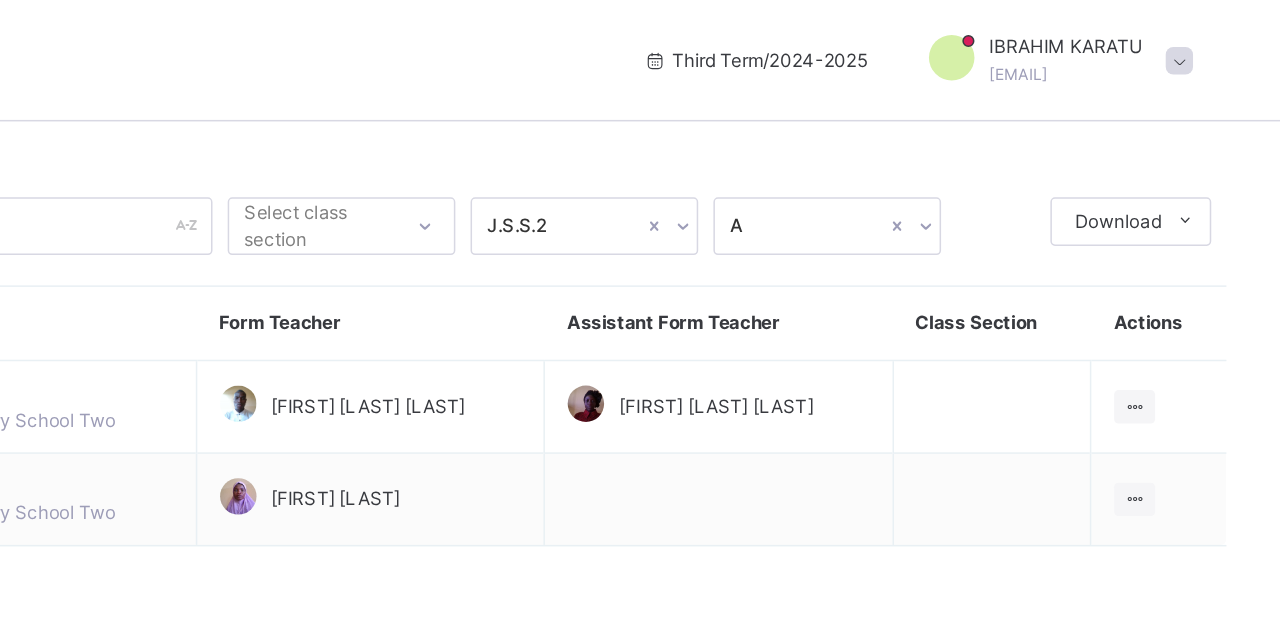 scroll, scrollTop: 0, scrollLeft: 0, axis: both 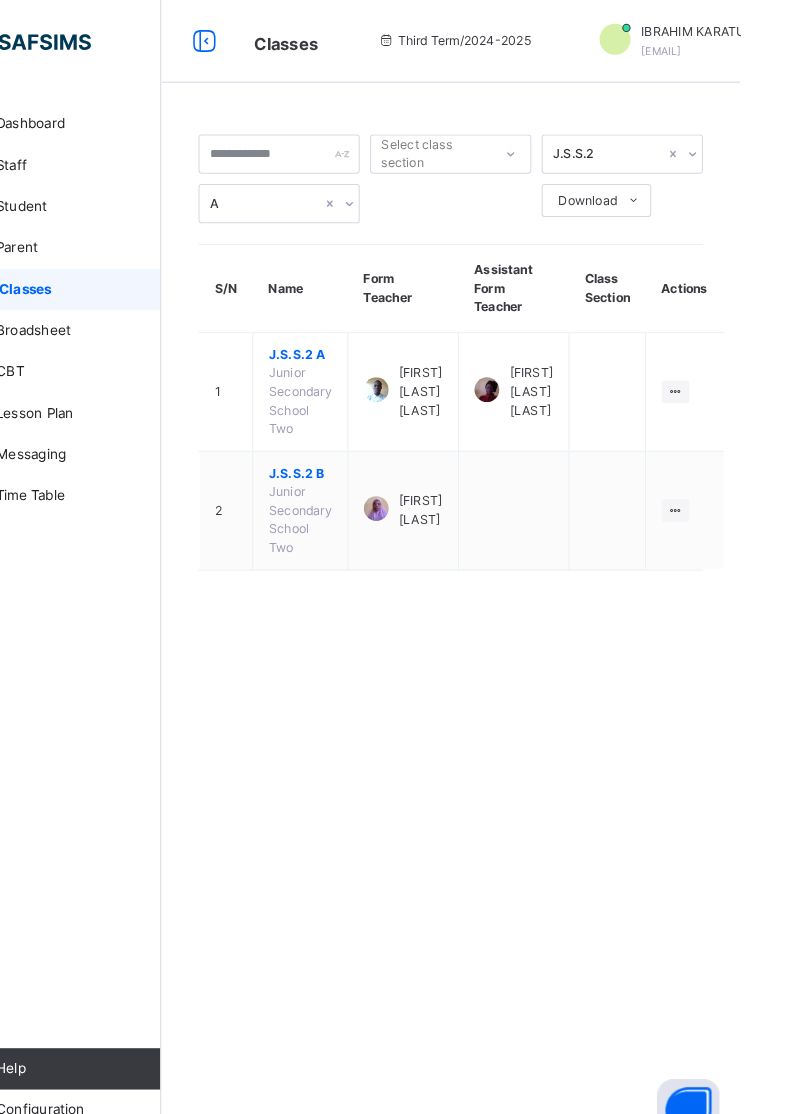 click on "Download" at bounding box center (652, 194) 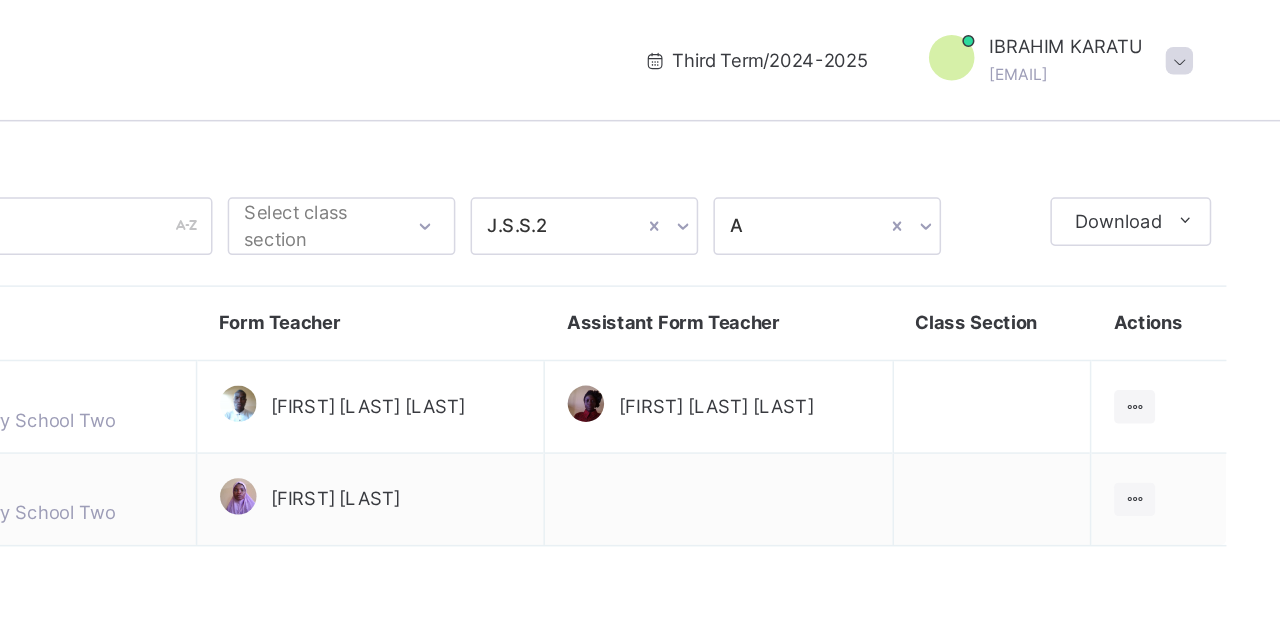 click on "Download" at bounding box center (1172, 146) 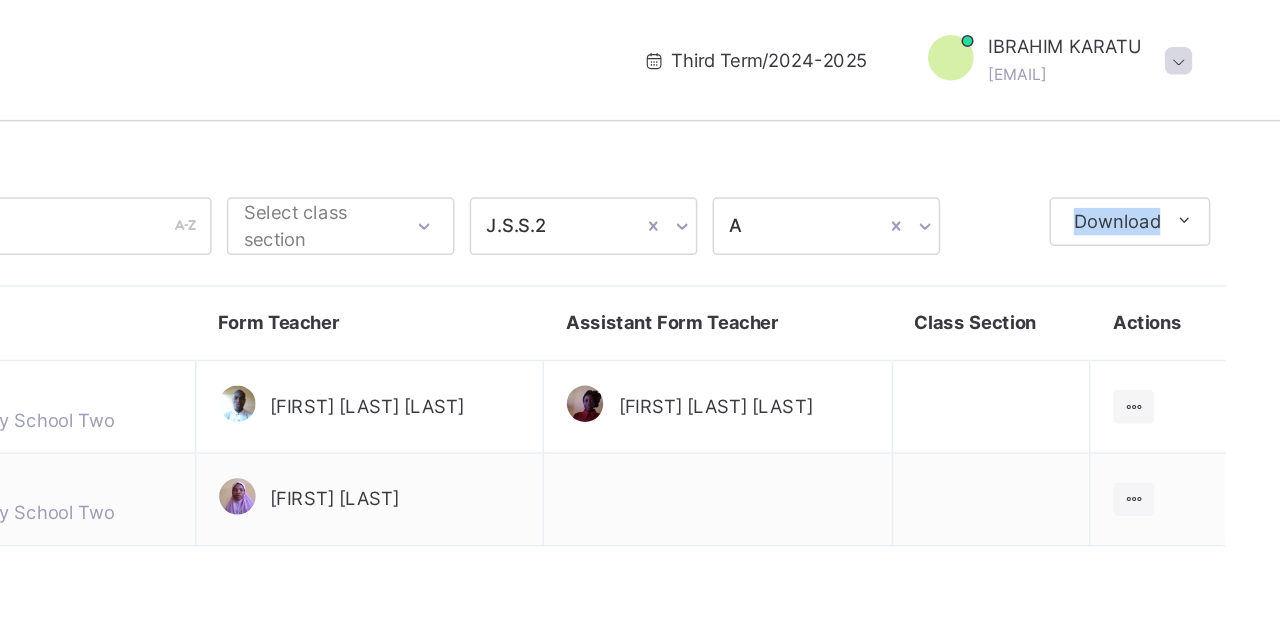 scroll, scrollTop: 0, scrollLeft: 0, axis: both 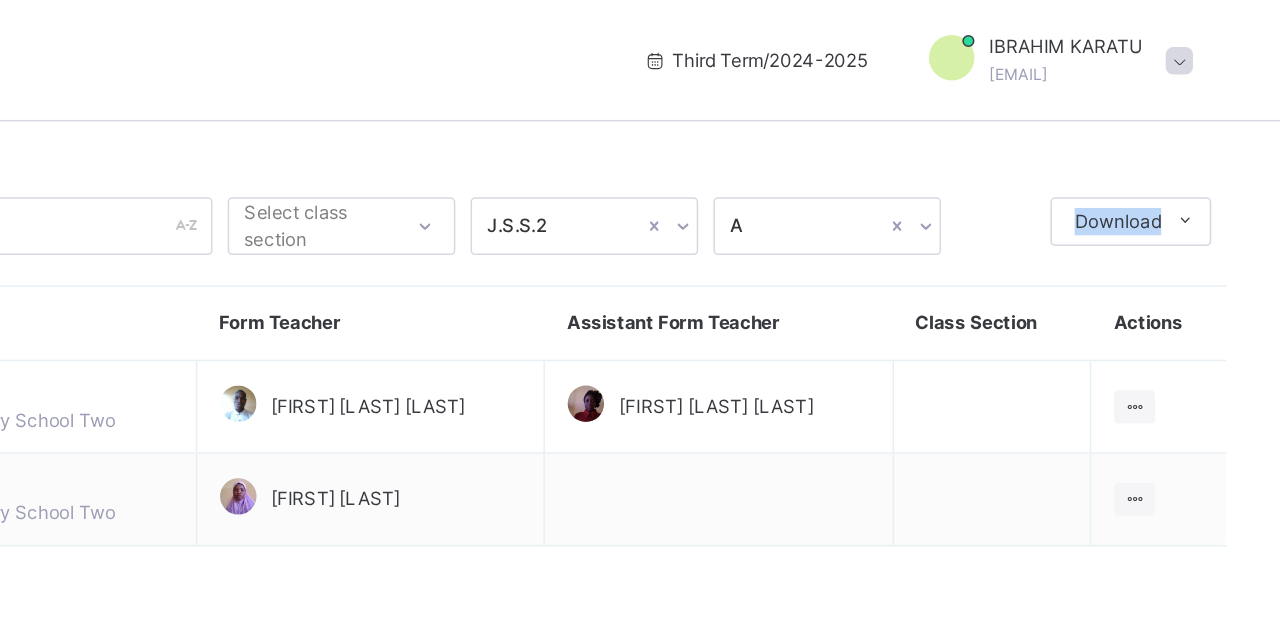 click on "Pdf Report" at bounding box center (0, 0) 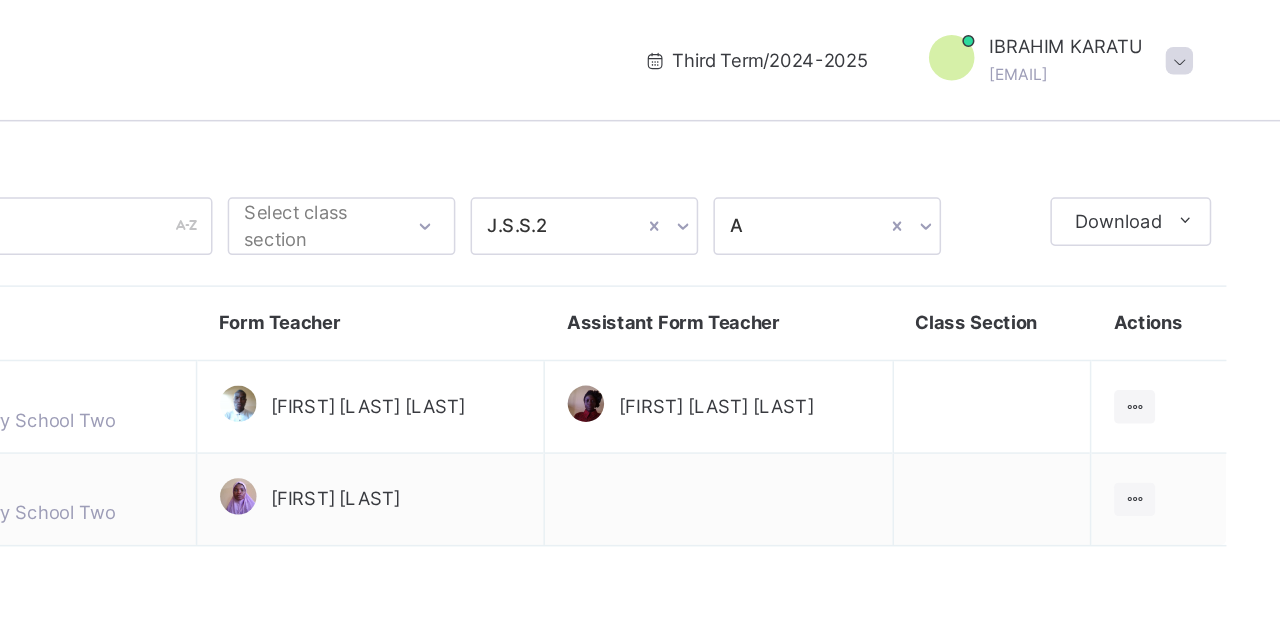 scroll, scrollTop: 0, scrollLeft: 0, axis: both 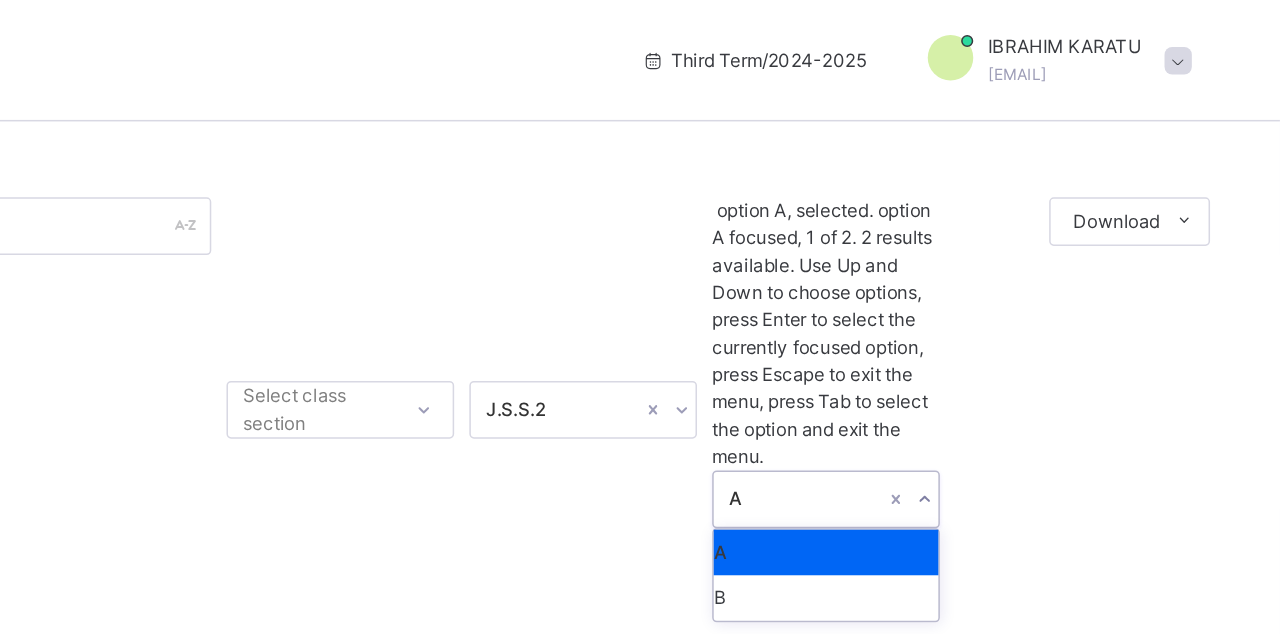 click on "B" at bounding box center (981, 394) 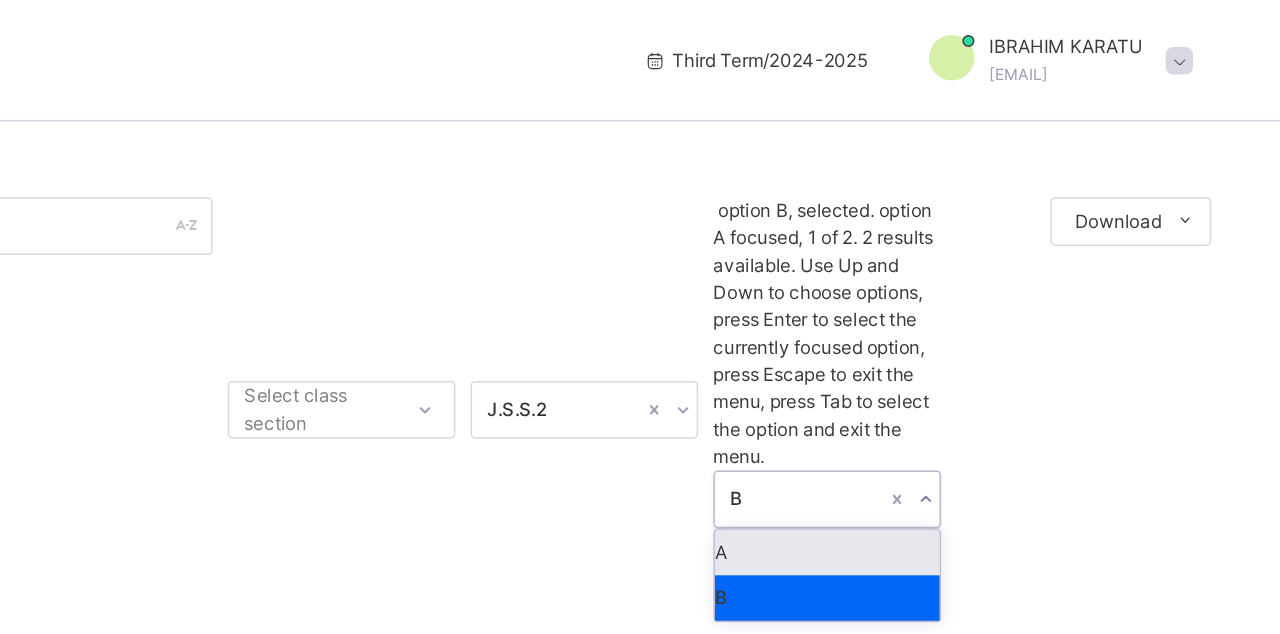 click on "A" at bounding box center [981, 364] 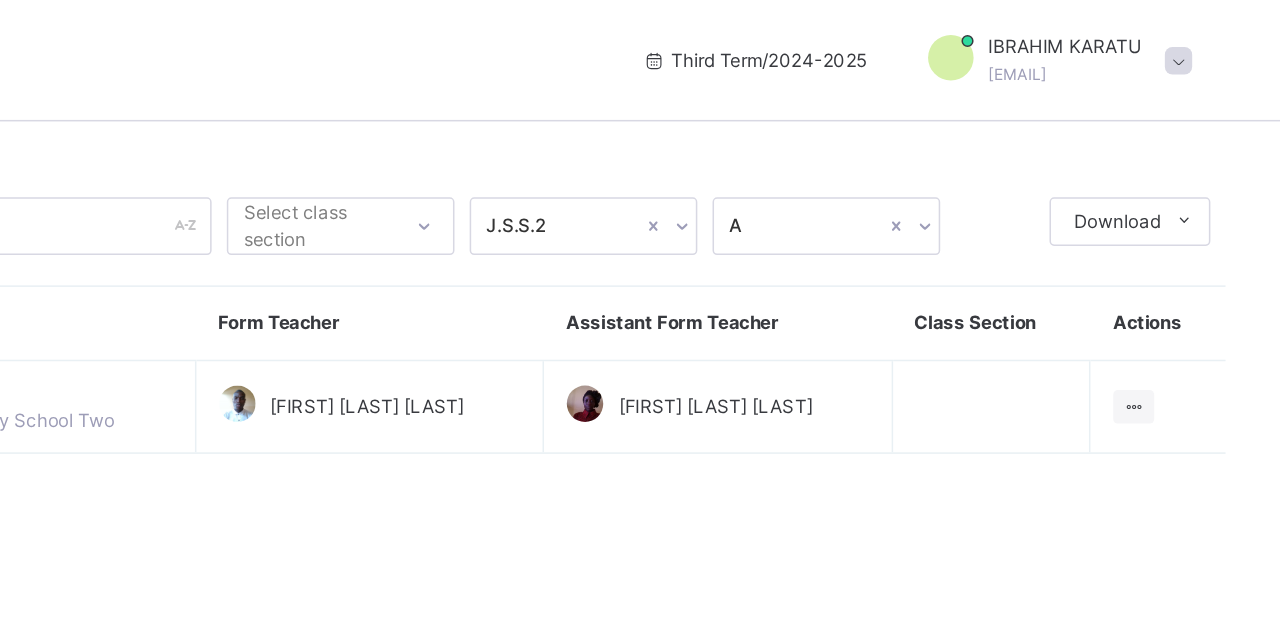 click on "[FIRST]	[LAST] [LAST]" at bounding box center [679, 268] 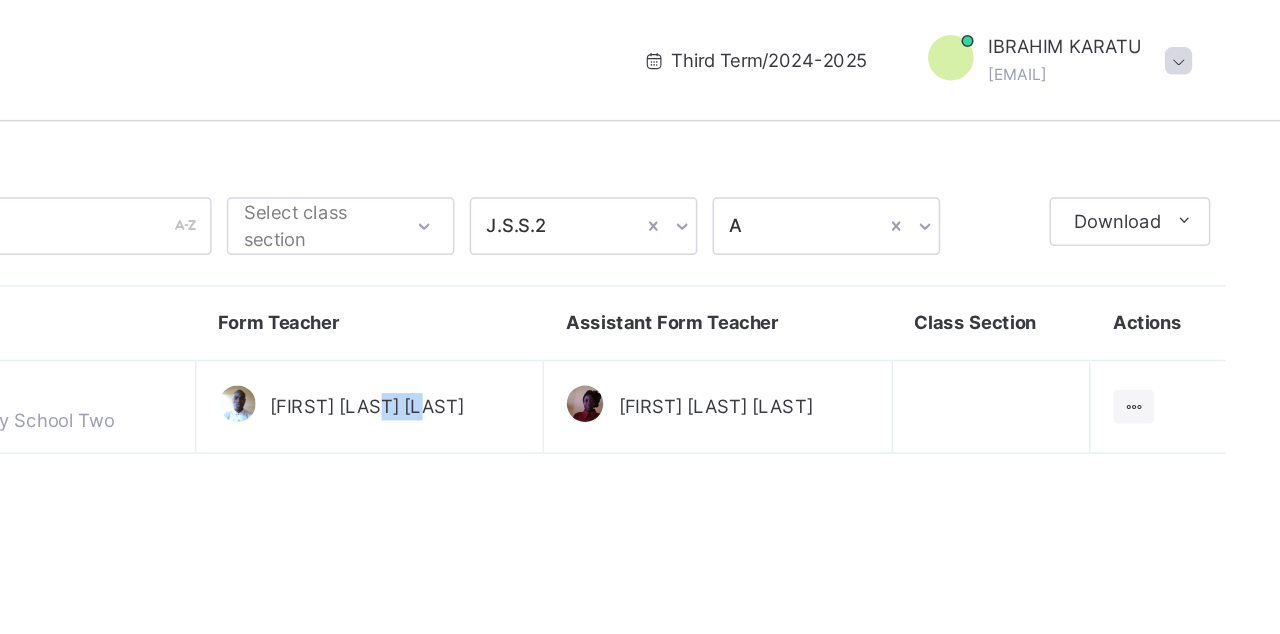 scroll, scrollTop: 0, scrollLeft: 0, axis: both 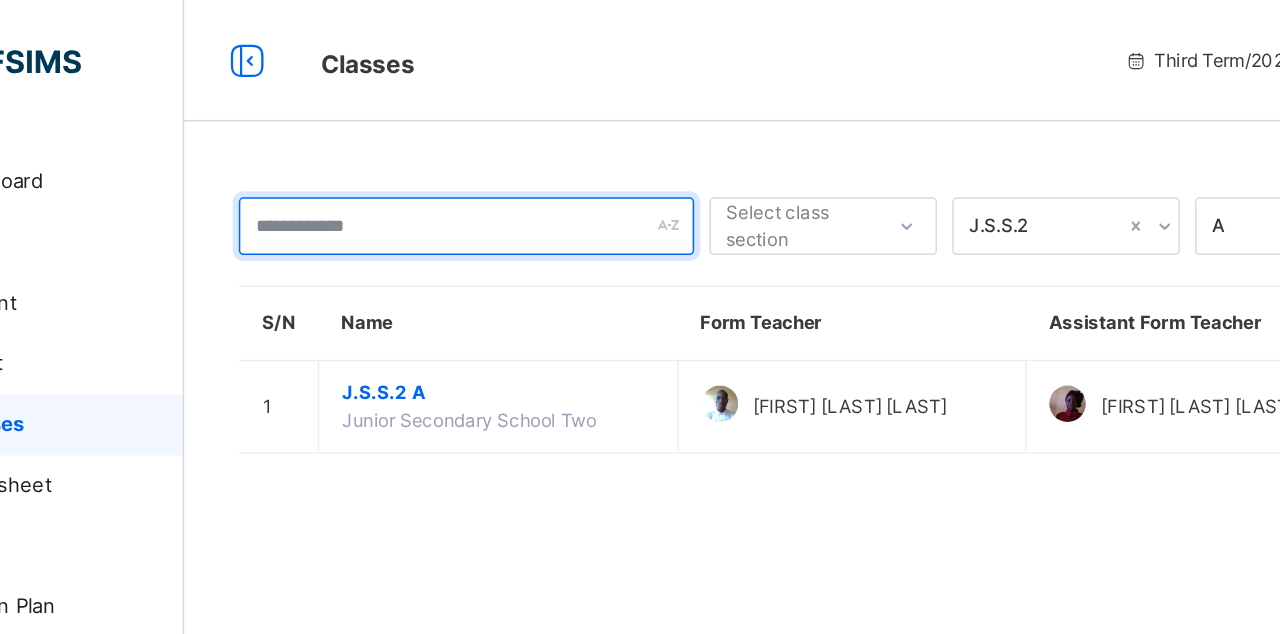 click at bounding box center [426, 149] 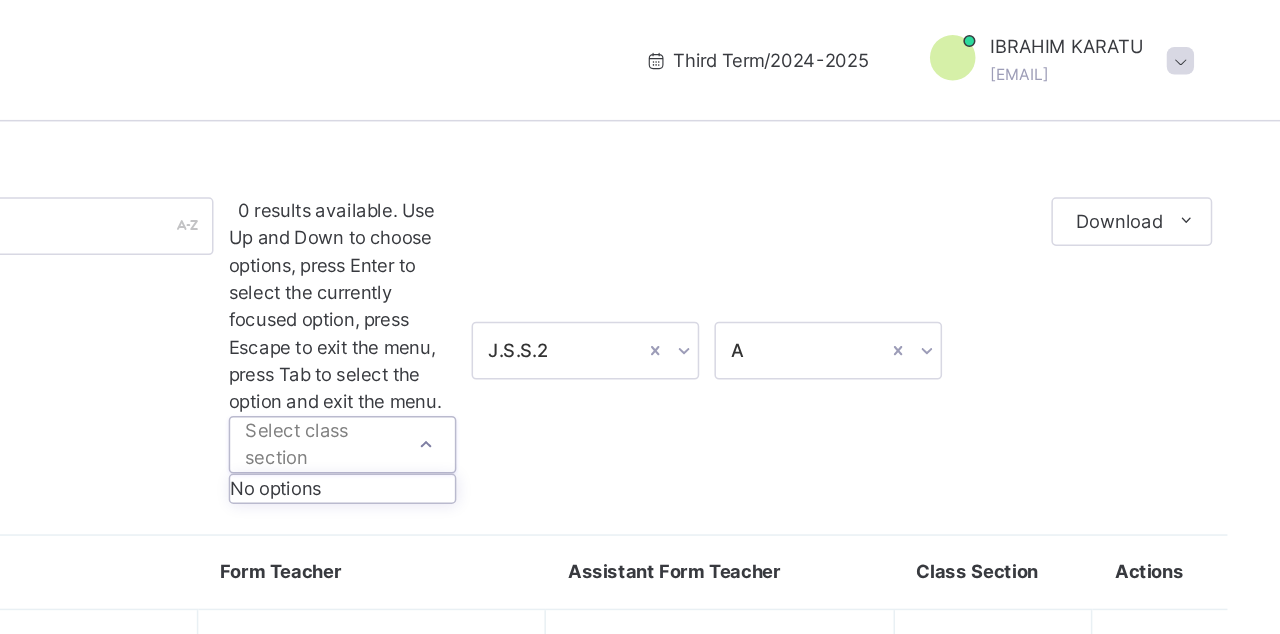 scroll, scrollTop: 0, scrollLeft: 0, axis: both 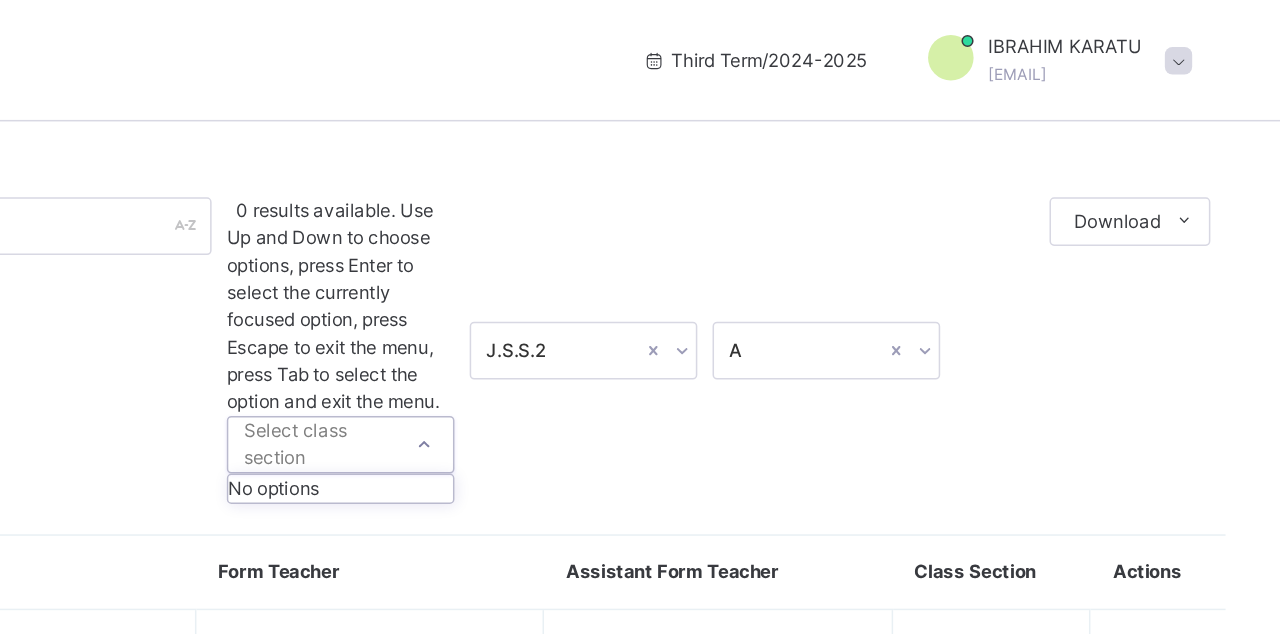 click on "View Class Assign form Teacher" at bounding box center (0, 0) 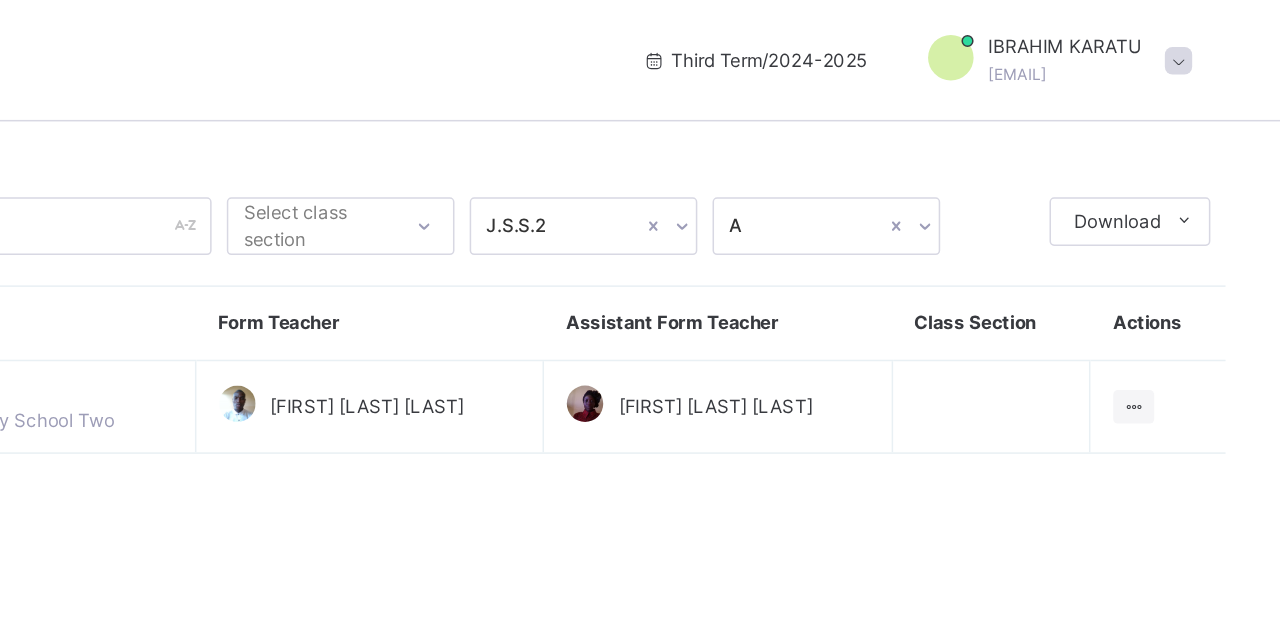 click on "View Class" at bounding box center (0, 0) 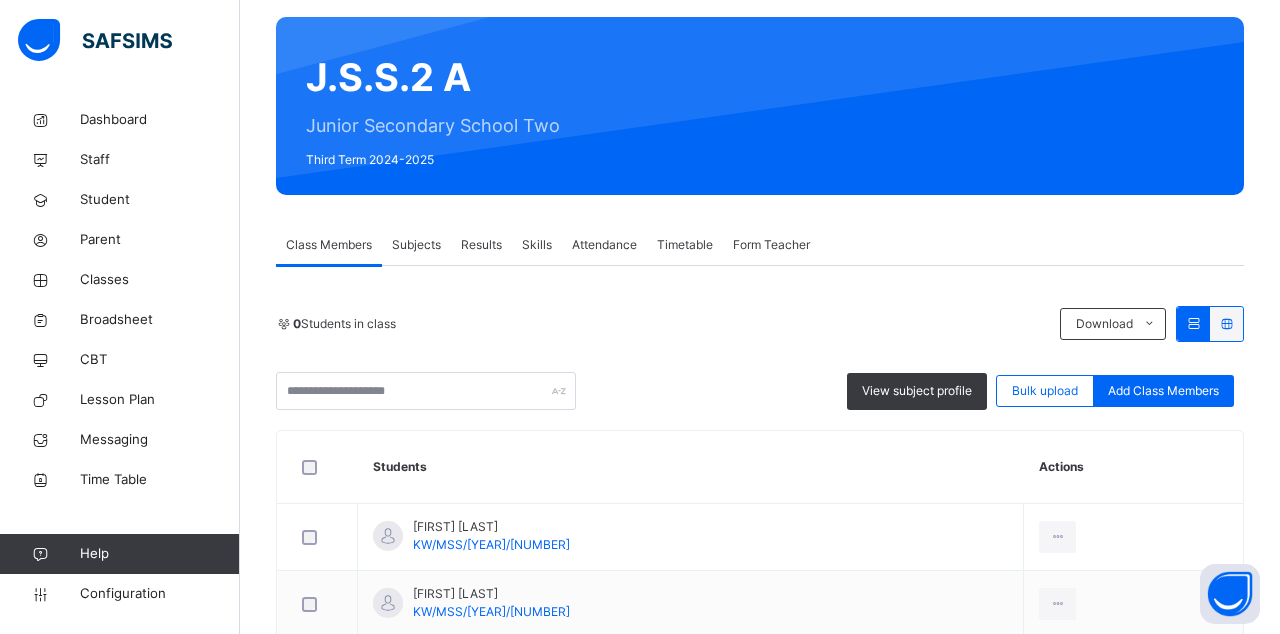 scroll, scrollTop: 156, scrollLeft: 0, axis: vertical 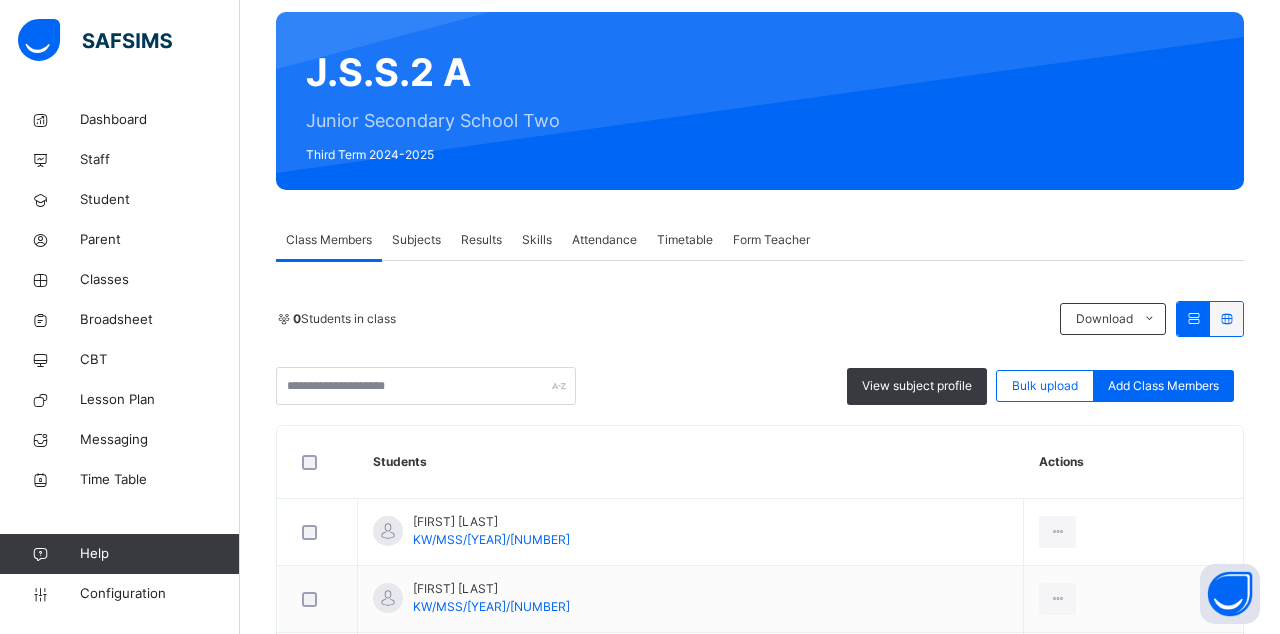 click on "Bulk upload" at bounding box center [1045, 386] 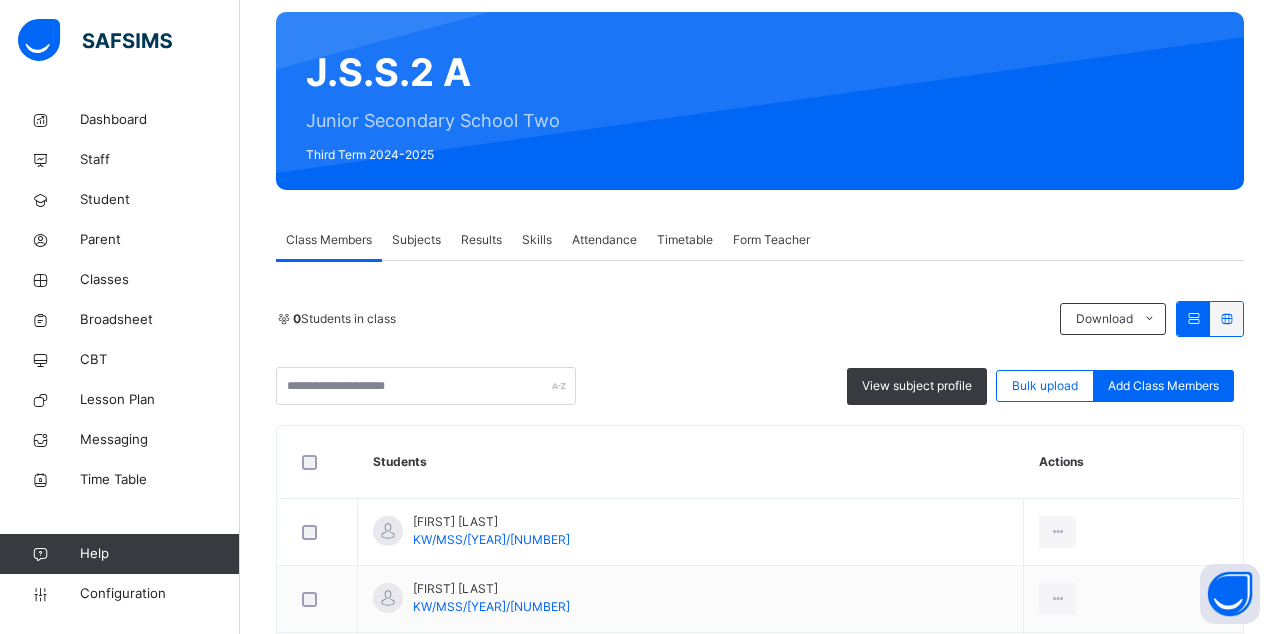 click on "Bulk Upload Student Upload XLSX File   Select your XLSX file from your computer to upload it using that uploader provided for you below   Drag and Drop files here Select your Excel file Browse file Maximum size 2.5mb Upload Excel File Download XLSX file   Follow the steps below to download and use the excel file effectively    Step 1:  Click the button below to download the student bulk create excel file Download XLSX File  Step 2:  Open the file on your computer  Step 3:  Skip sample Data and start filling from the next line  Step 4:  Fill all sections provided in the specified format using the sample provided as a guide, then save  Step 5:  Click on the 'Browse File' button to select the filled template saved on your computer  Step 6:  Click on the 'Upload Excel File' button to upload Cancel" at bounding box center [760, 3074] 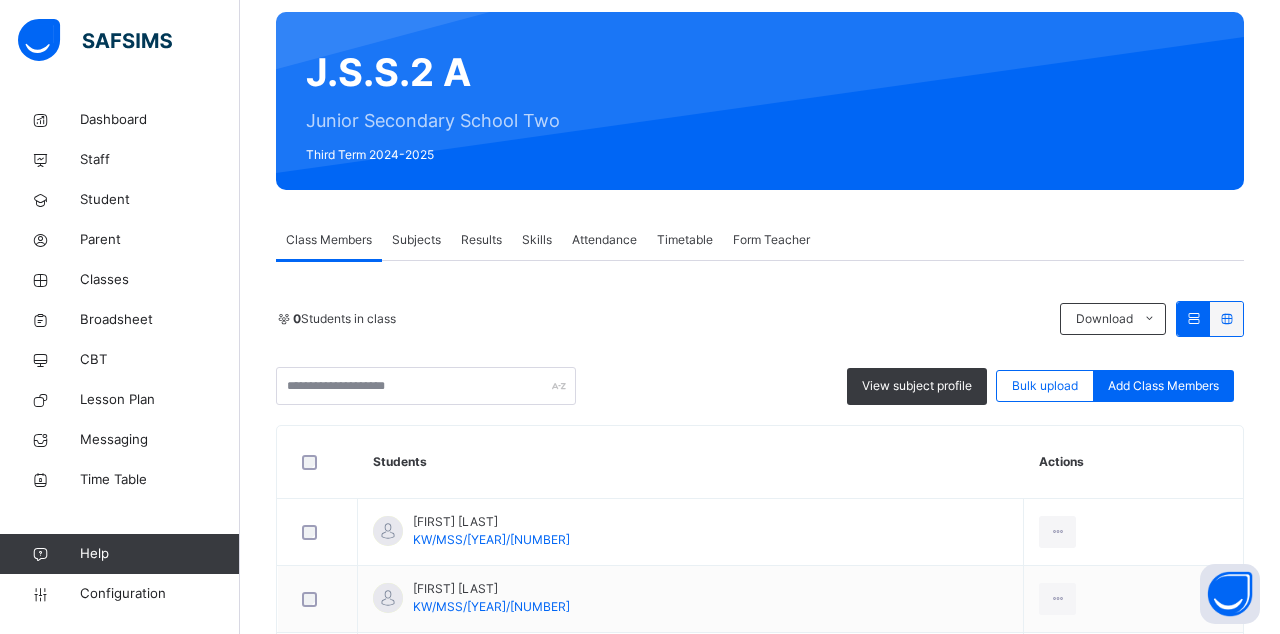 scroll, scrollTop: 189, scrollLeft: 0, axis: vertical 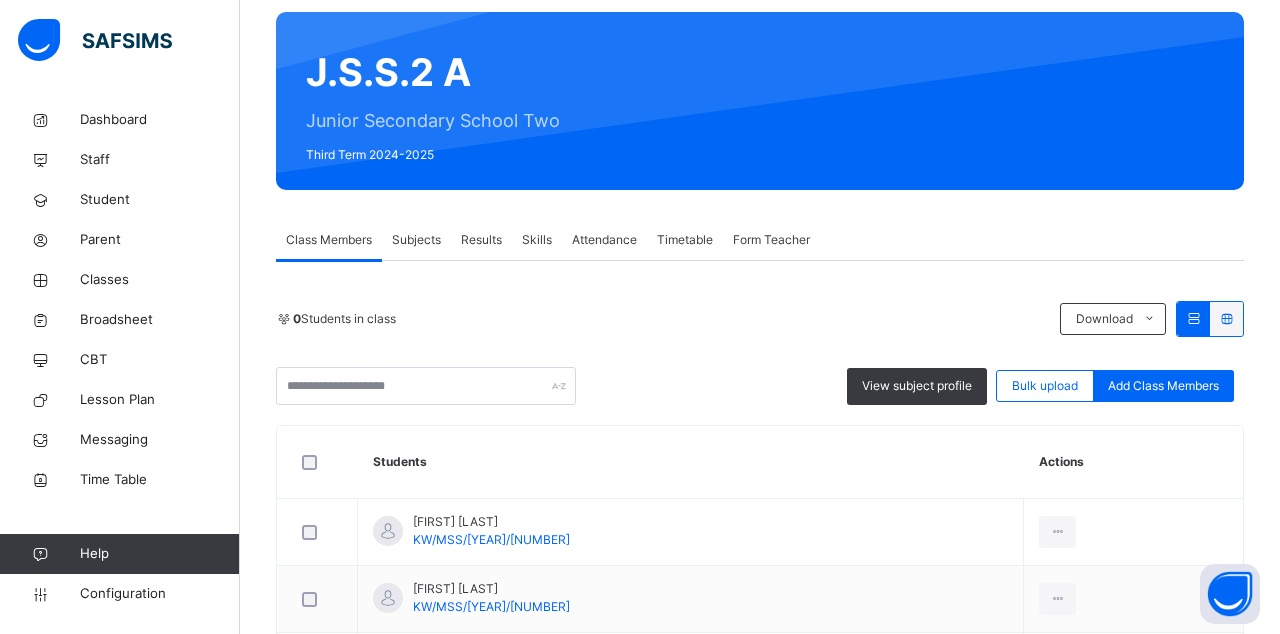 click on "Upload Excel File" at bounding box center [760, 3099] 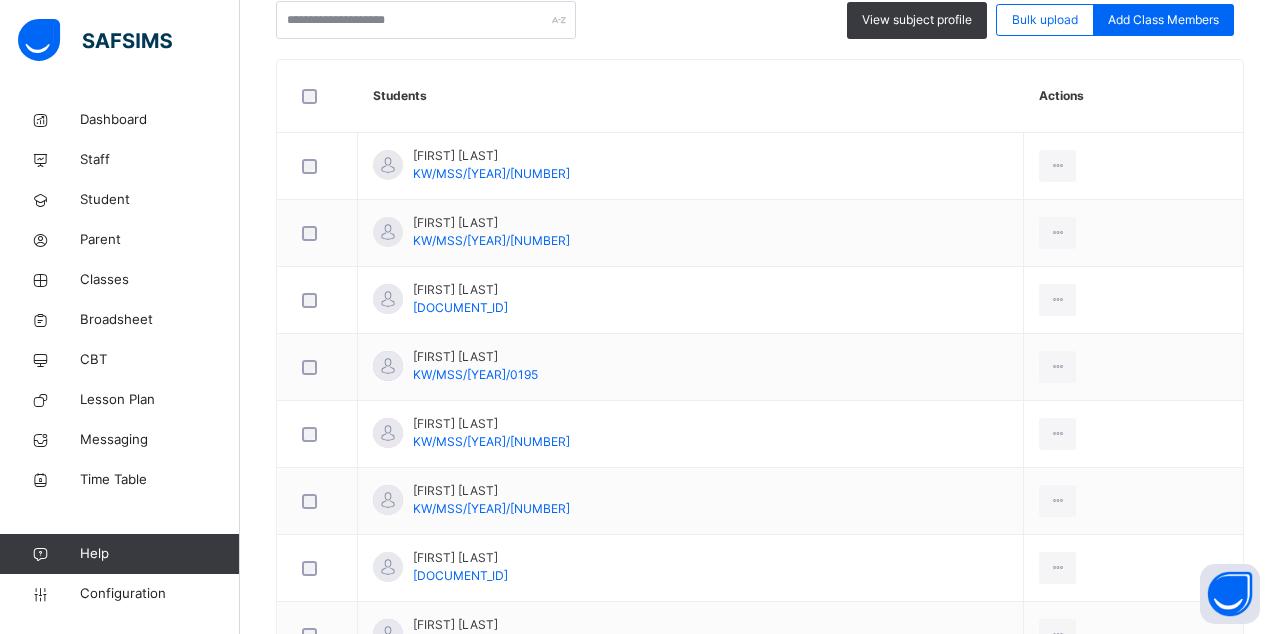 scroll, scrollTop: 356, scrollLeft: 0, axis: vertical 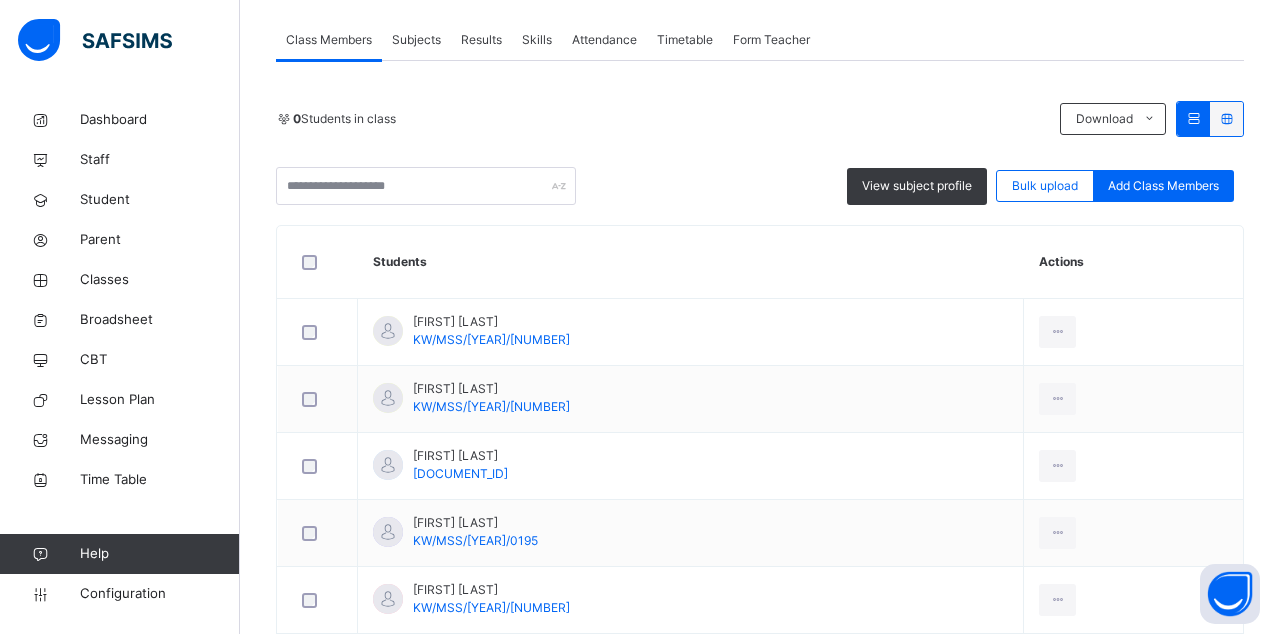 click on "Pdf Report Excel Report" at bounding box center [0, 0] 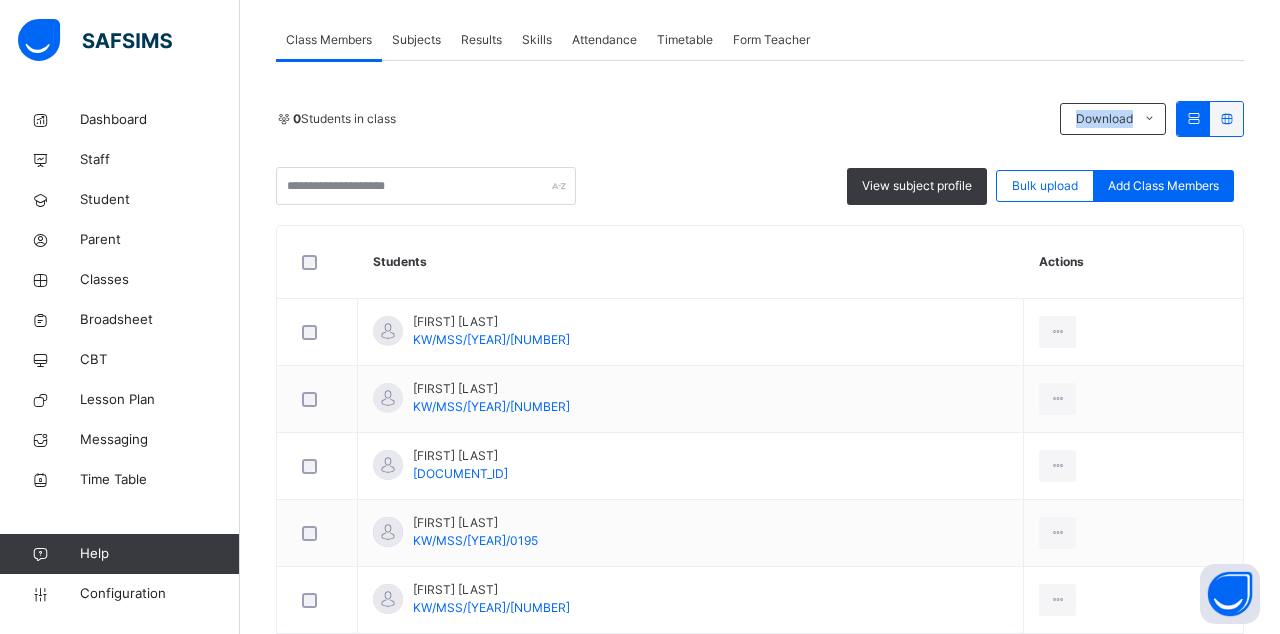 click on "Actions" at bounding box center [1133, 262] 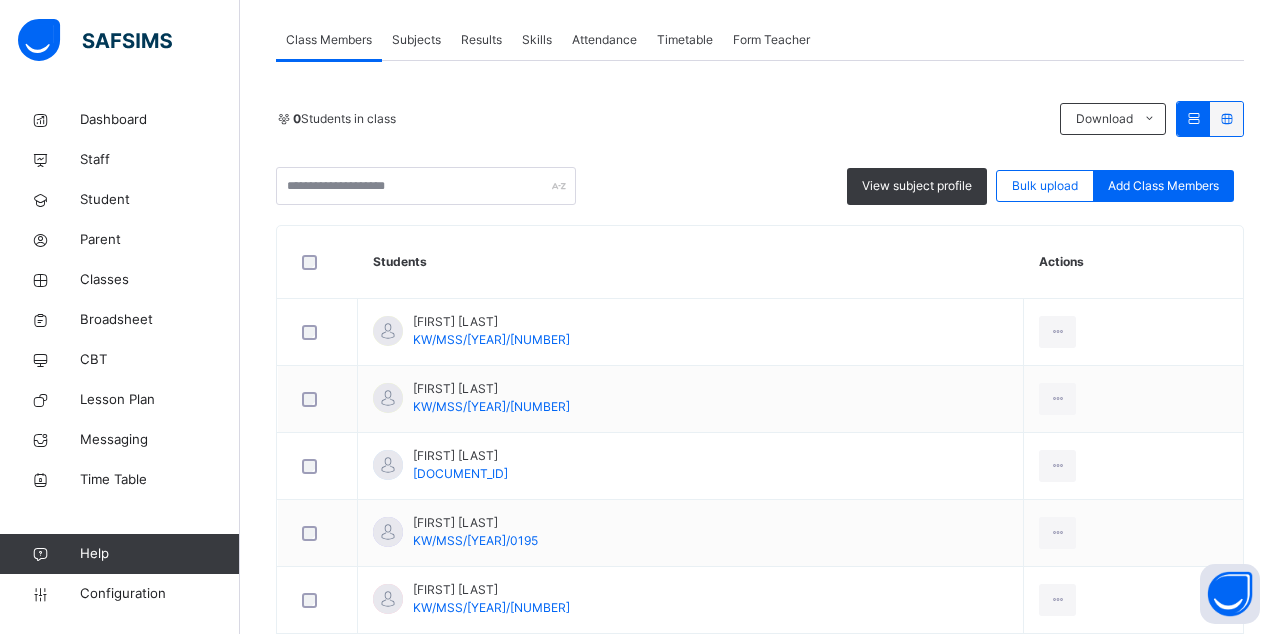 click on "Results" at bounding box center (481, 40) 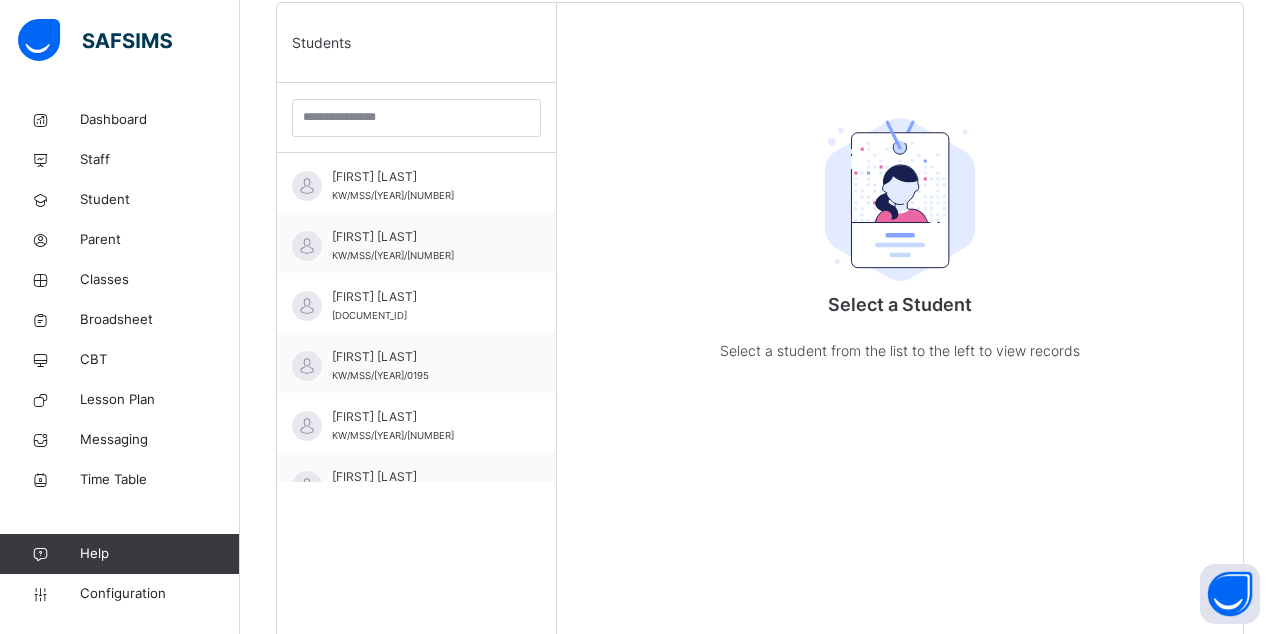 scroll, scrollTop: 579, scrollLeft: 0, axis: vertical 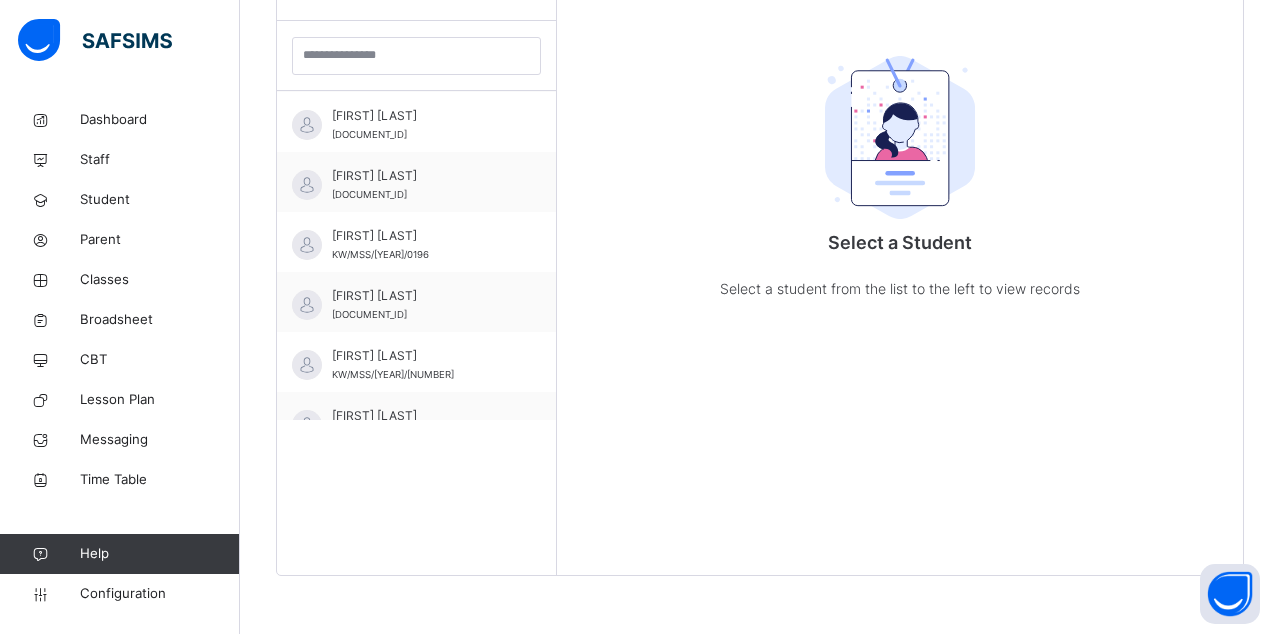 click on "[FIRST] [LAST]" at bounding box center [421, 356] 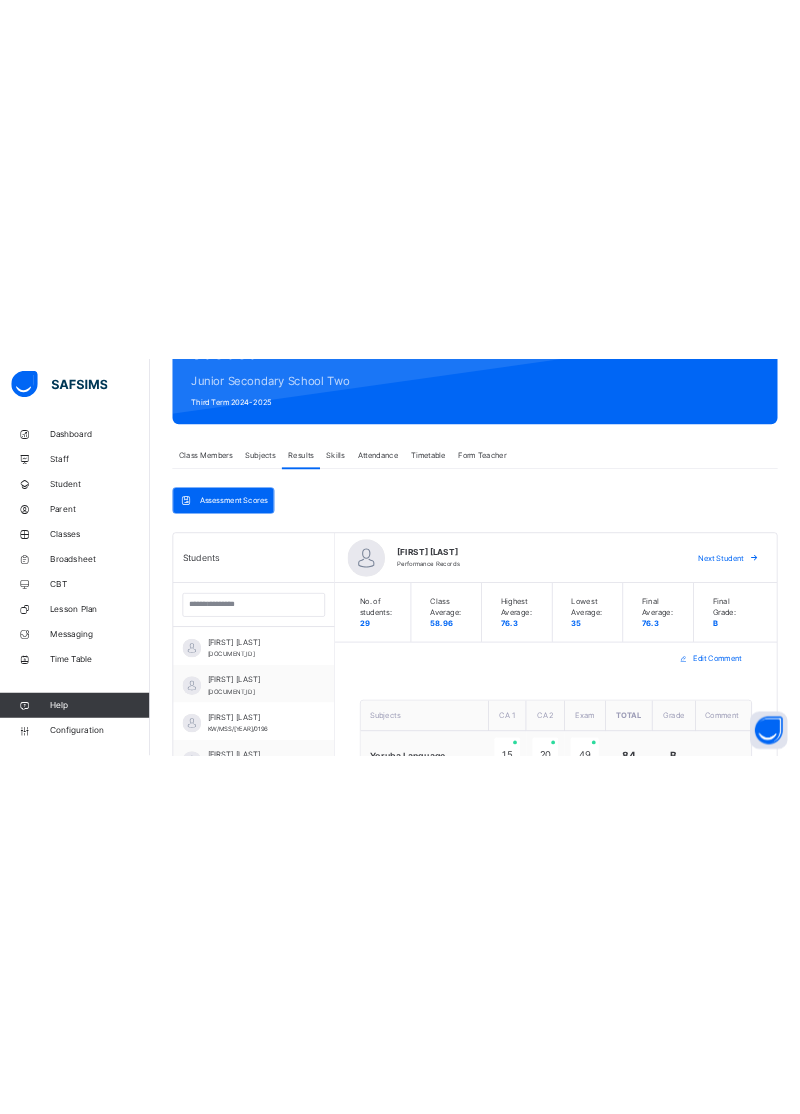 scroll, scrollTop: 296, scrollLeft: 0, axis: vertical 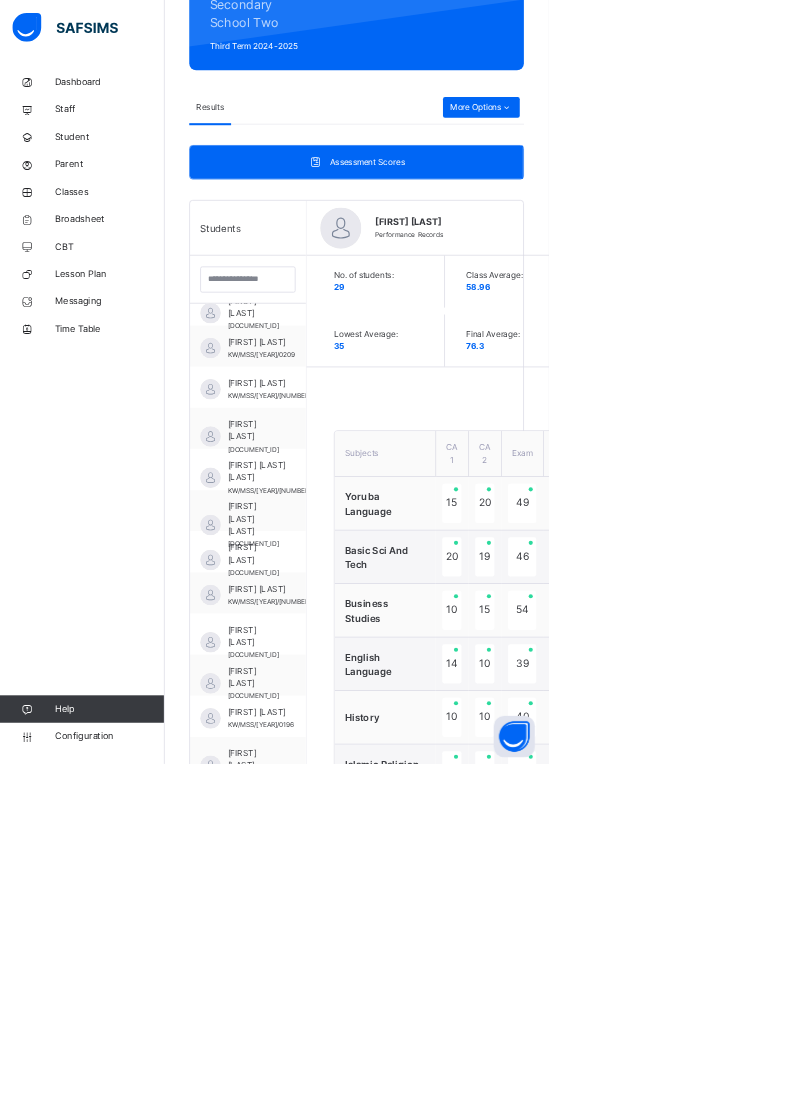 click on "More Options" at bounding box center (702, 157) 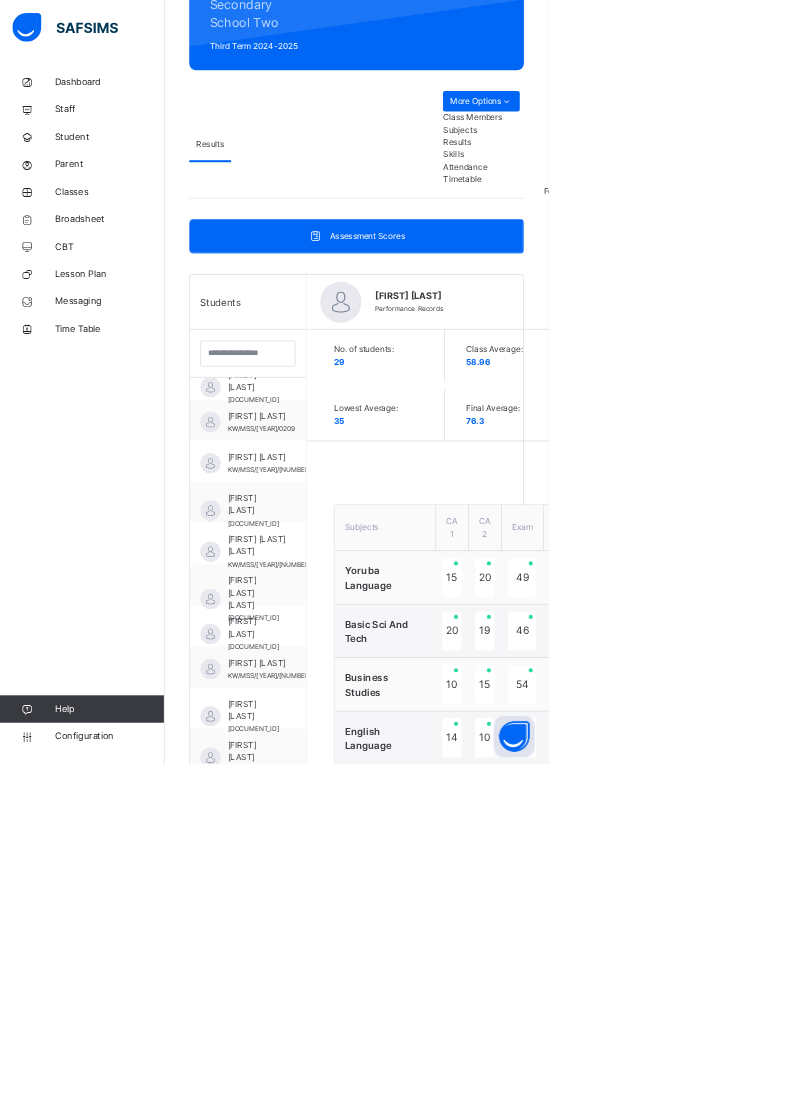 click on "Results" at bounding box center [702, 208] 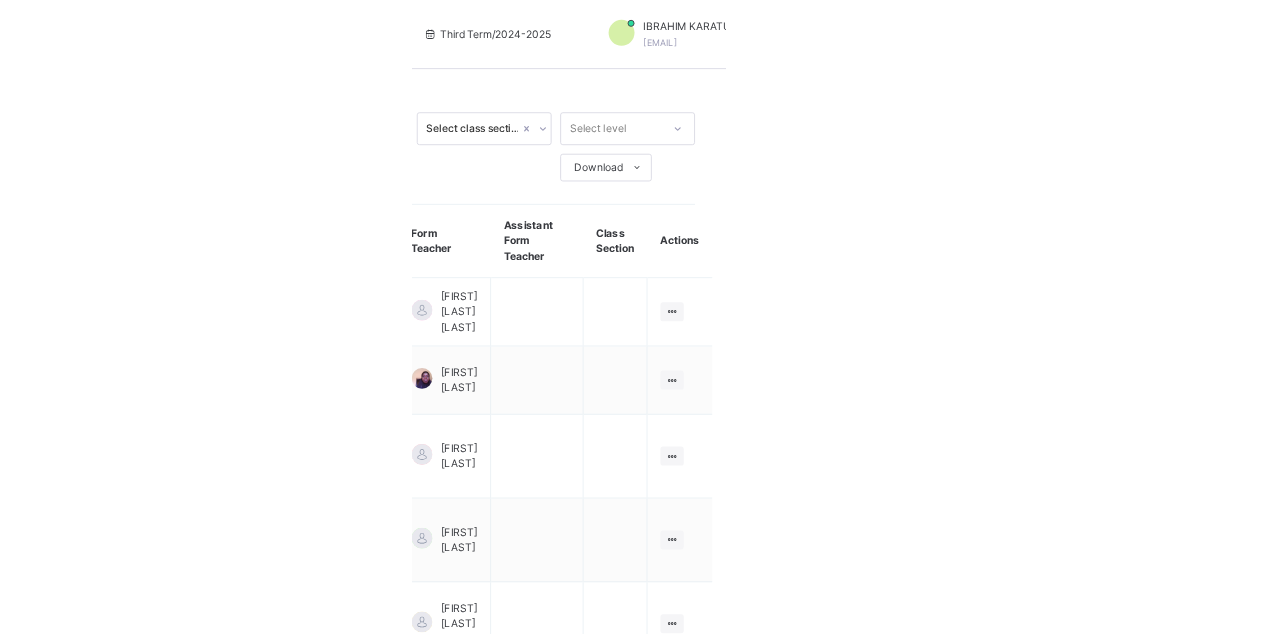 scroll, scrollTop: 0, scrollLeft: 0, axis: both 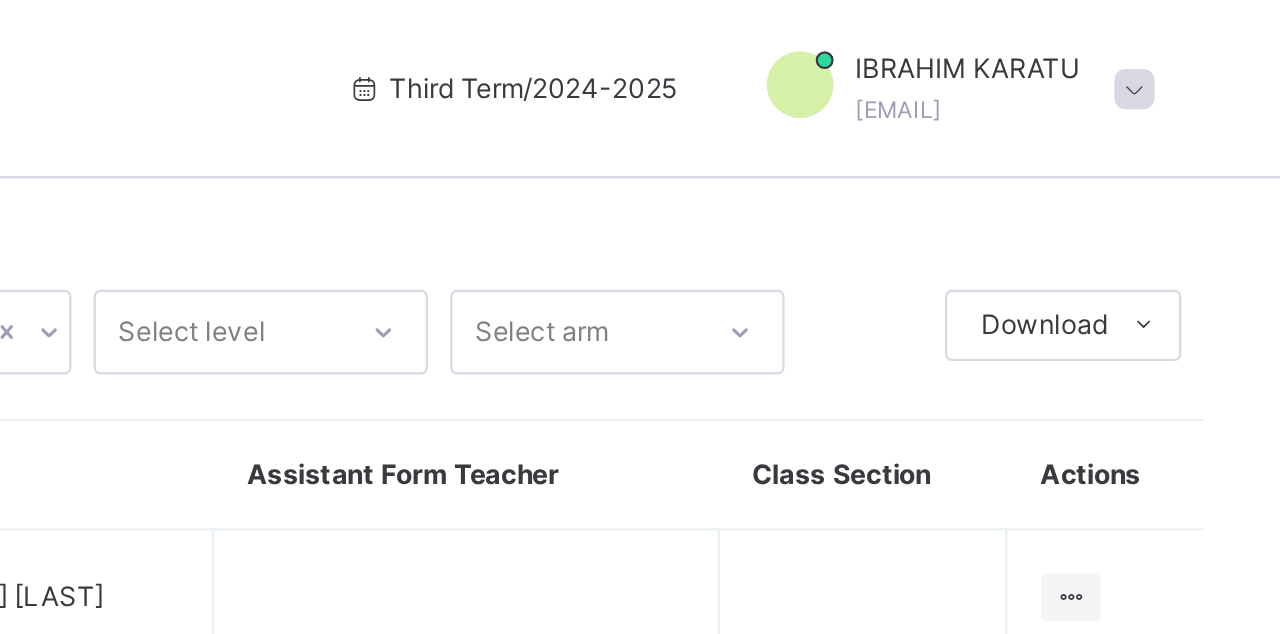 click at bounding box center (1217, 146) 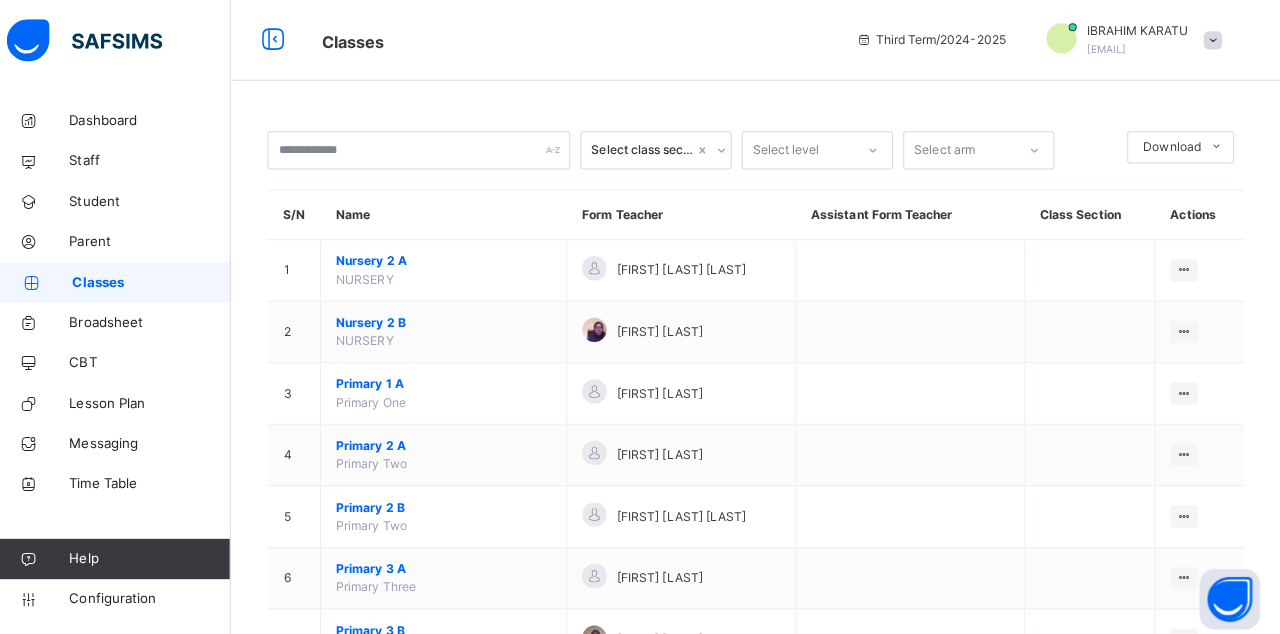 scroll, scrollTop: 0, scrollLeft: 0, axis: both 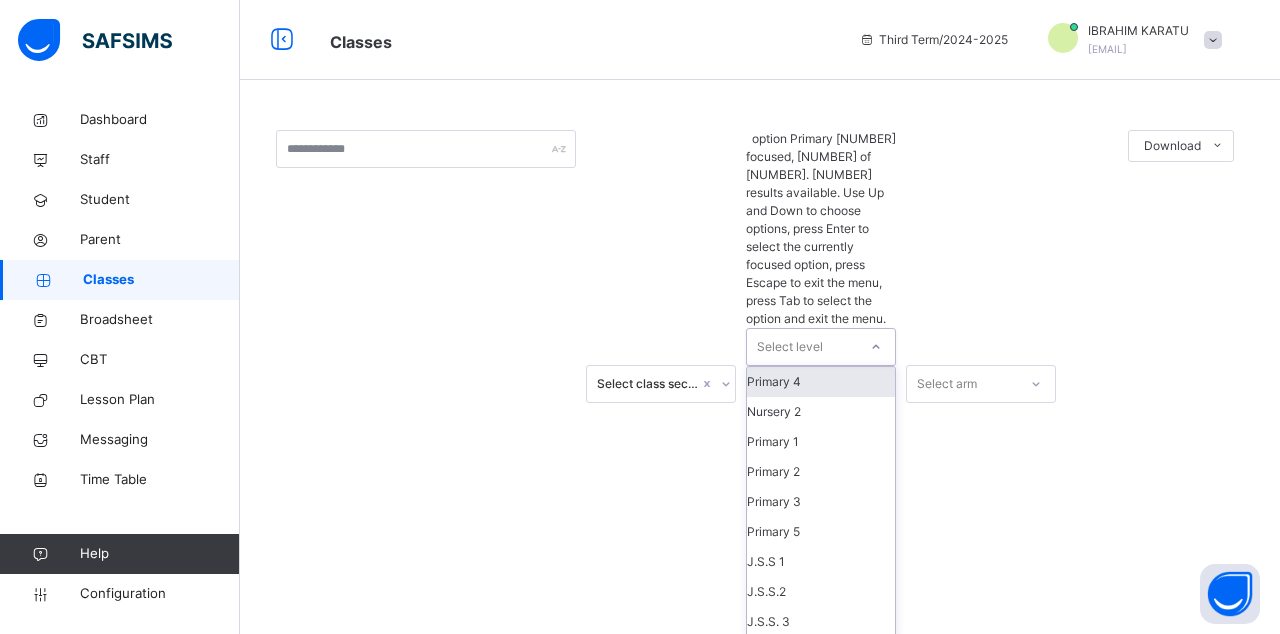 click on "J.S.S.2" at bounding box center (821, 592) 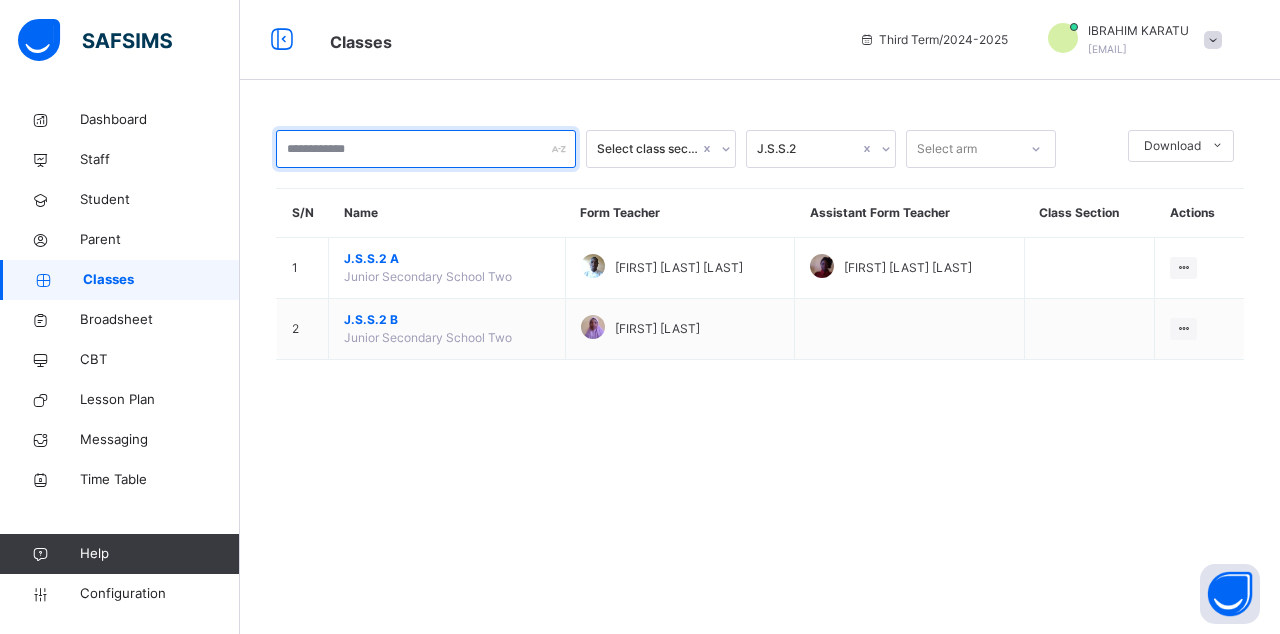 click at bounding box center [426, 149] 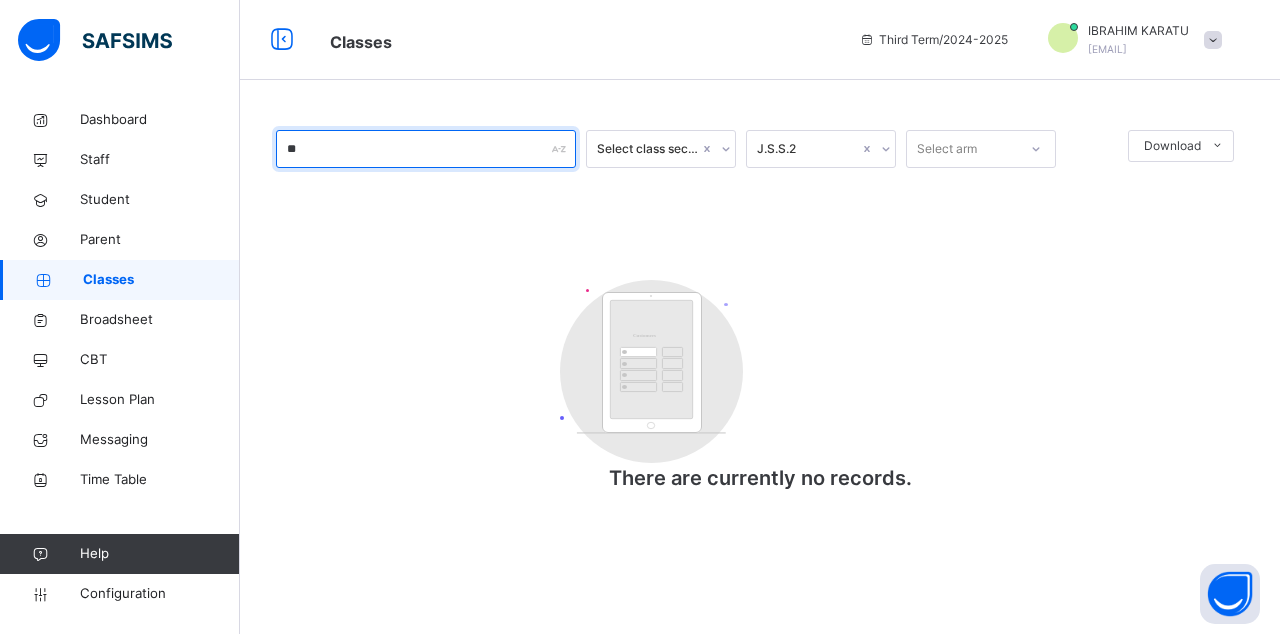type on "*" 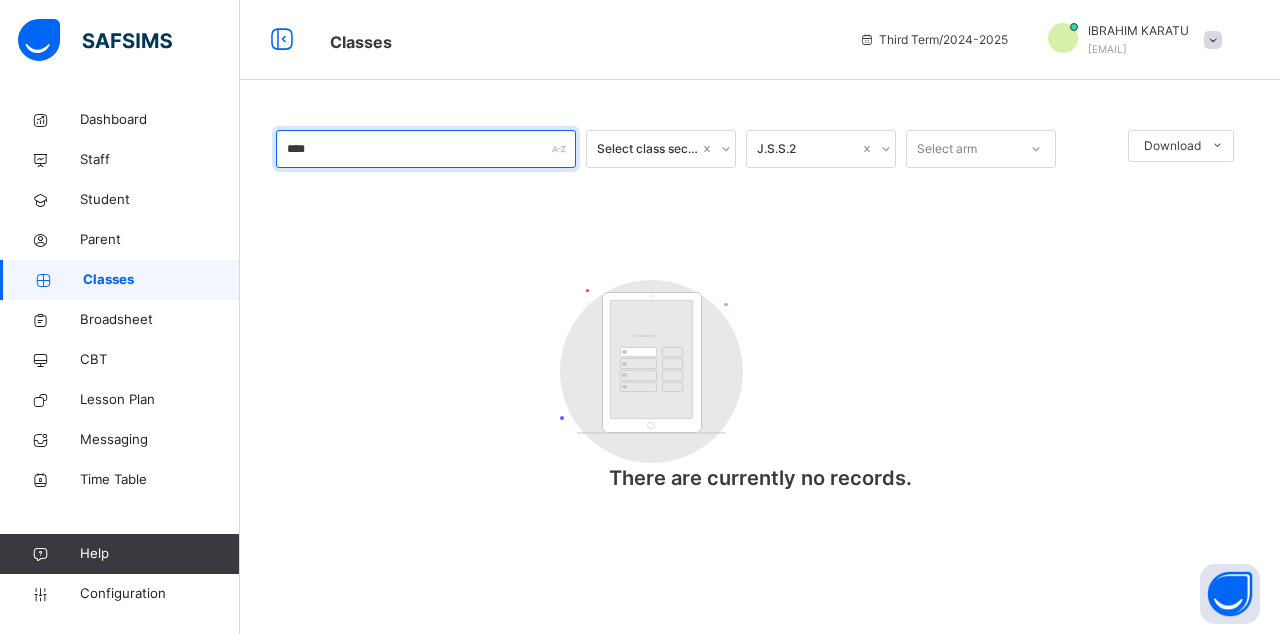 click on "****" at bounding box center [426, 149] 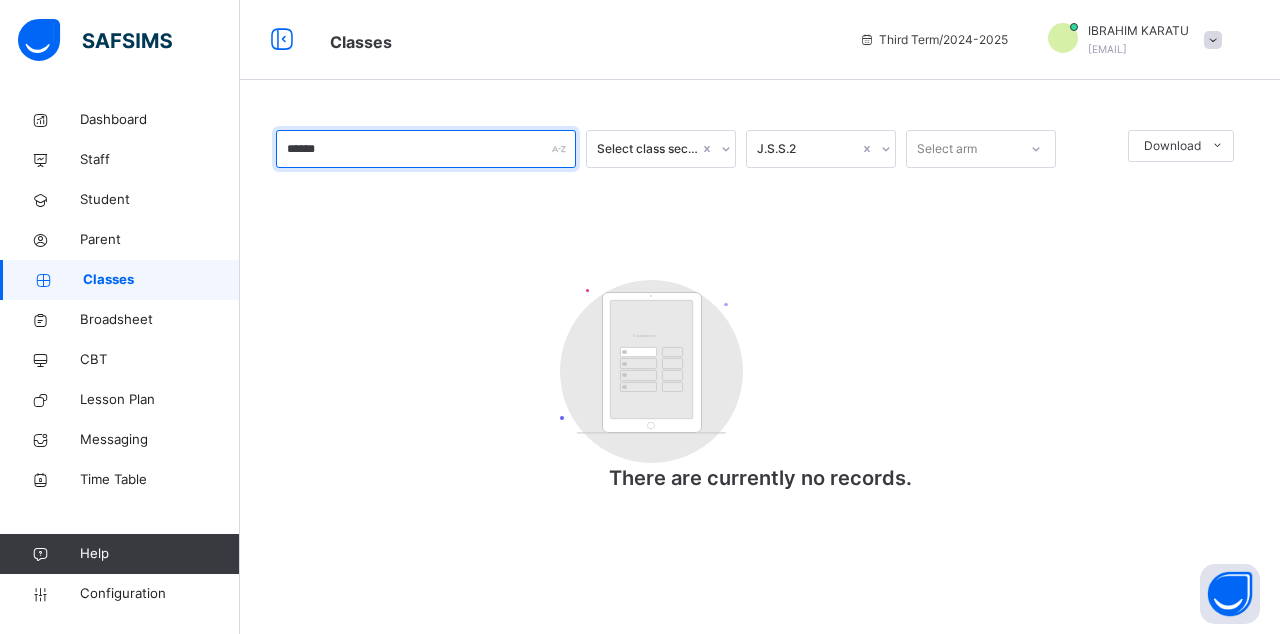 click on "******" at bounding box center [426, 149] 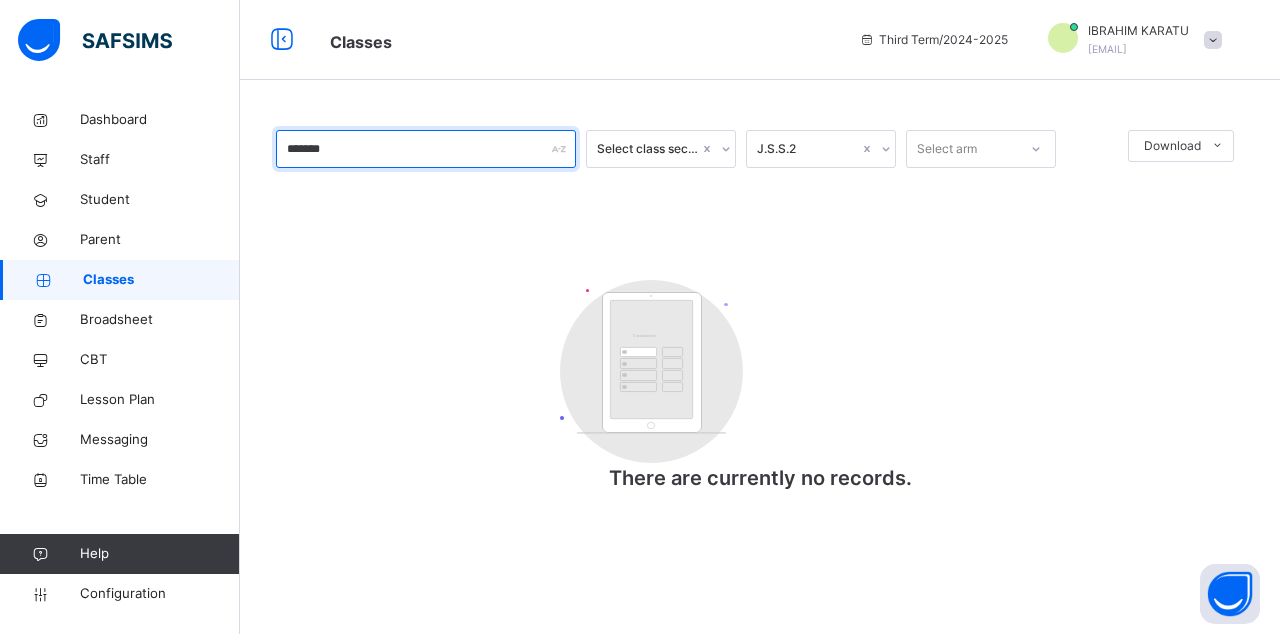 click on "*******" at bounding box center [426, 149] 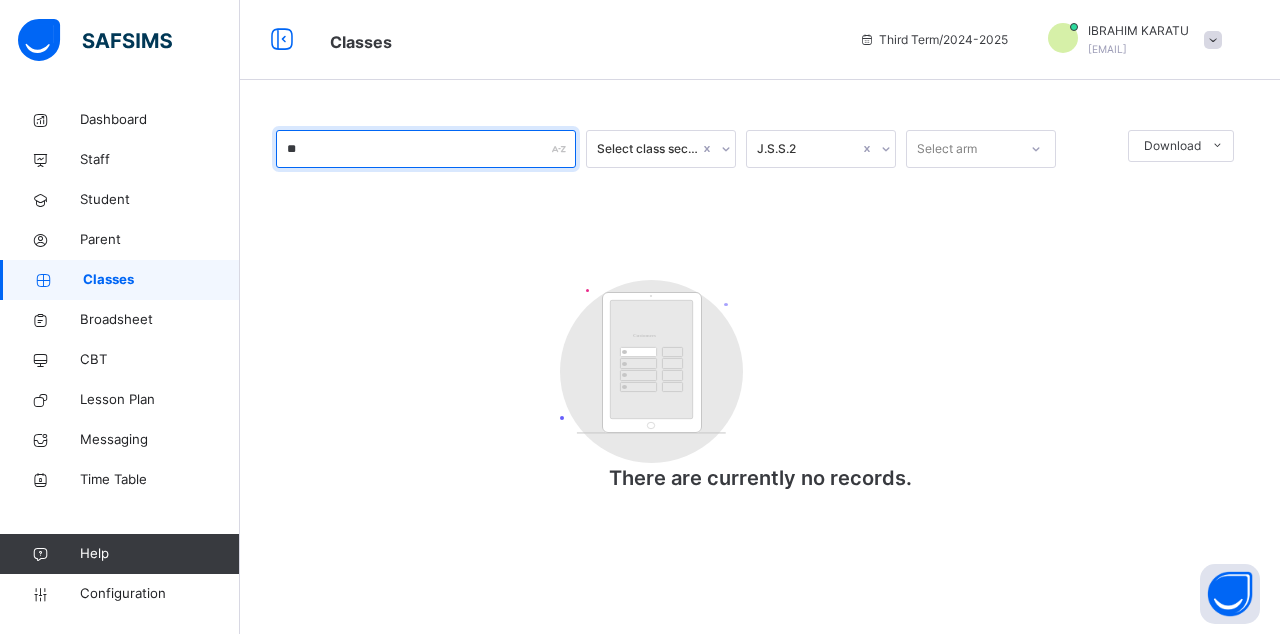type on "*" 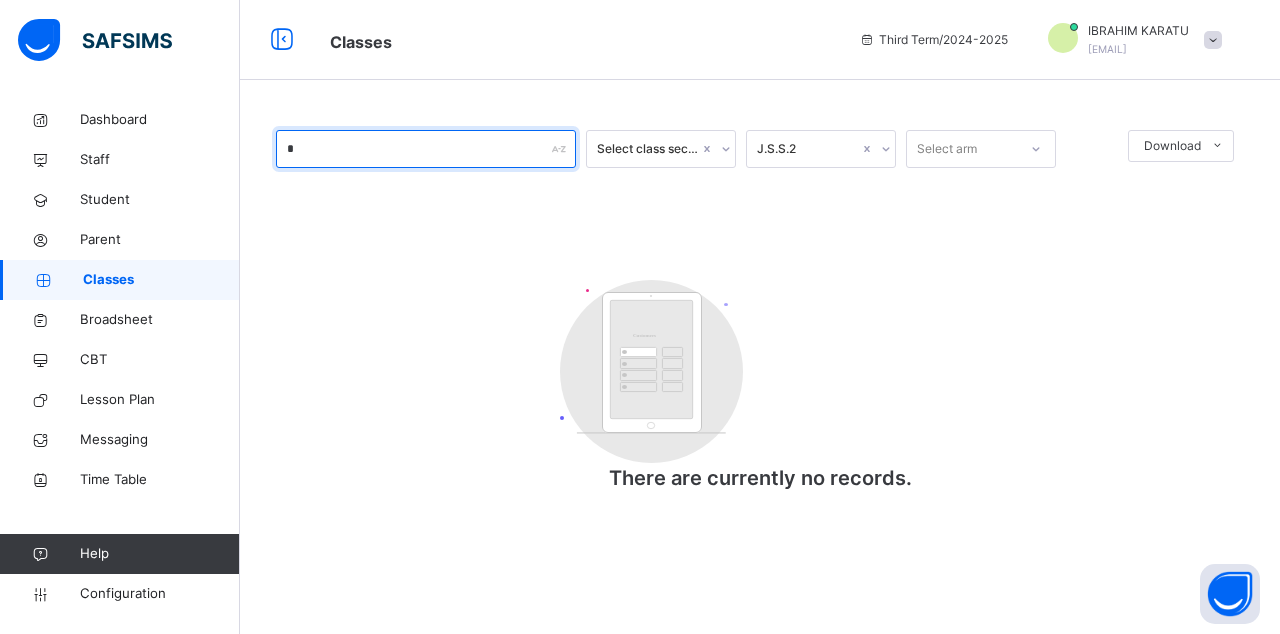 type 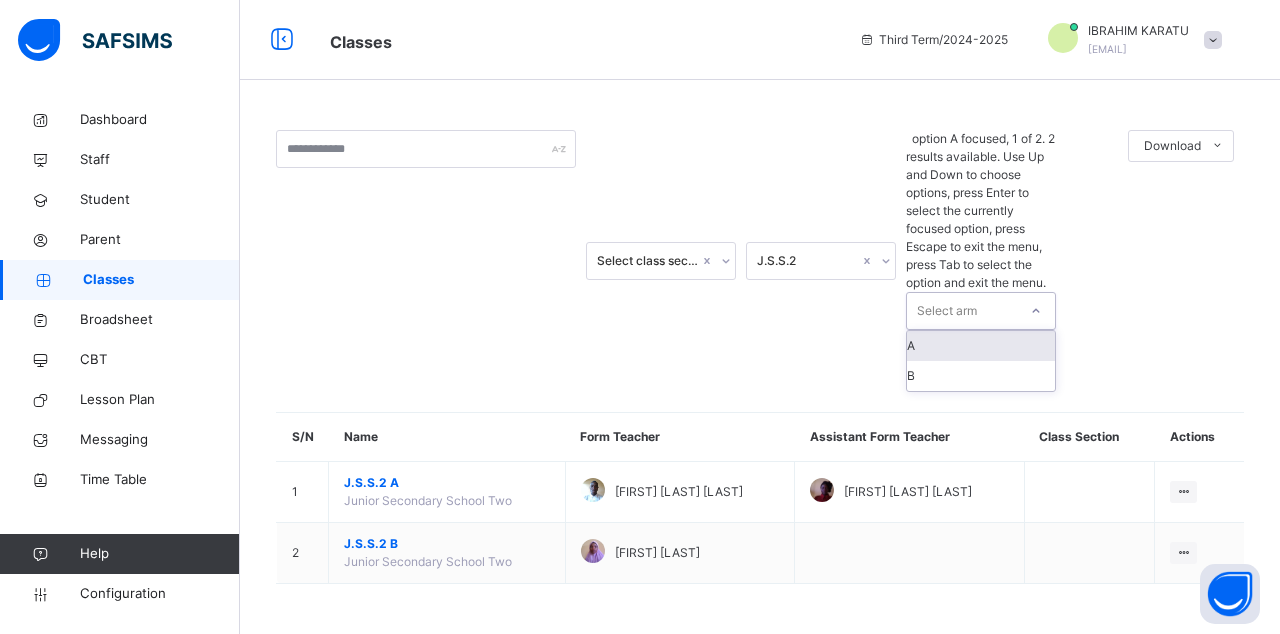 click on "B" at bounding box center [981, 376] 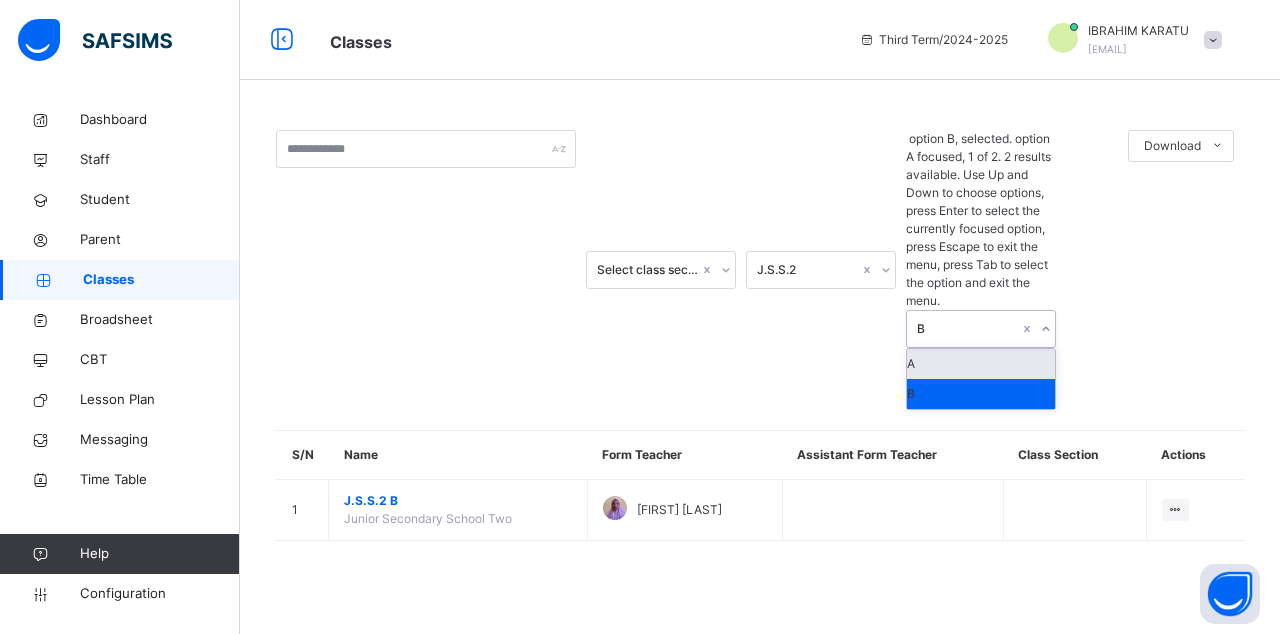 click on "A" at bounding box center [981, 364] 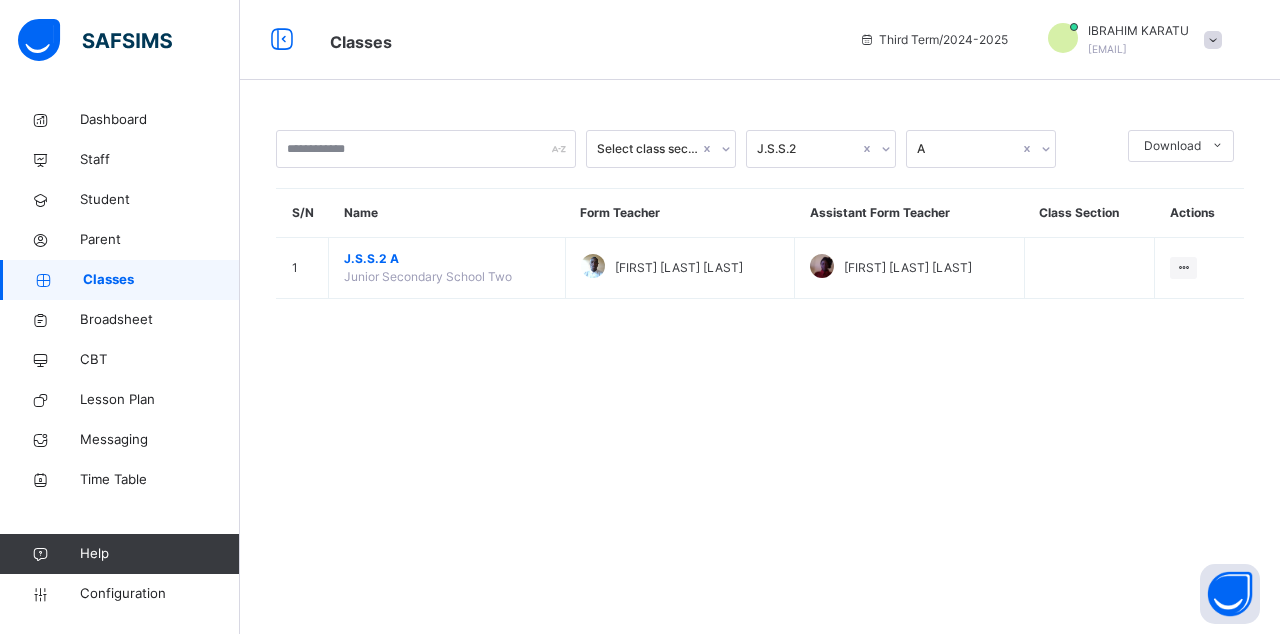 click at bounding box center [1217, 146] 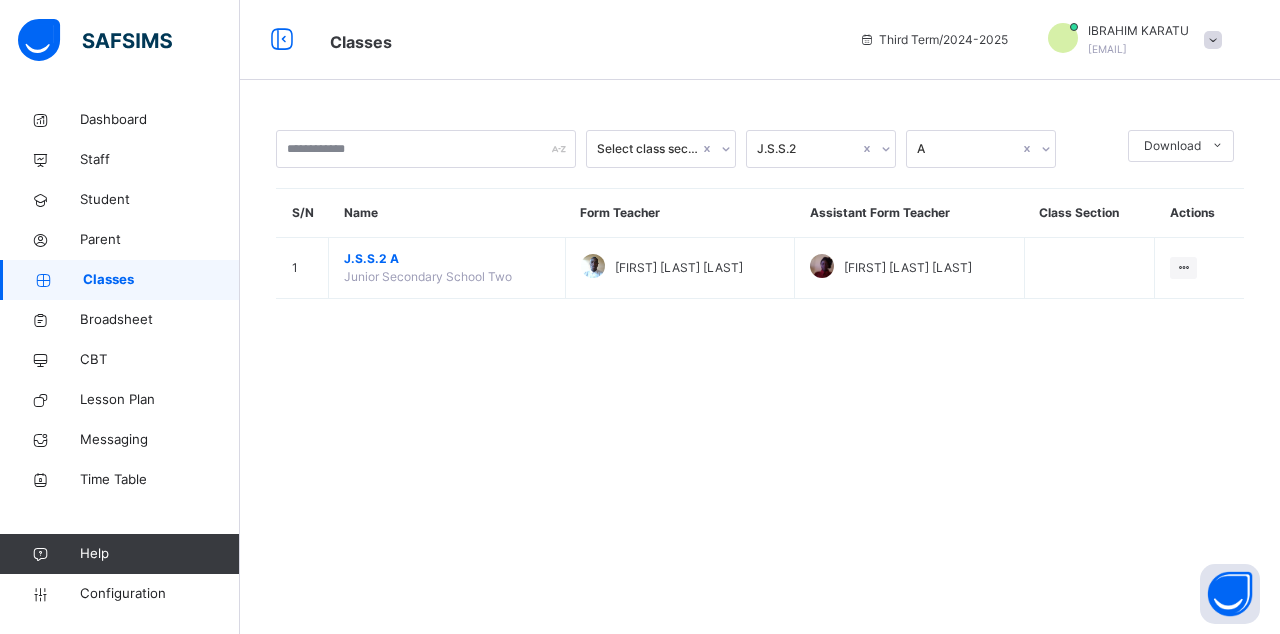 click at bounding box center [1183, 267] 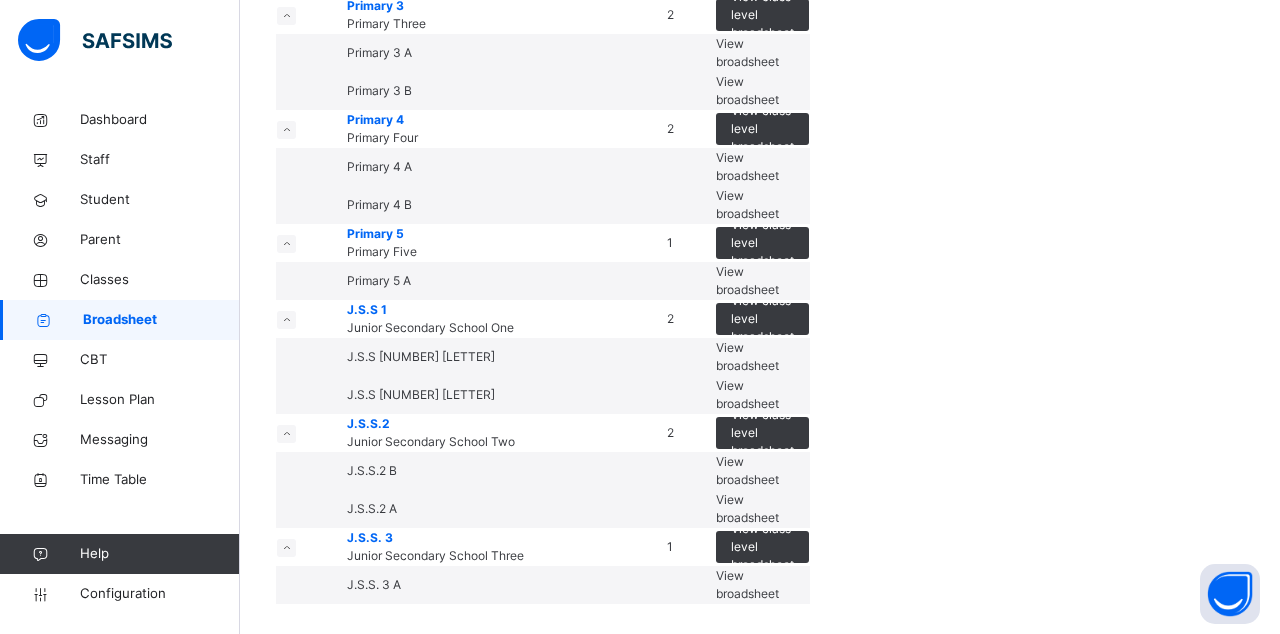 scroll, scrollTop: 941, scrollLeft: 0, axis: vertical 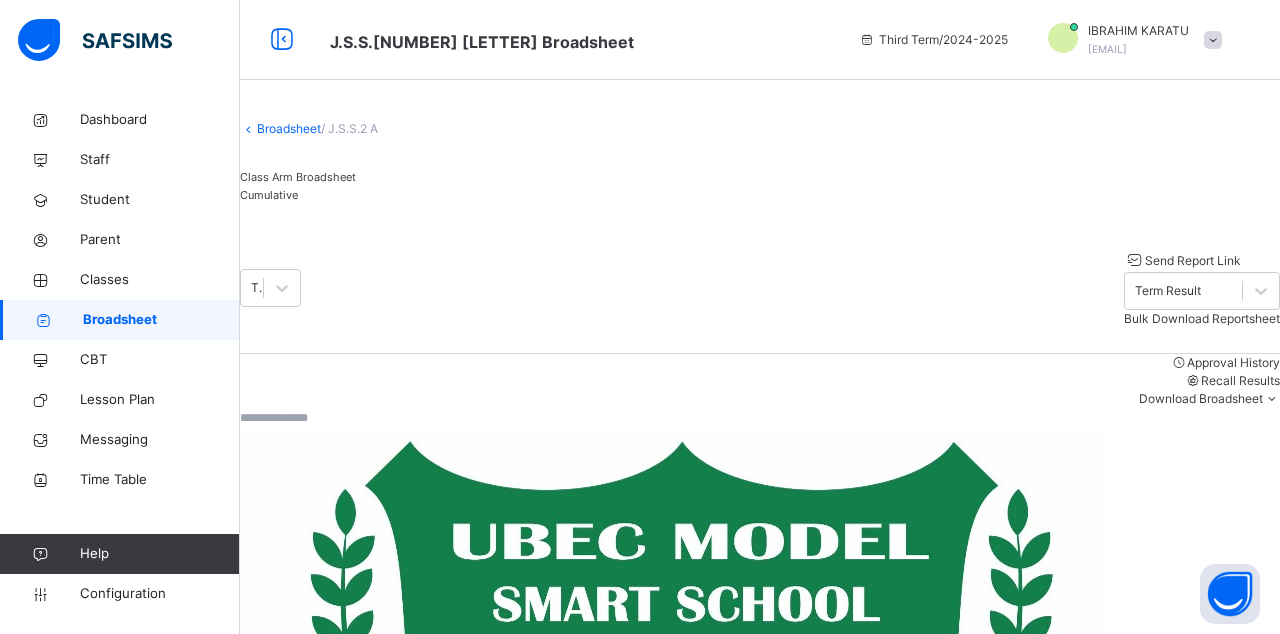 click on "Download Broadsheet" at bounding box center (1201, 398) 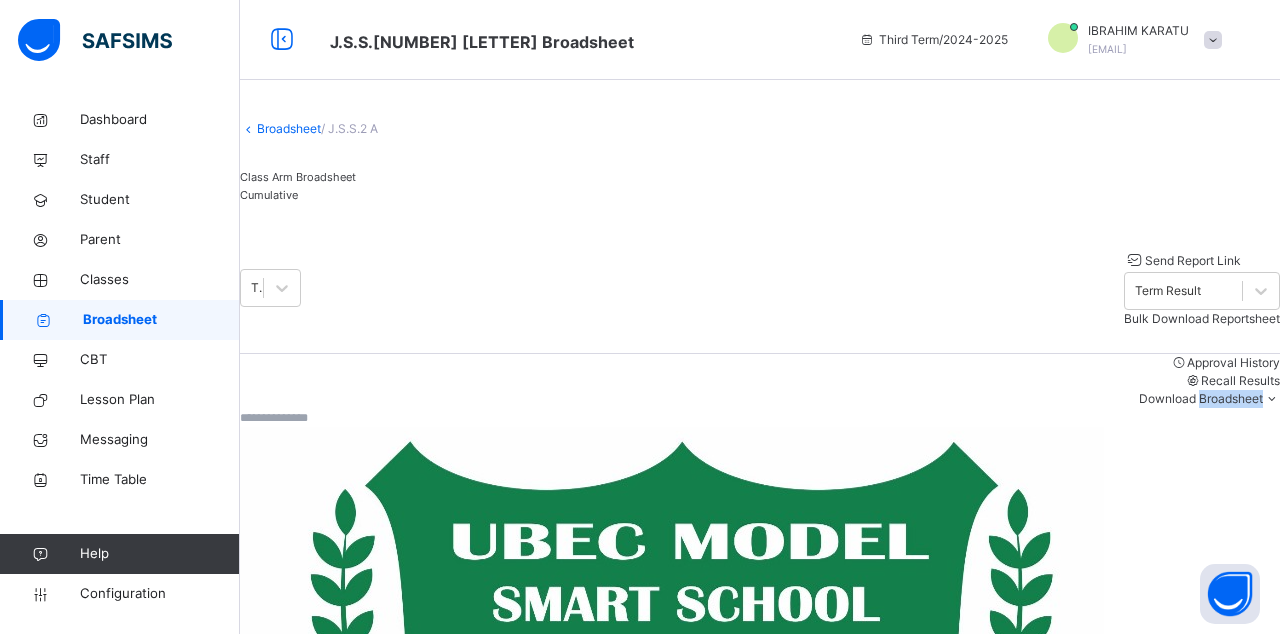 click on "PDF Excel sheet" at bounding box center [0, 0] 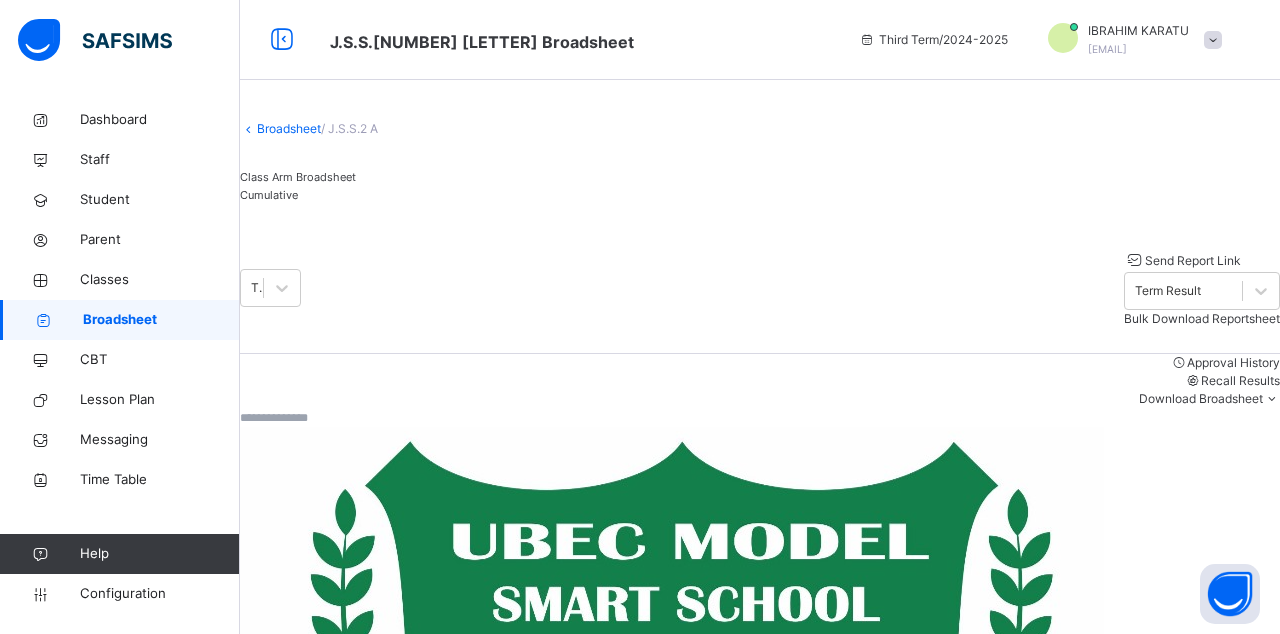 click on "Bulk Download Reportsheet" at bounding box center [1202, 318] 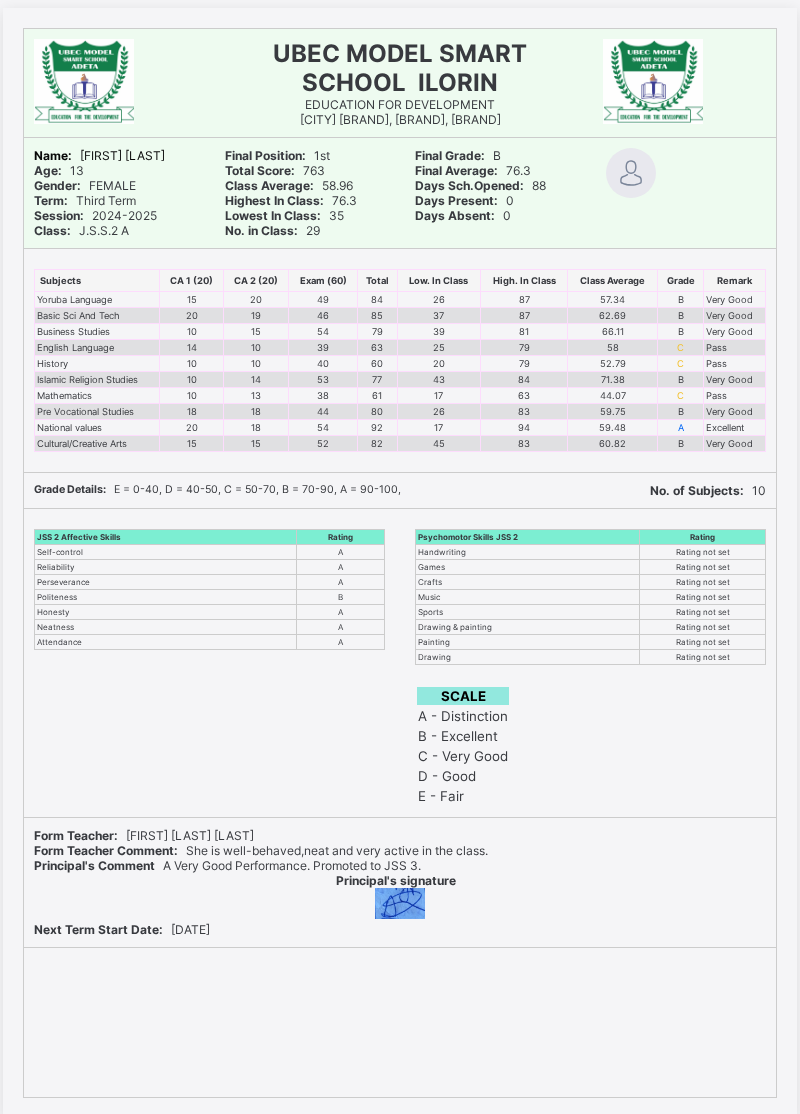 scroll, scrollTop: 21035, scrollLeft: 0, axis: vertical 